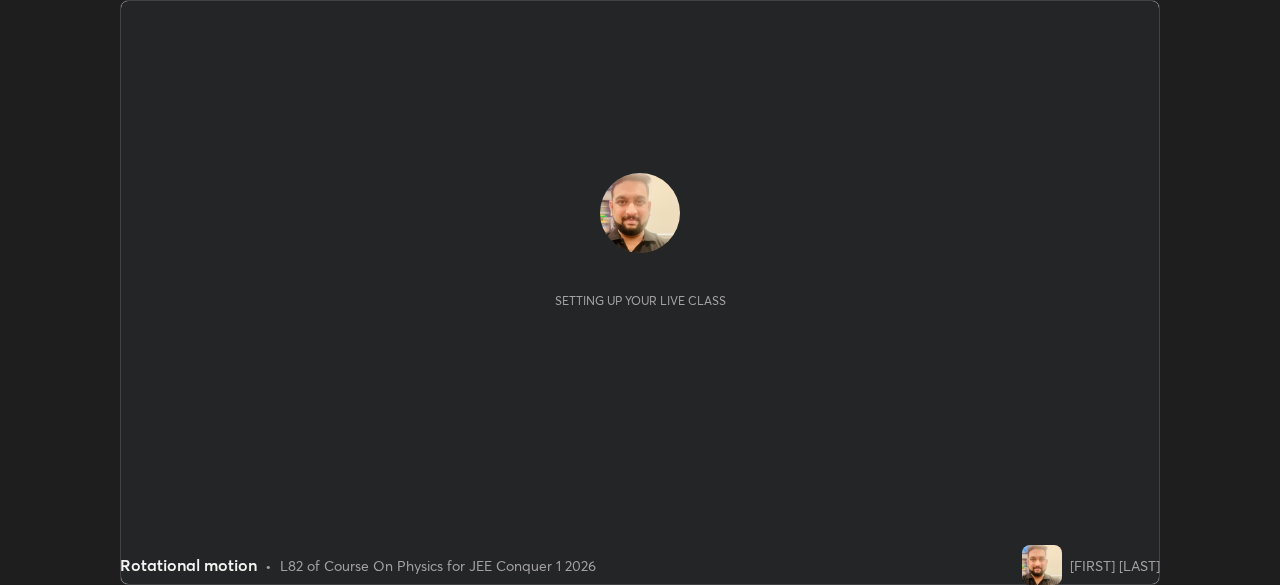 scroll, scrollTop: 0, scrollLeft: 0, axis: both 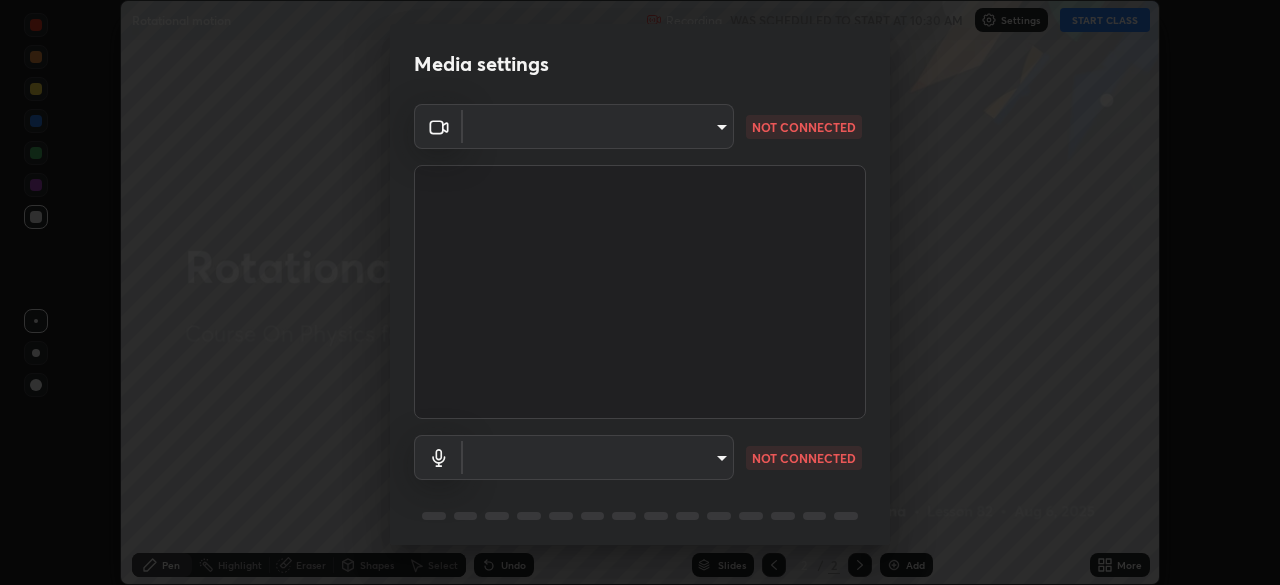 type on "094ffe3f61abc64f3ce73721aab664ef57d10a5fc7d187ad1ef3fa5fd4d2b427" 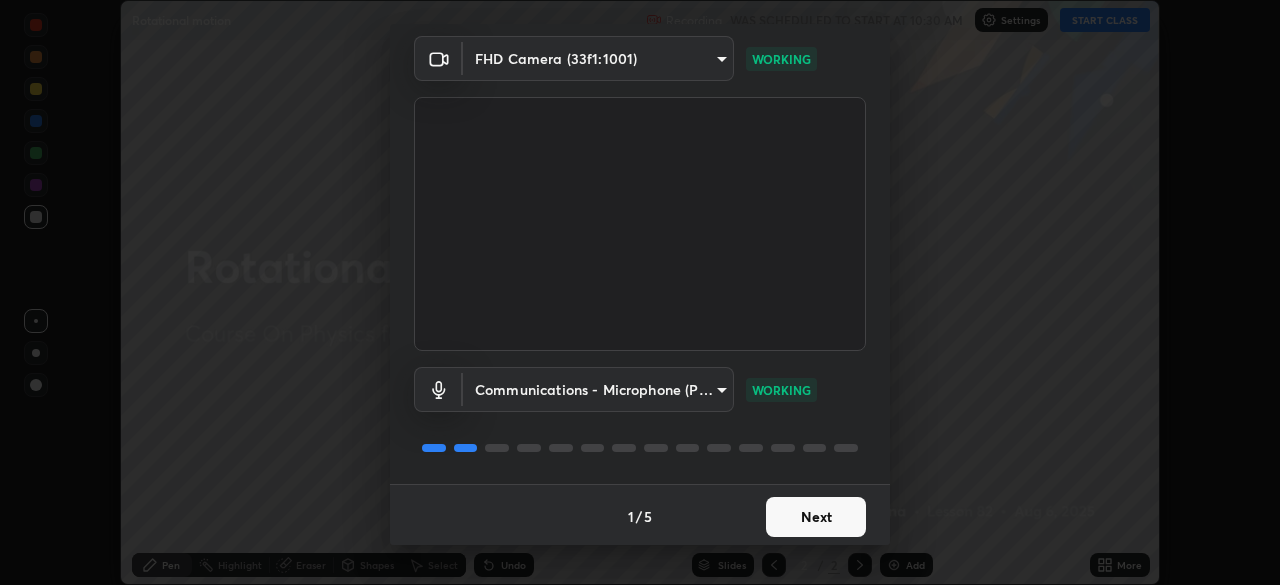 scroll, scrollTop: 71, scrollLeft: 0, axis: vertical 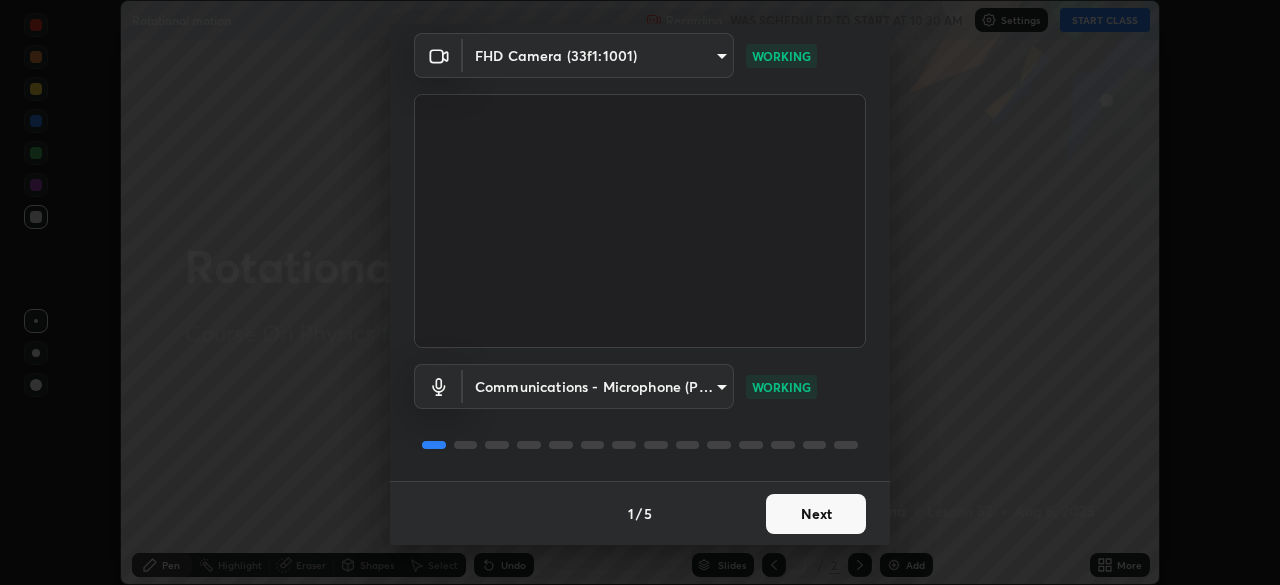 click on "Next" at bounding box center [816, 514] 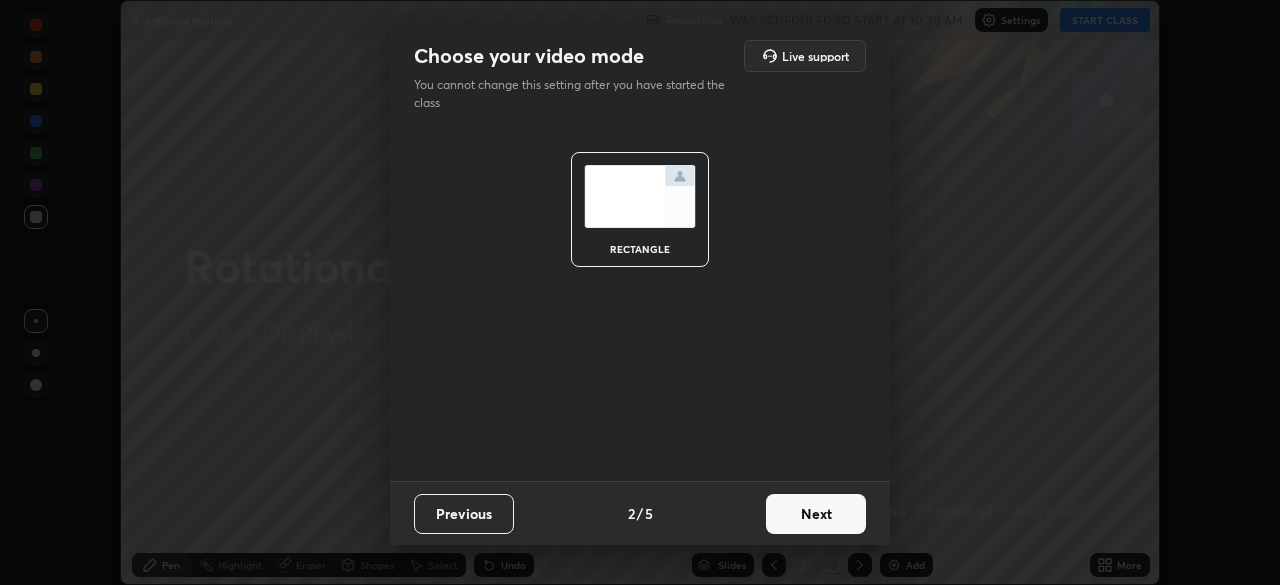 click on "Next" at bounding box center [816, 514] 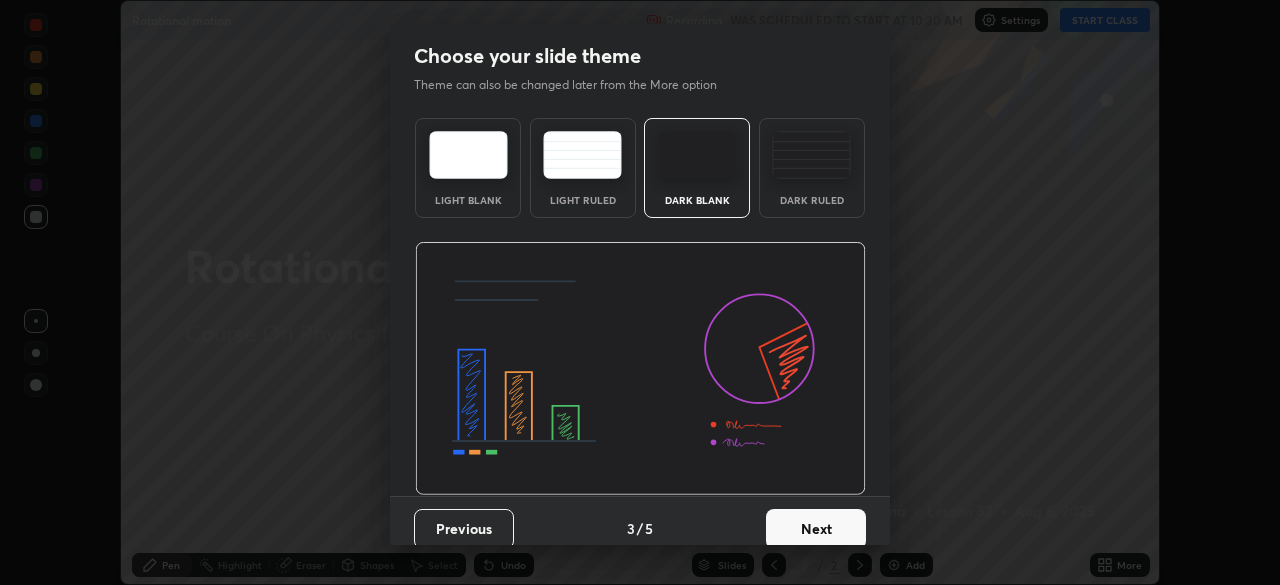 click on "Next" at bounding box center [816, 529] 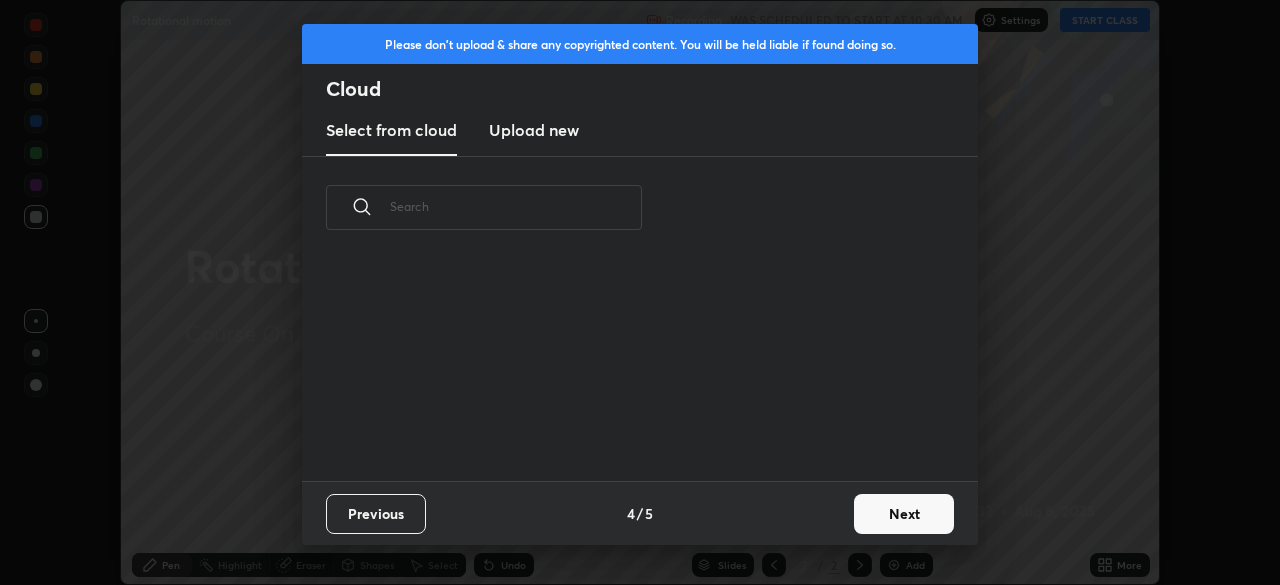 click on "Next" at bounding box center (904, 514) 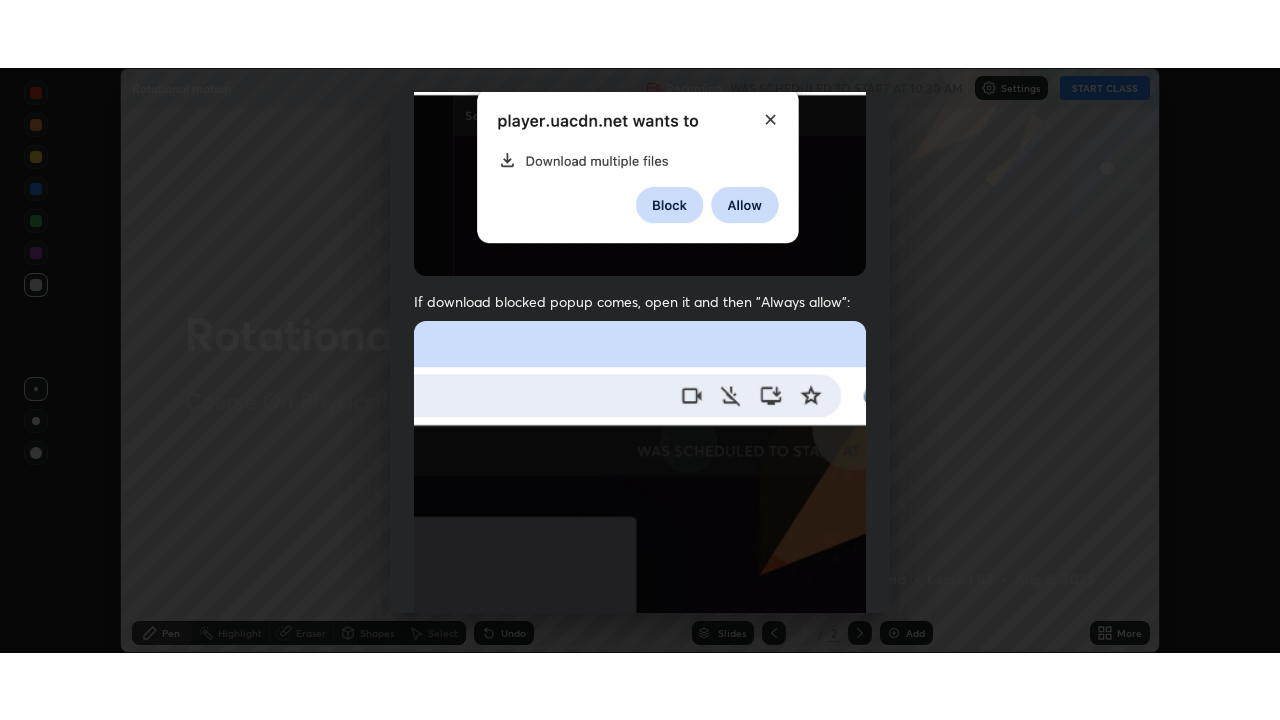 scroll, scrollTop: 479, scrollLeft: 0, axis: vertical 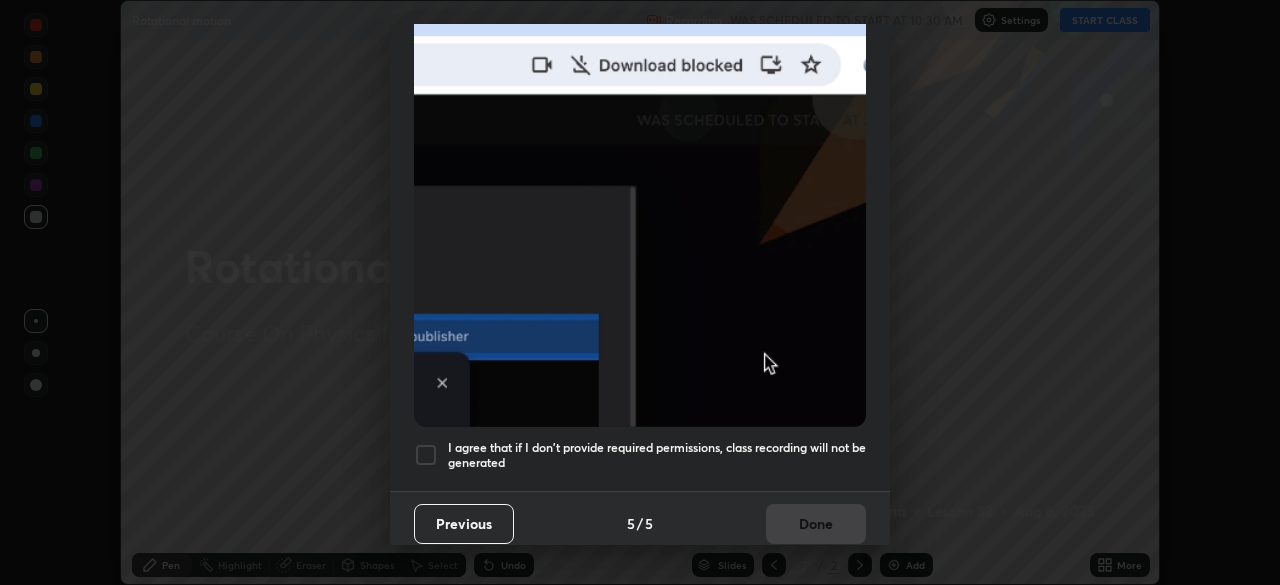 click on "I agree that if I don't provide required permissions, class recording will not be generated" at bounding box center (657, 455) 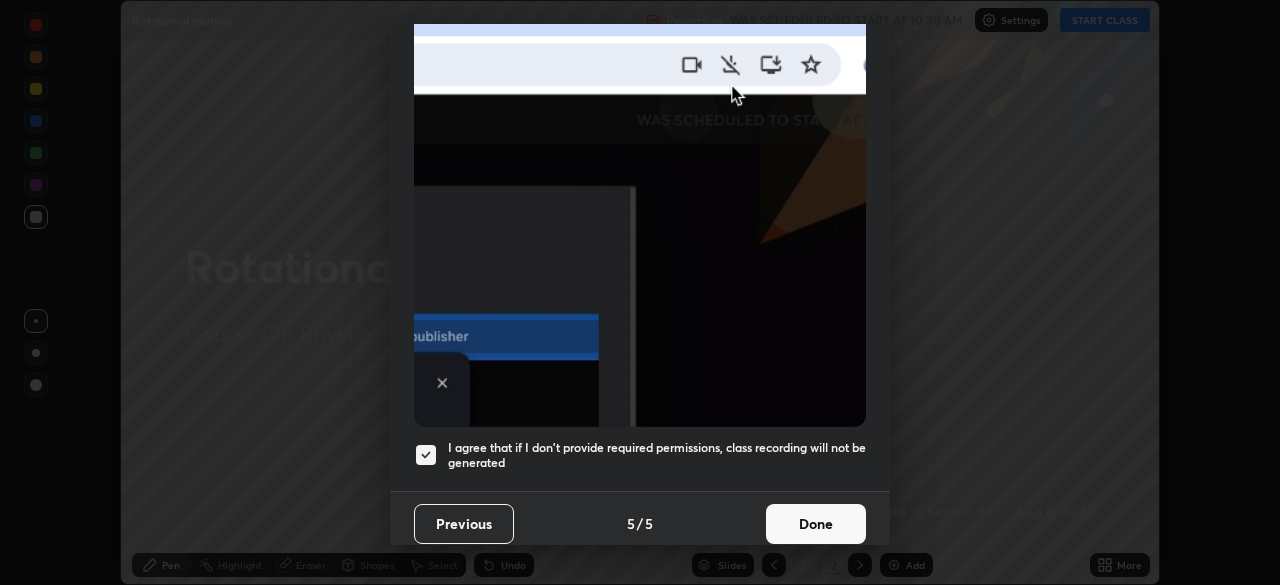 click on "Done" at bounding box center (816, 524) 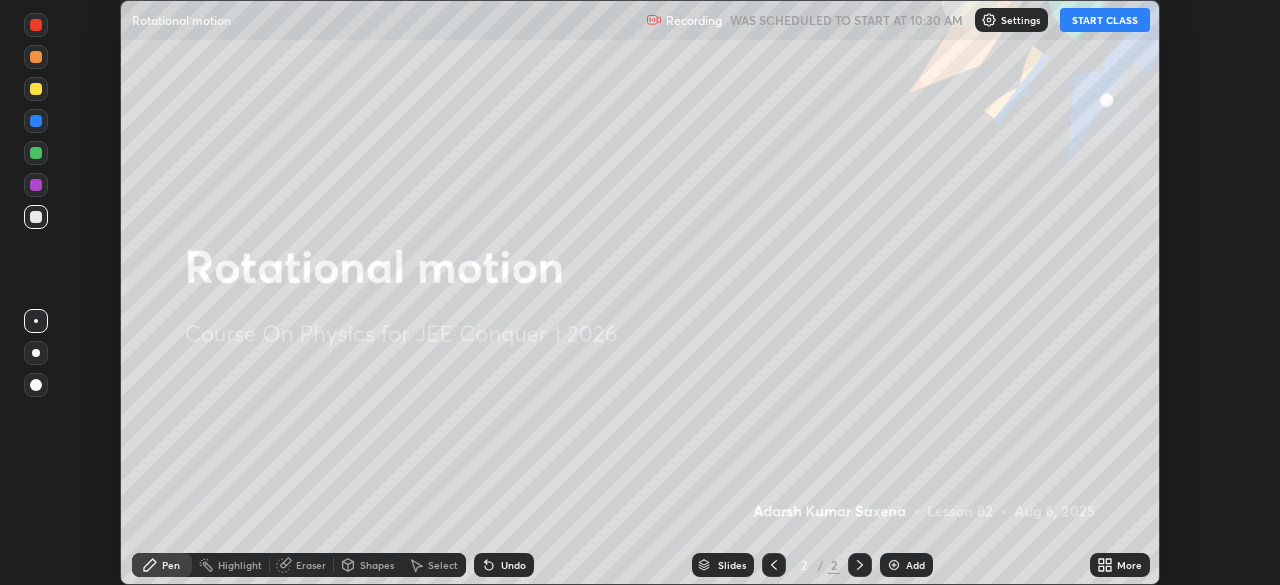 click 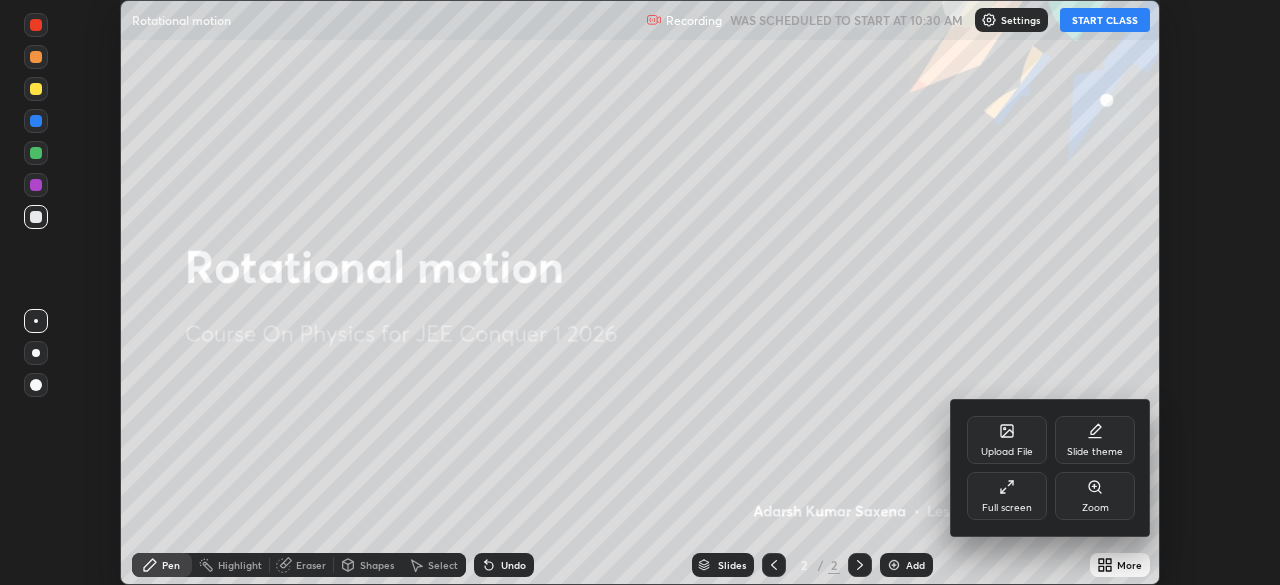 click on "Full screen" at bounding box center (1007, 496) 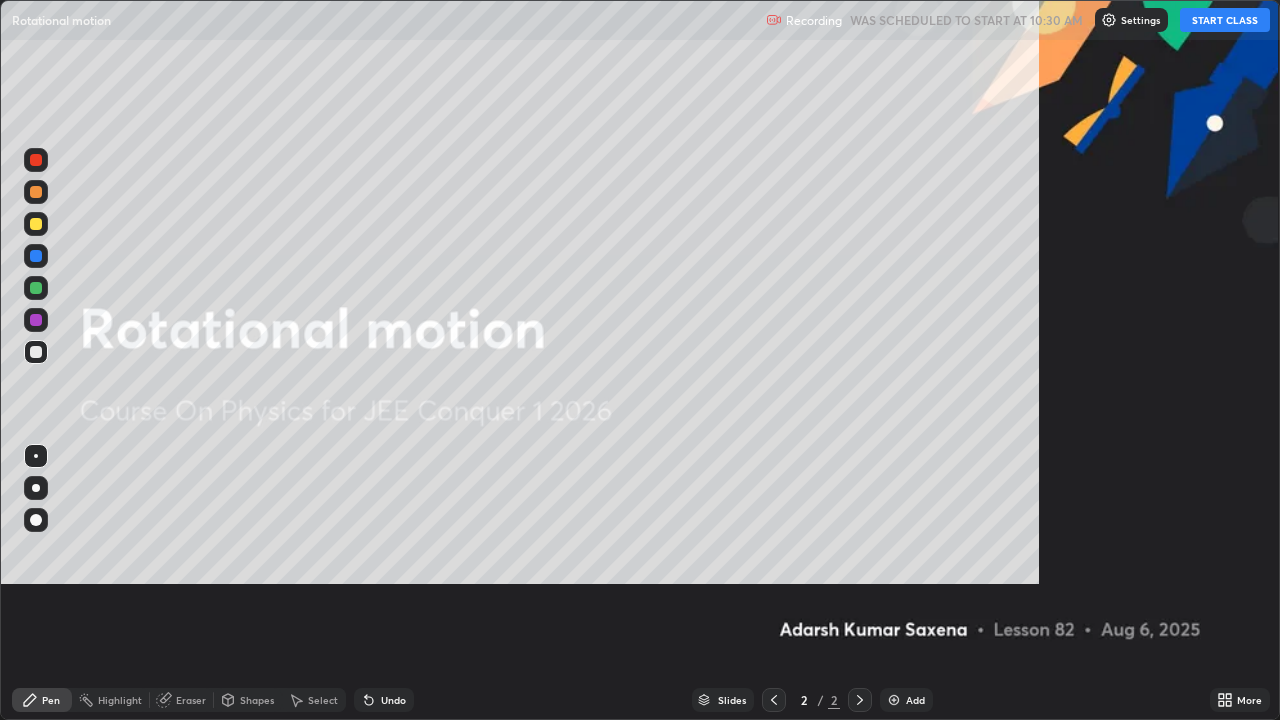 scroll, scrollTop: 99280, scrollLeft: 98720, axis: both 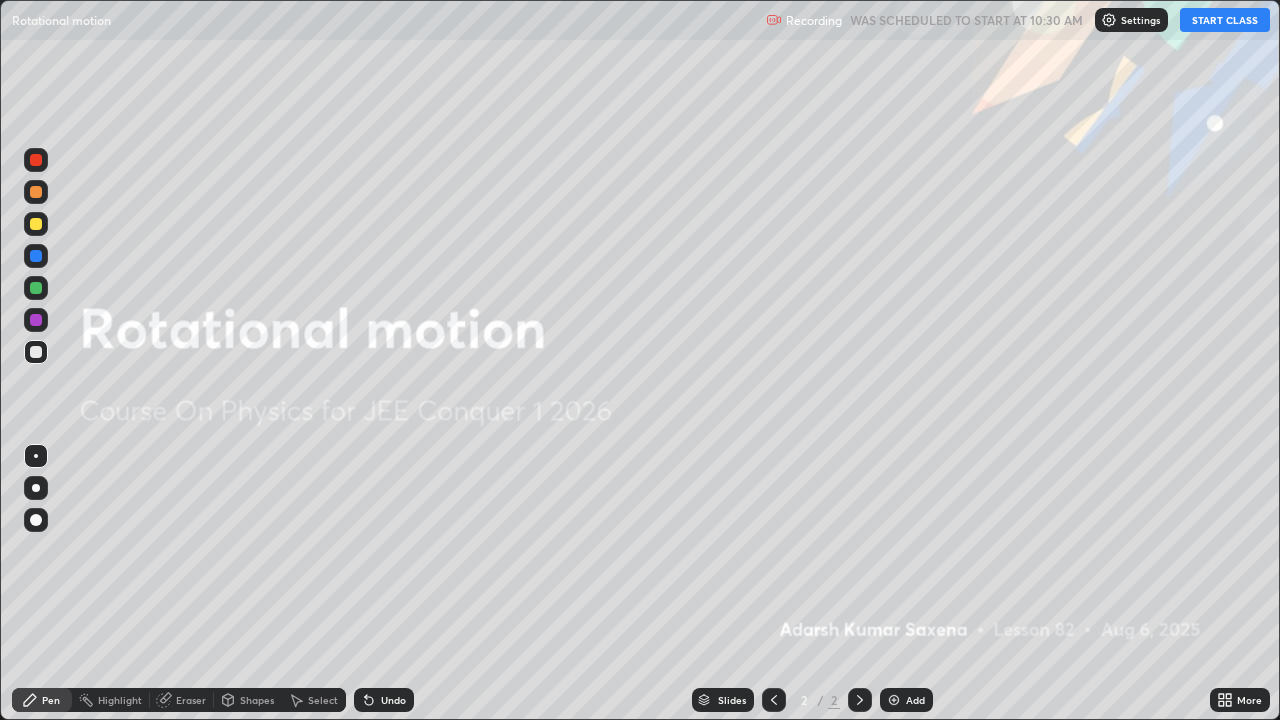 click on "START CLASS" at bounding box center (1225, 20) 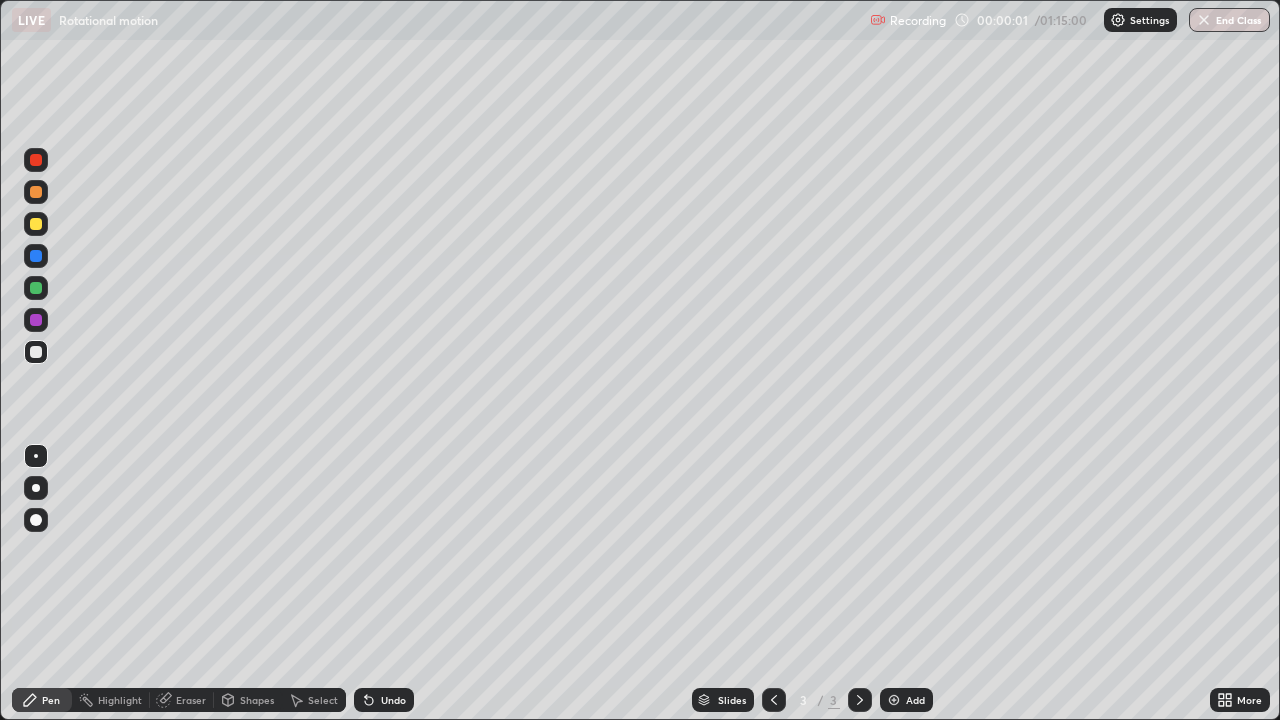 click at bounding box center (36, 520) 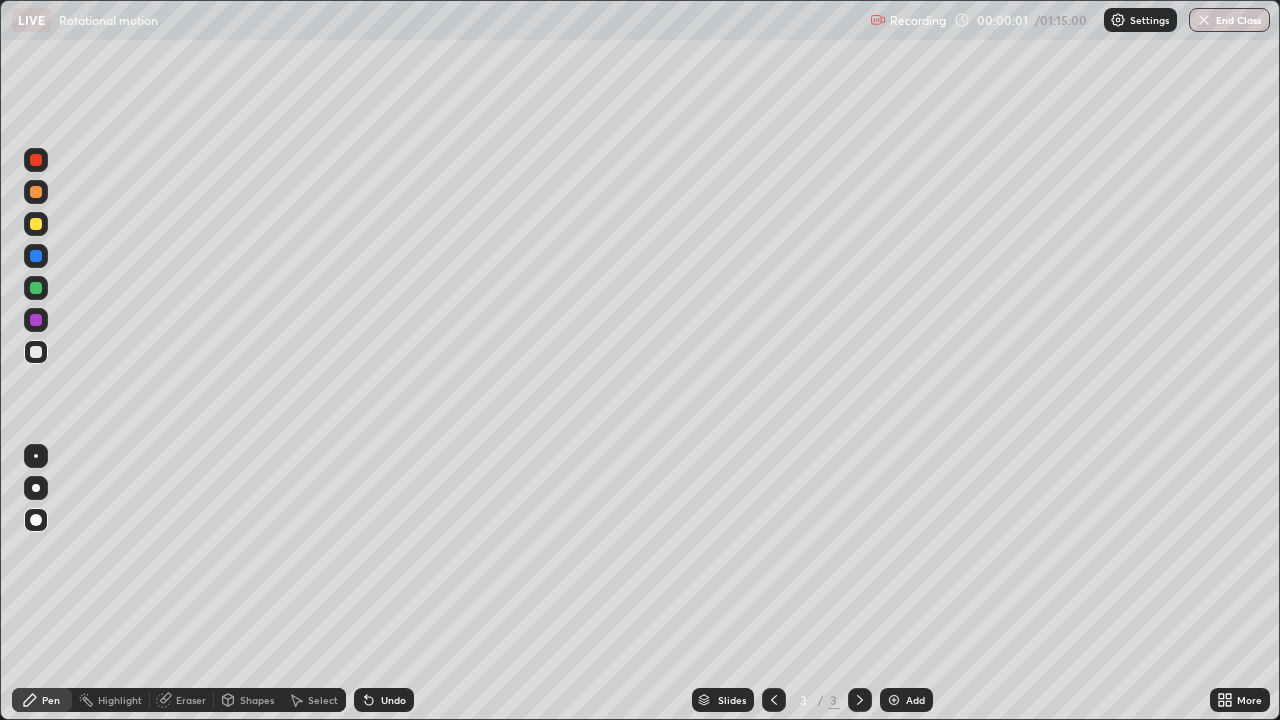 click 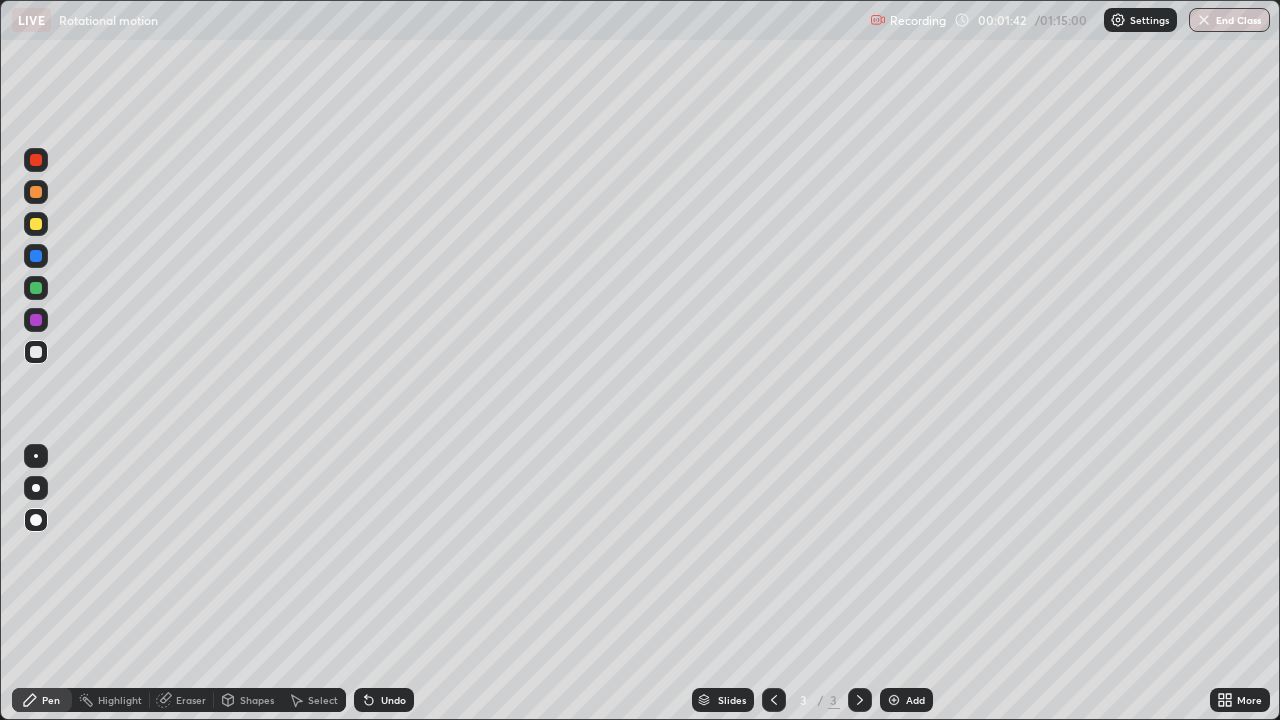 click on "Shapes" at bounding box center [248, 700] 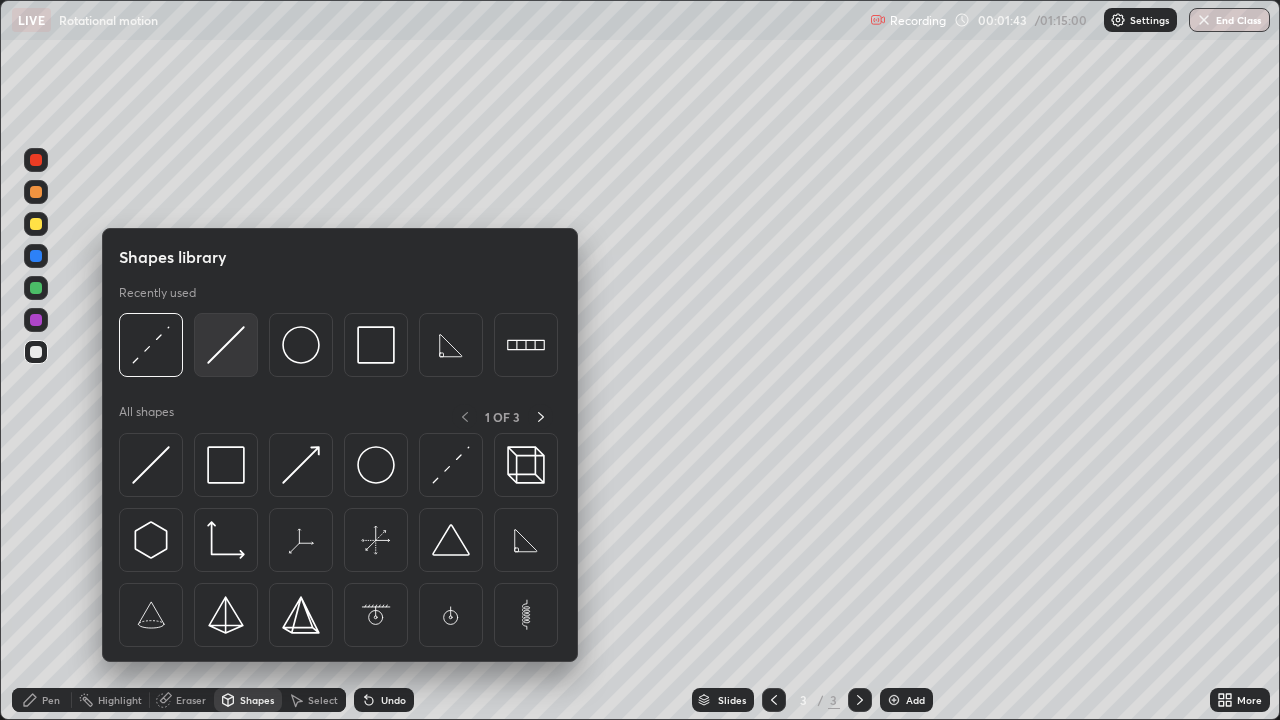 click at bounding box center [226, 345] 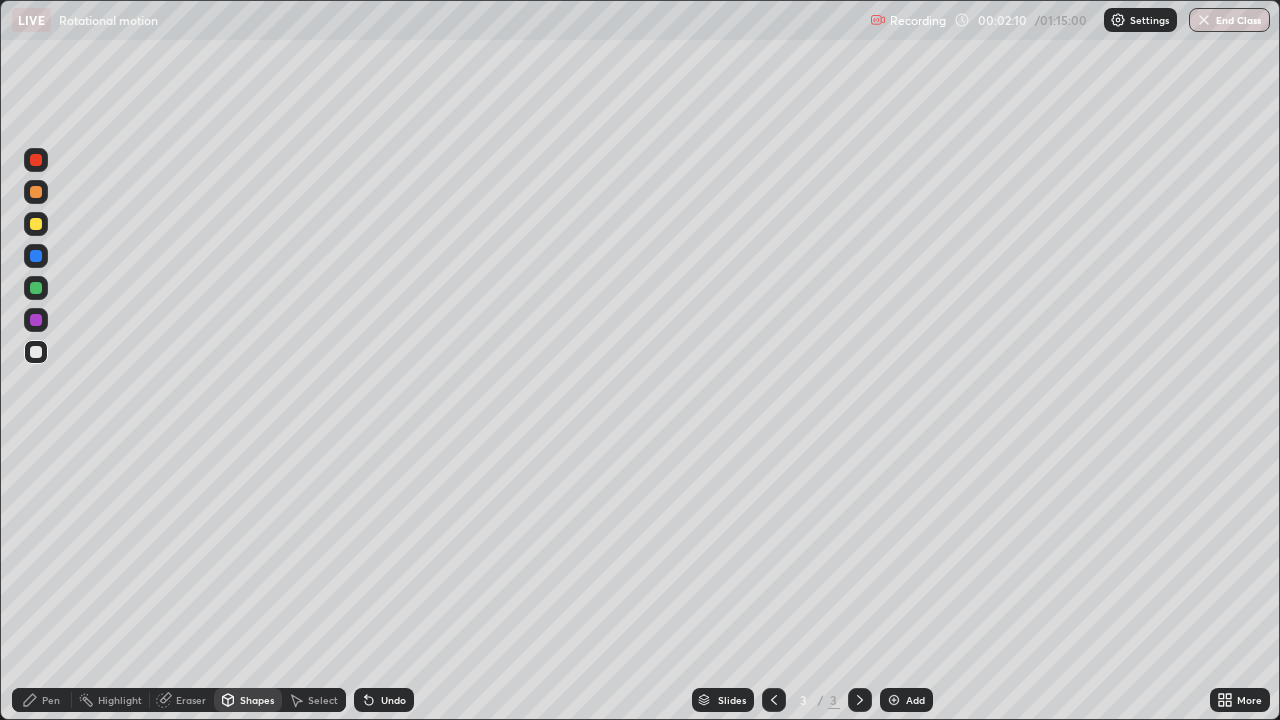 click on "Undo" at bounding box center (384, 700) 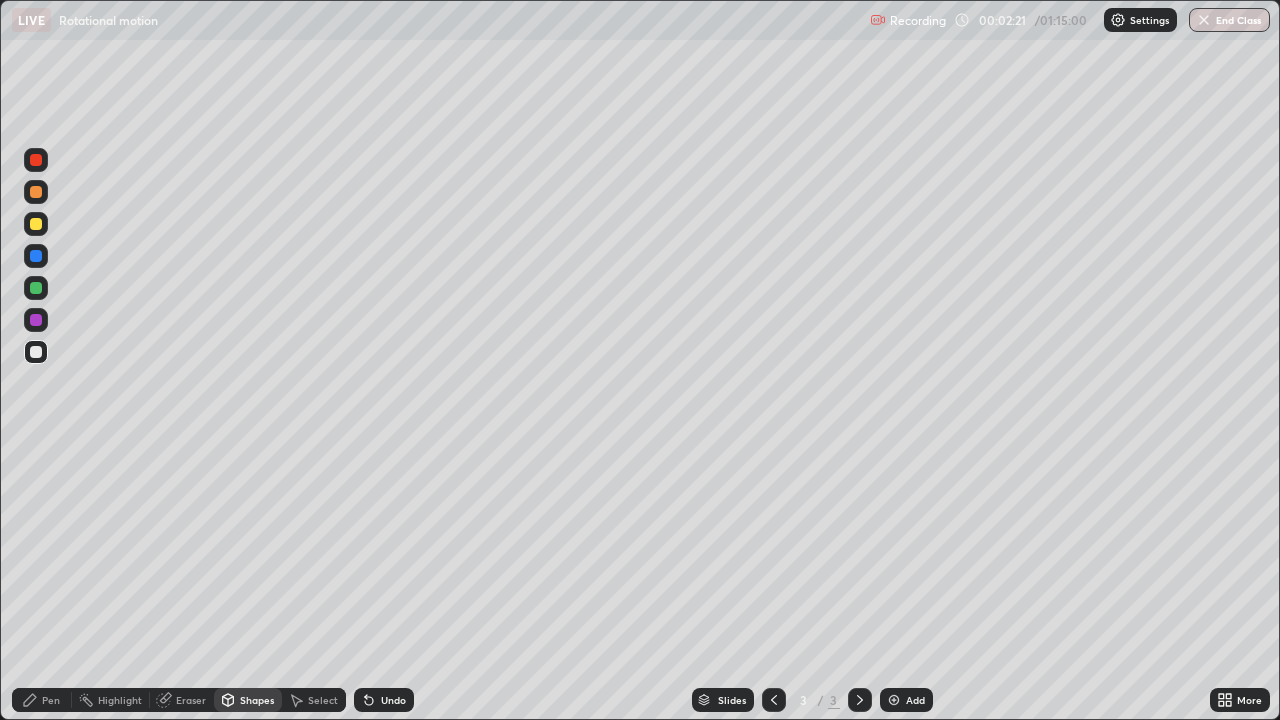 click on "Pen" at bounding box center (51, 700) 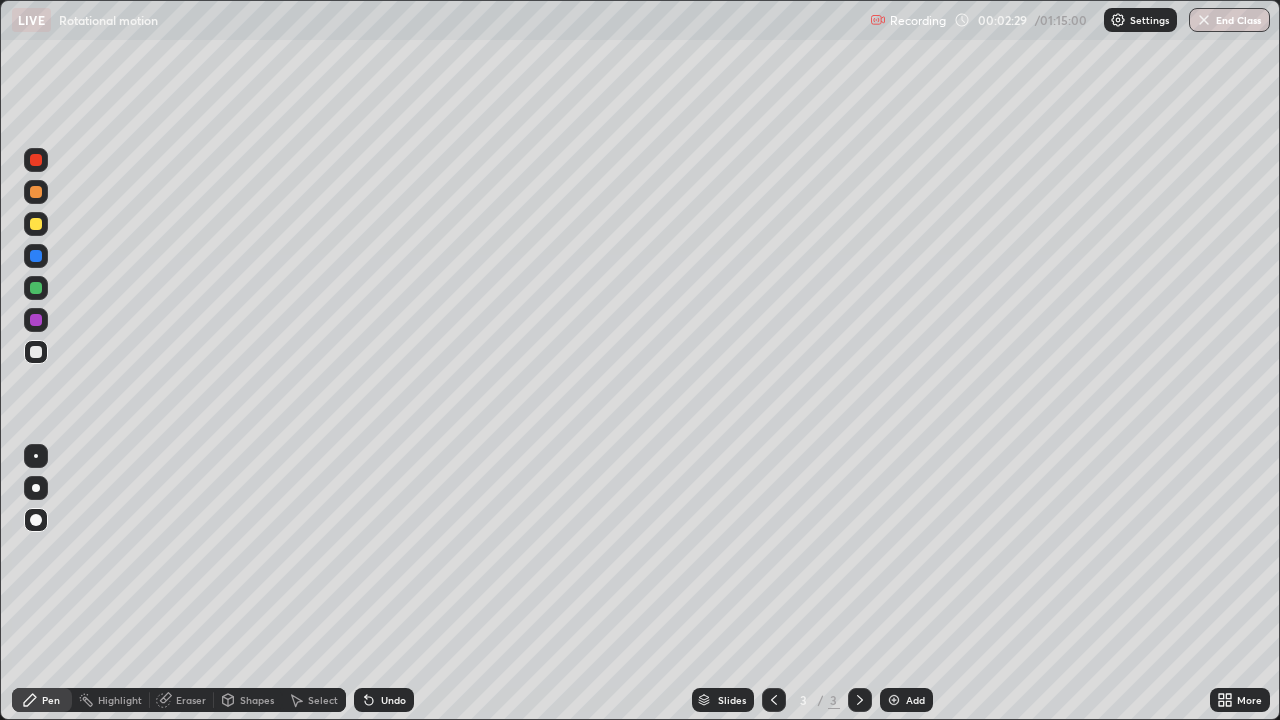 click on "Shapes" at bounding box center (257, 700) 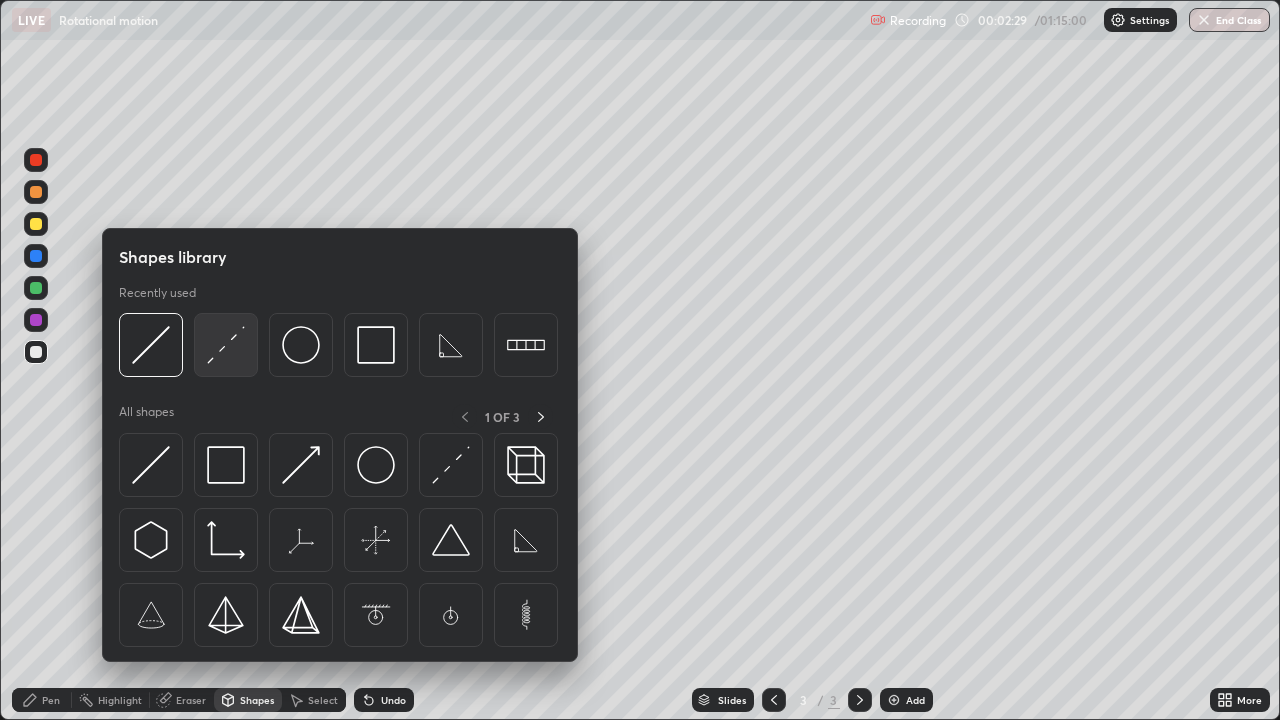 click at bounding box center [226, 345] 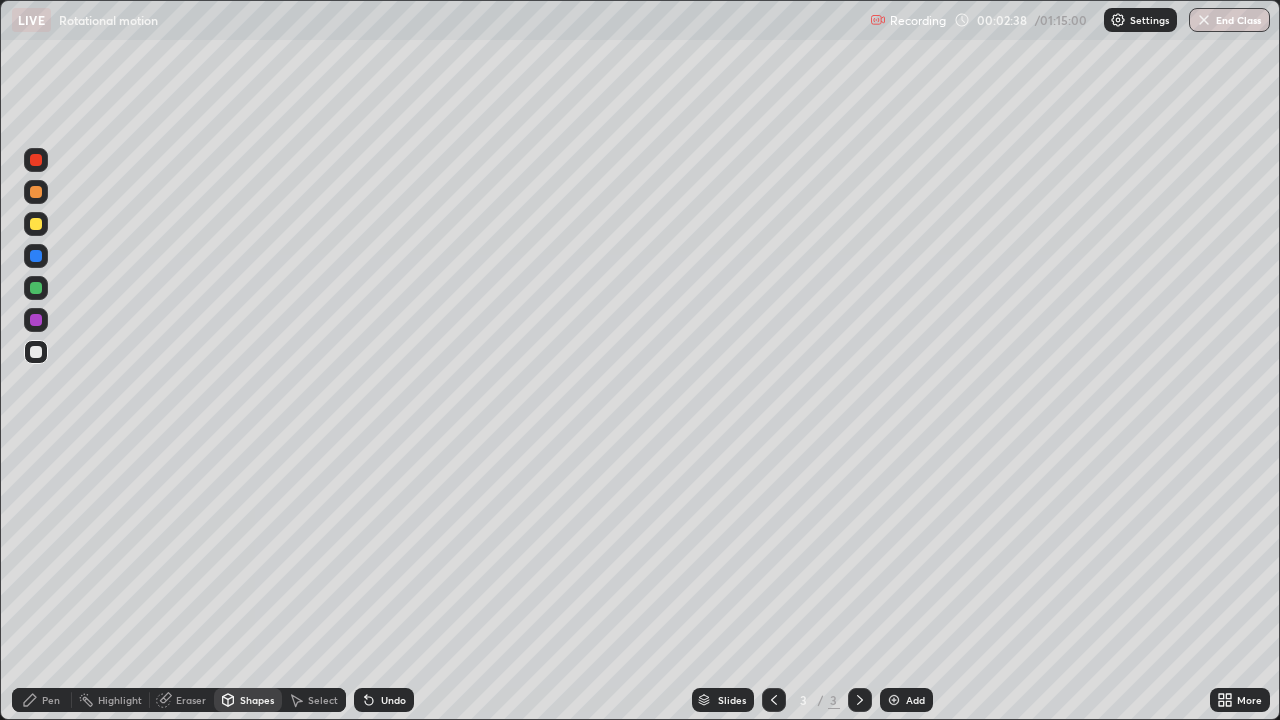 click on "Undo" at bounding box center (393, 700) 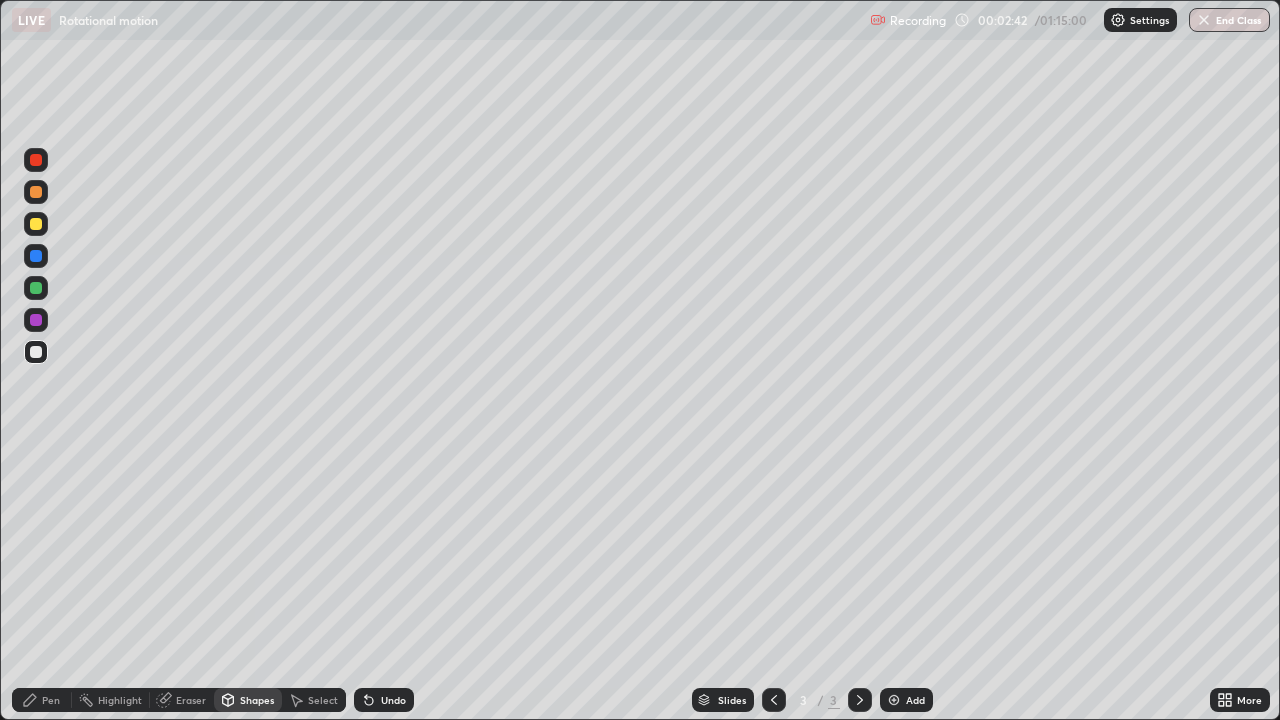 click on "Pen" at bounding box center (42, 700) 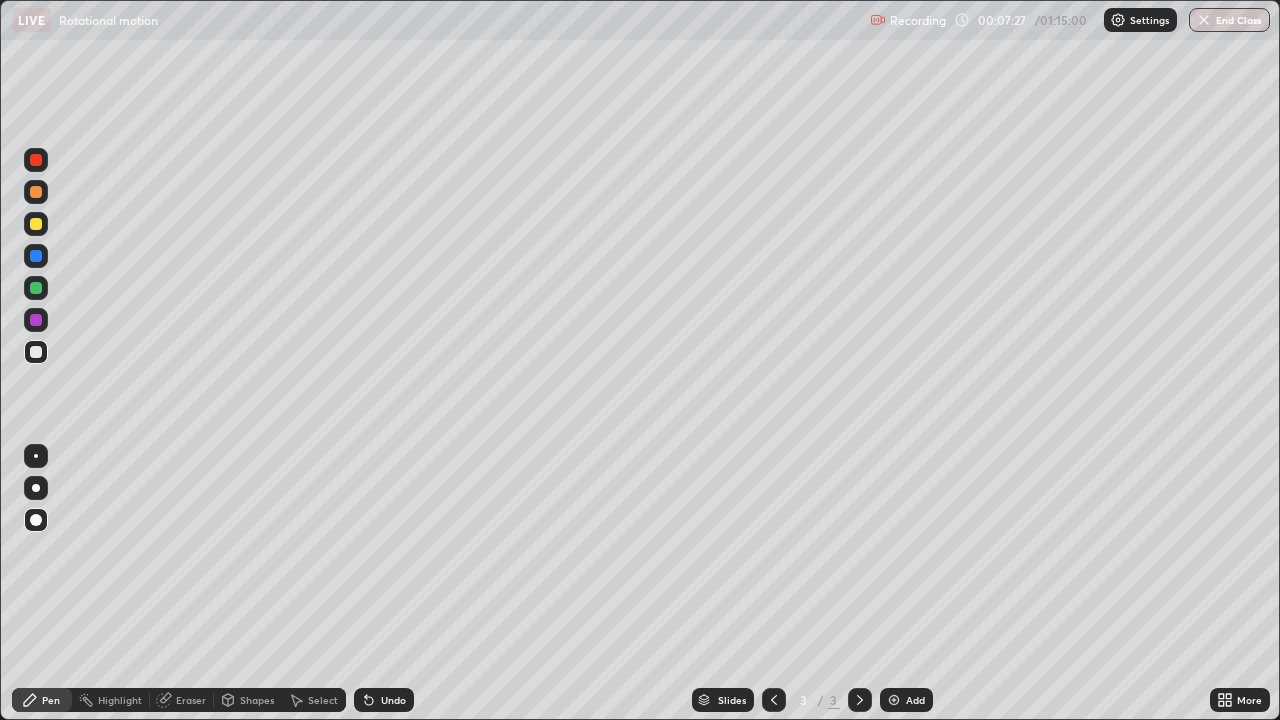 click at bounding box center [36, 224] 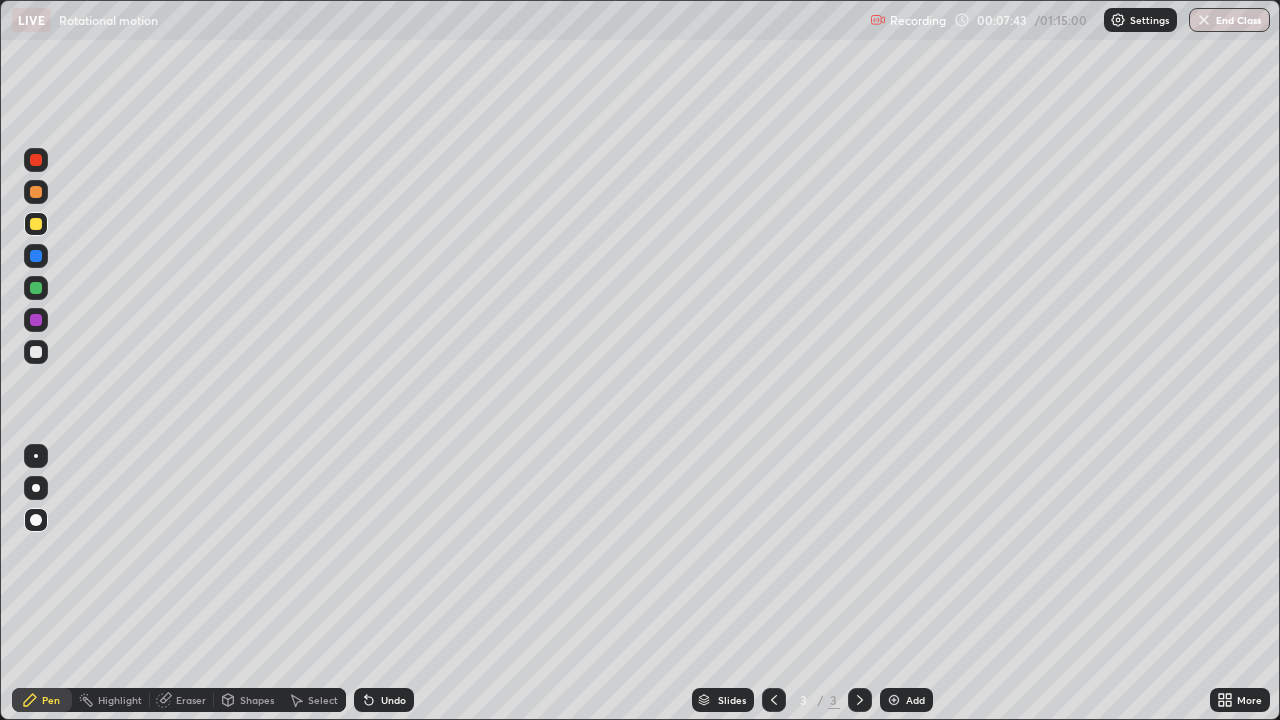 click on "Undo" at bounding box center [384, 700] 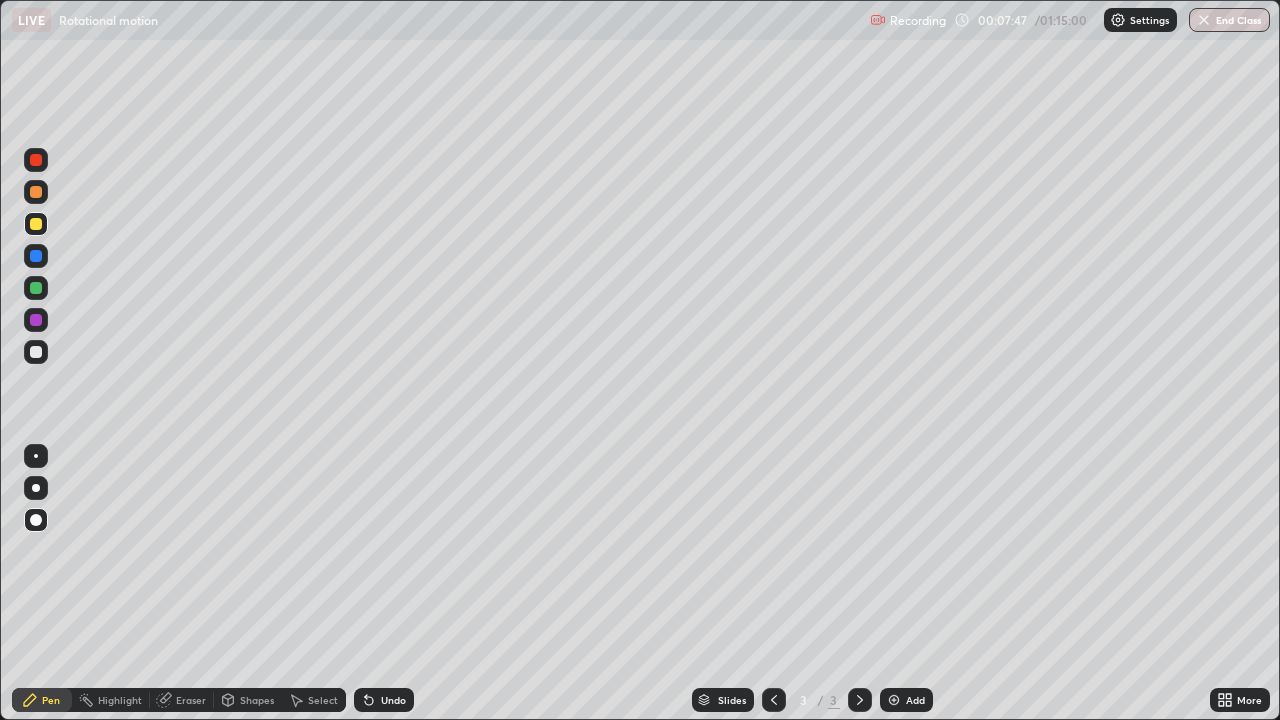 click on "Shapes" at bounding box center [257, 700] 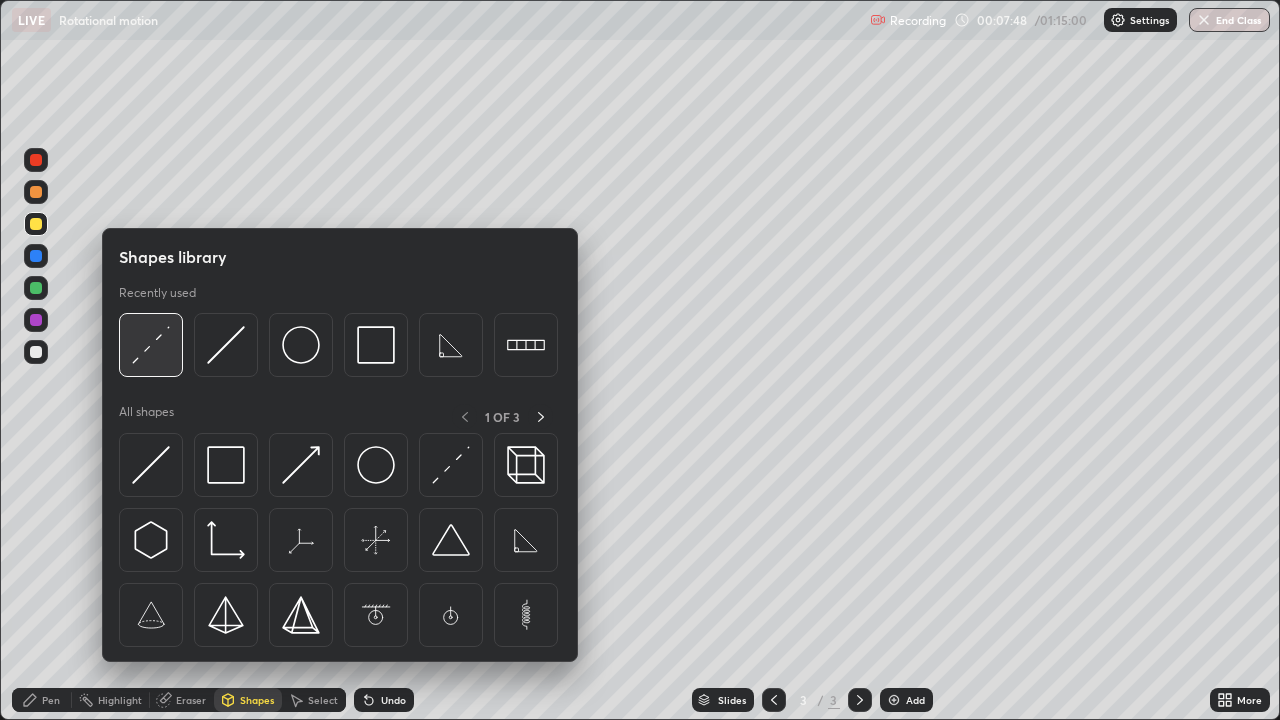 click at bounding box center [151, 345] 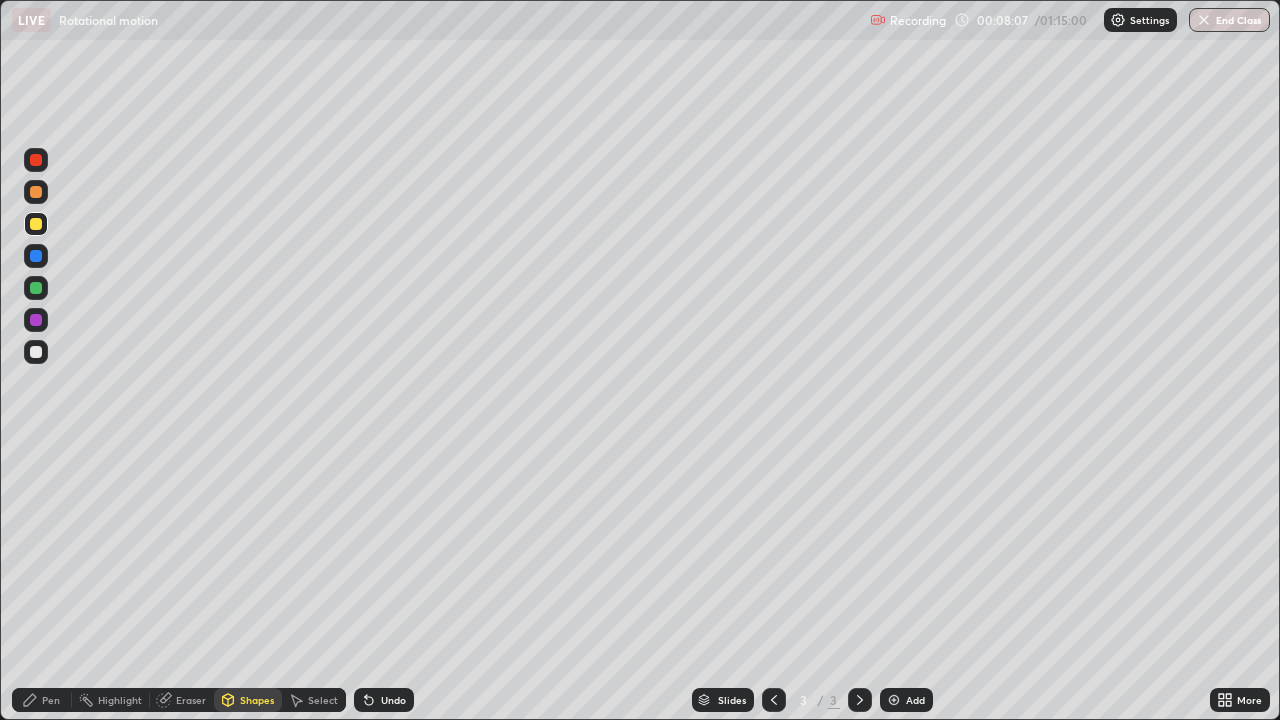 click on "Pen" at bounding box center [51, 700] 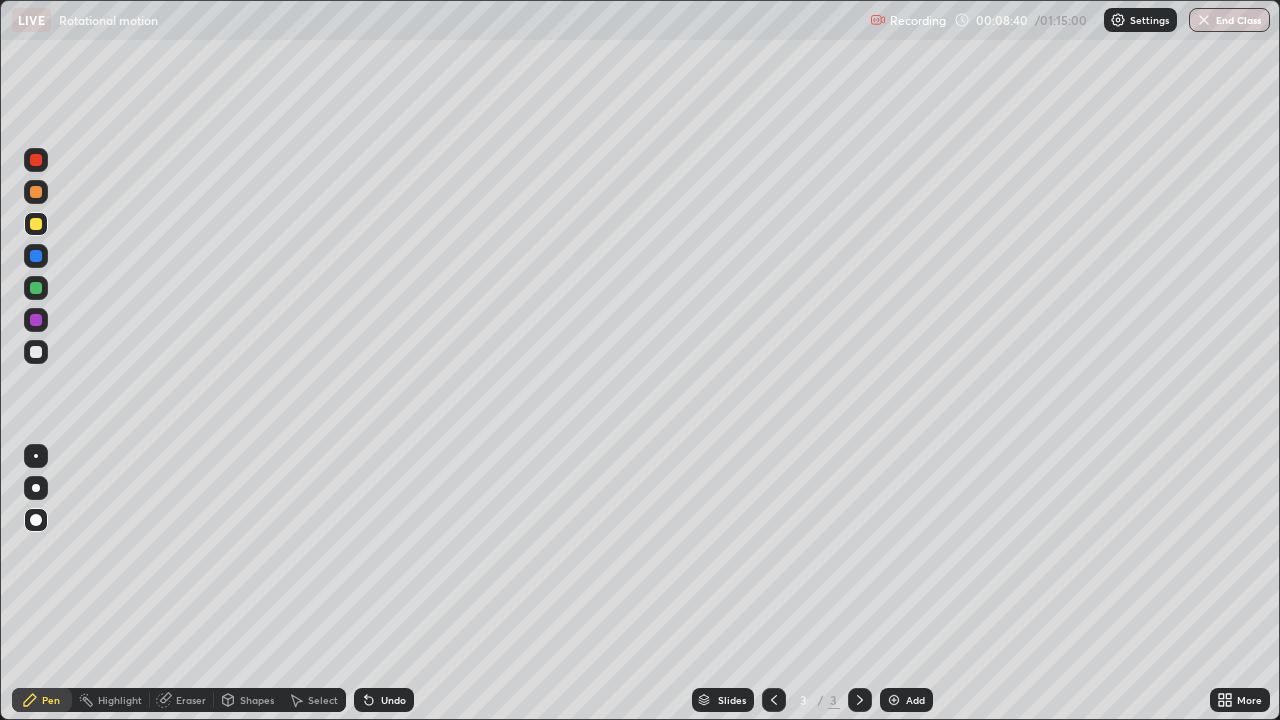 click on "Shapes" at bounding box center (248, 700) 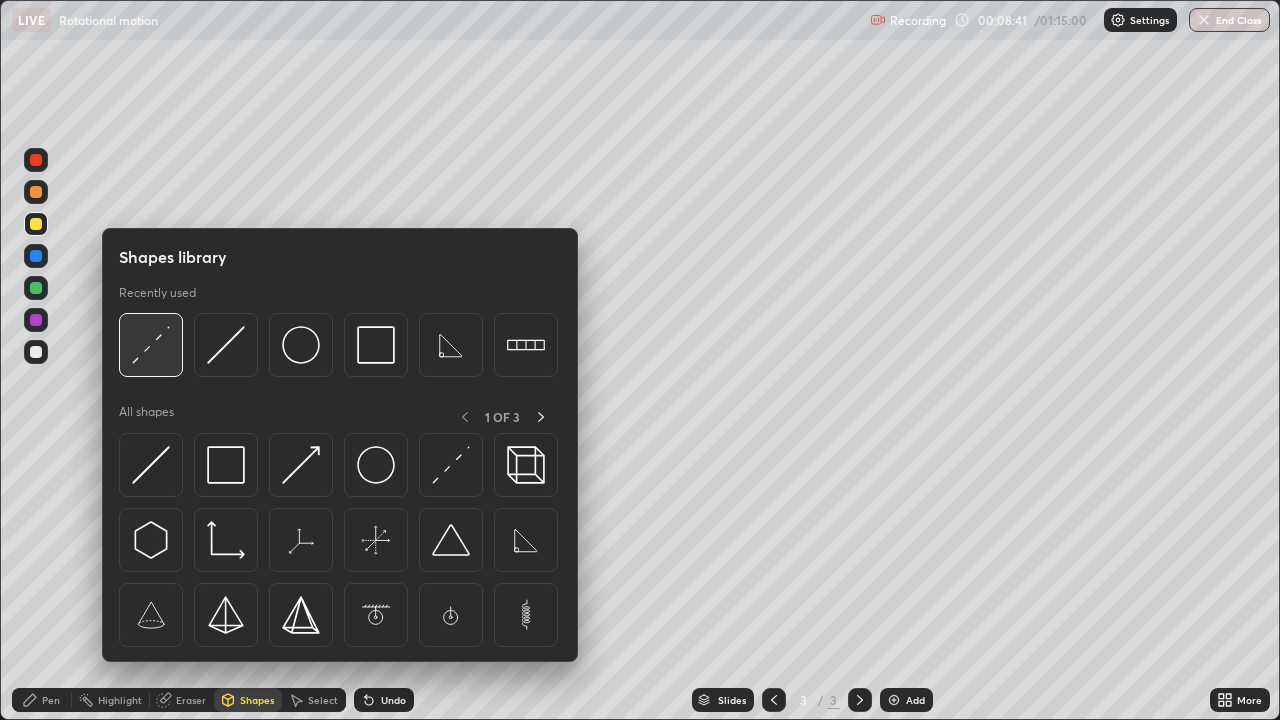 click at bounding box center (151, 345) 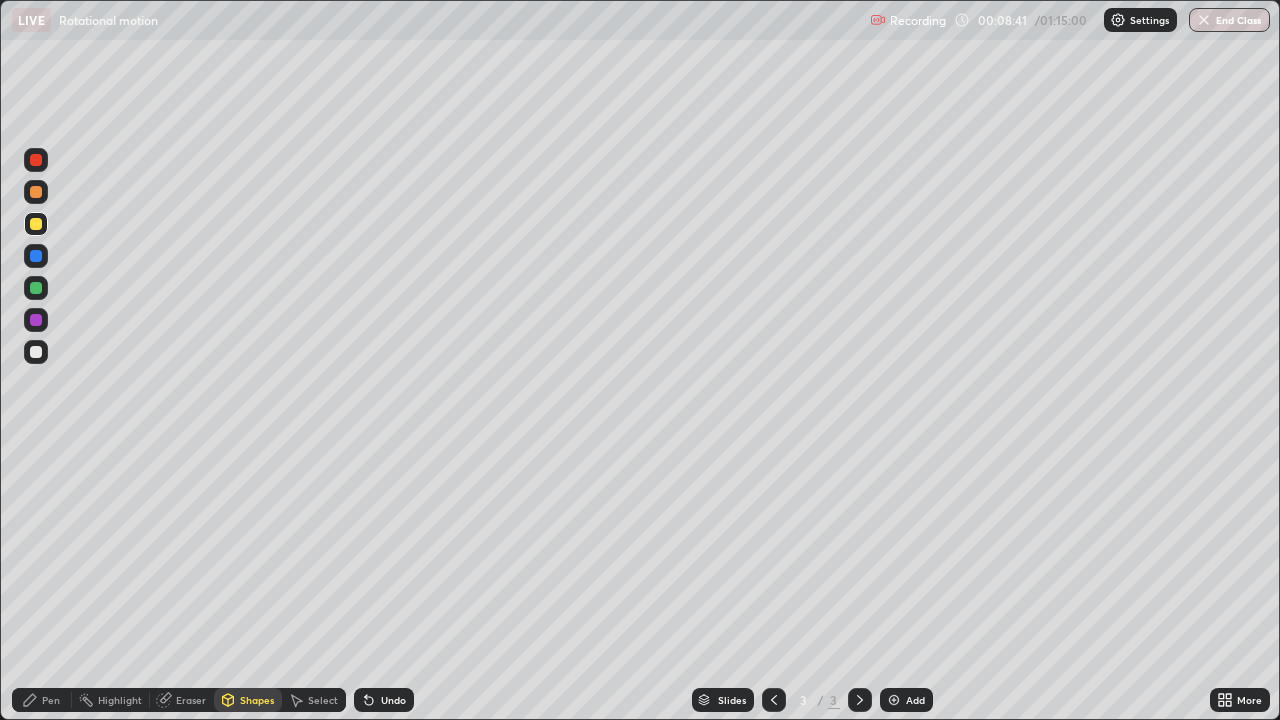 click at bounding box center [36, 352] 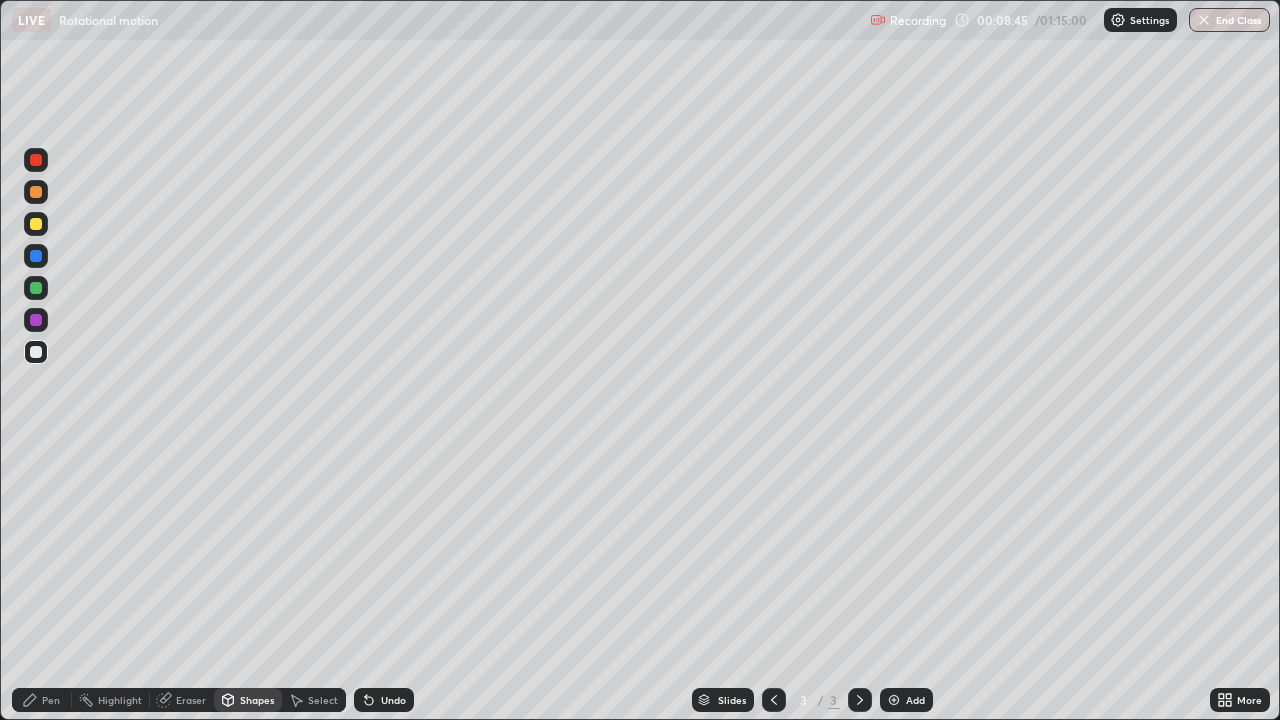 click on "Pen" at bounding box center [51, 700] 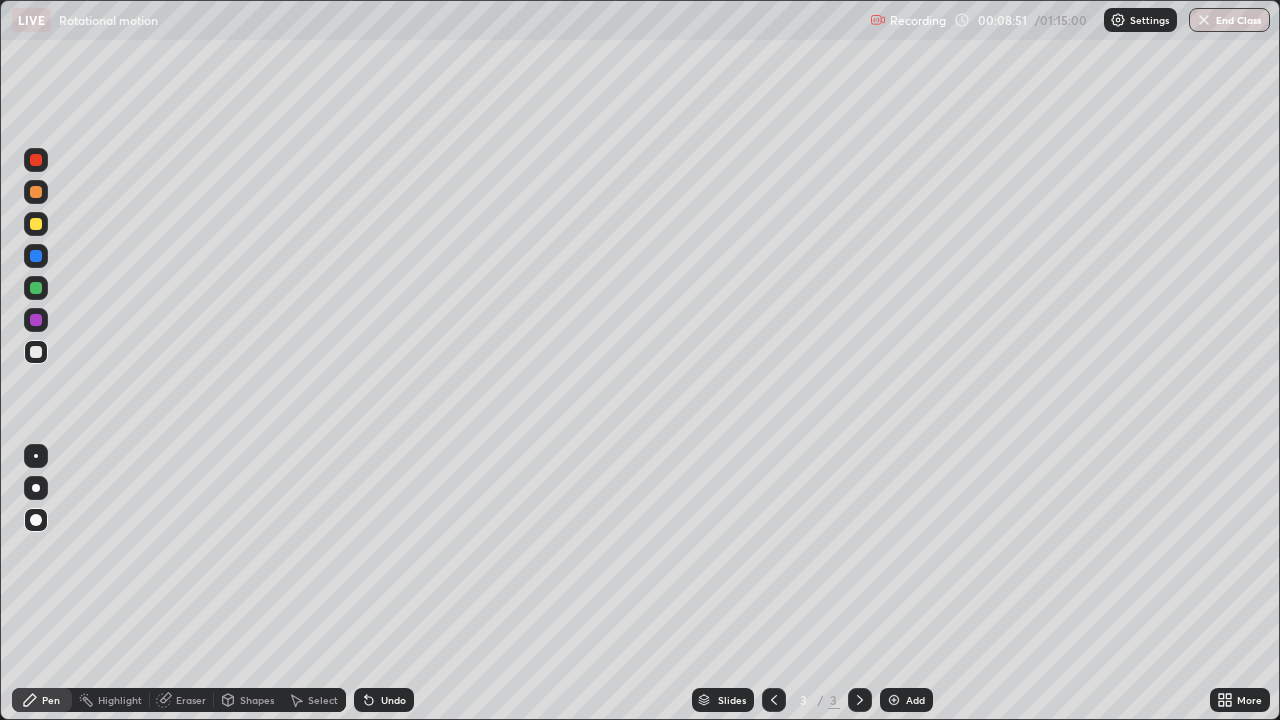 click on "Undo" at bounding box center (393, 700) 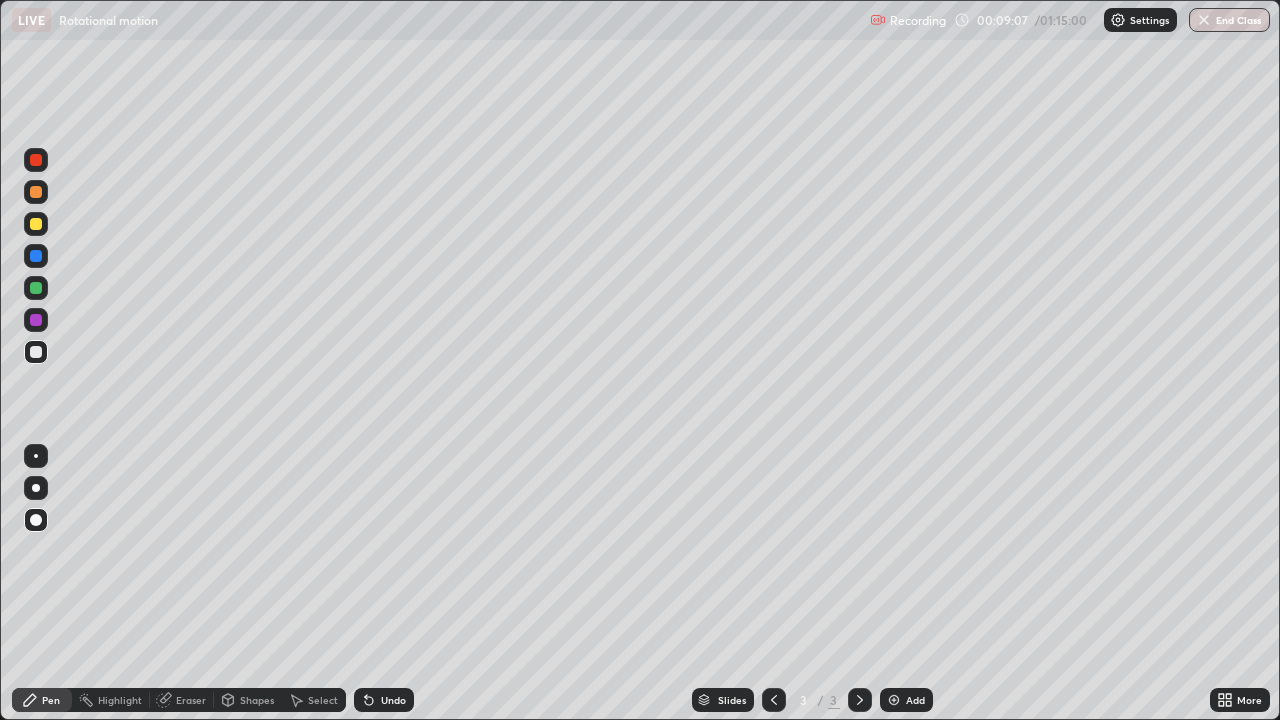 click on "Shapes" at bounding box center (248, 700) 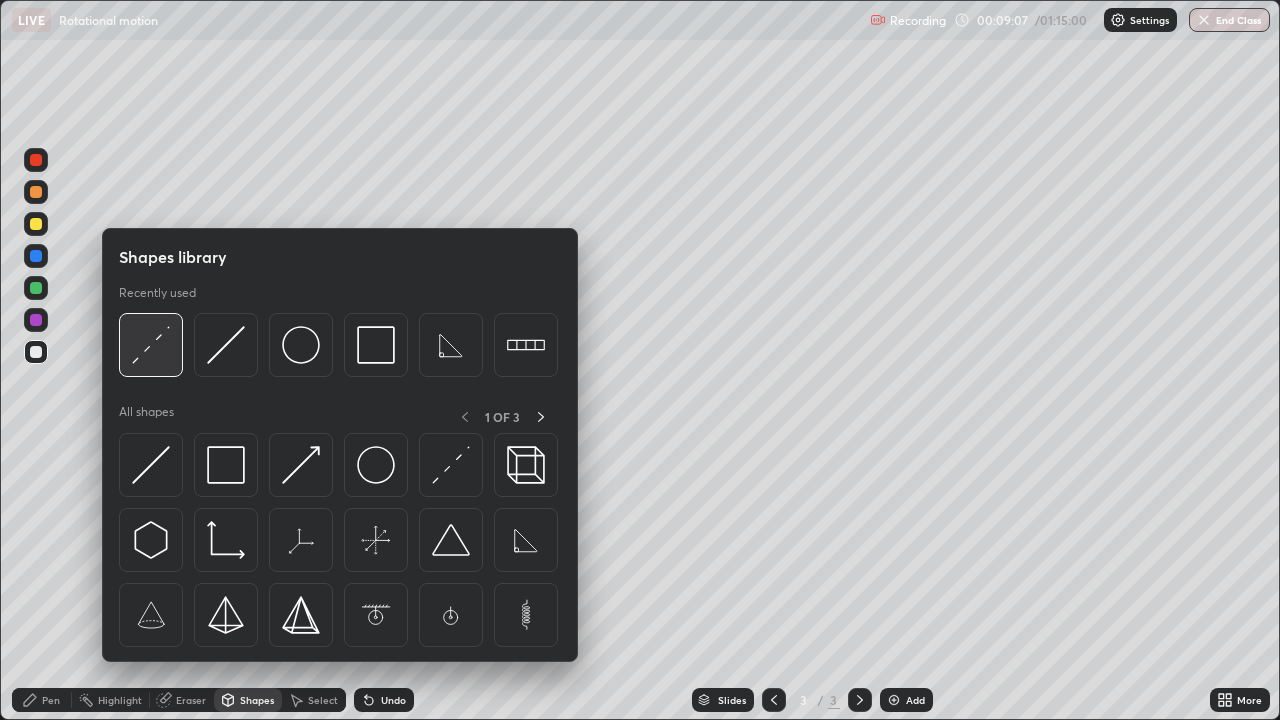 click at bounding box center (151, 345) 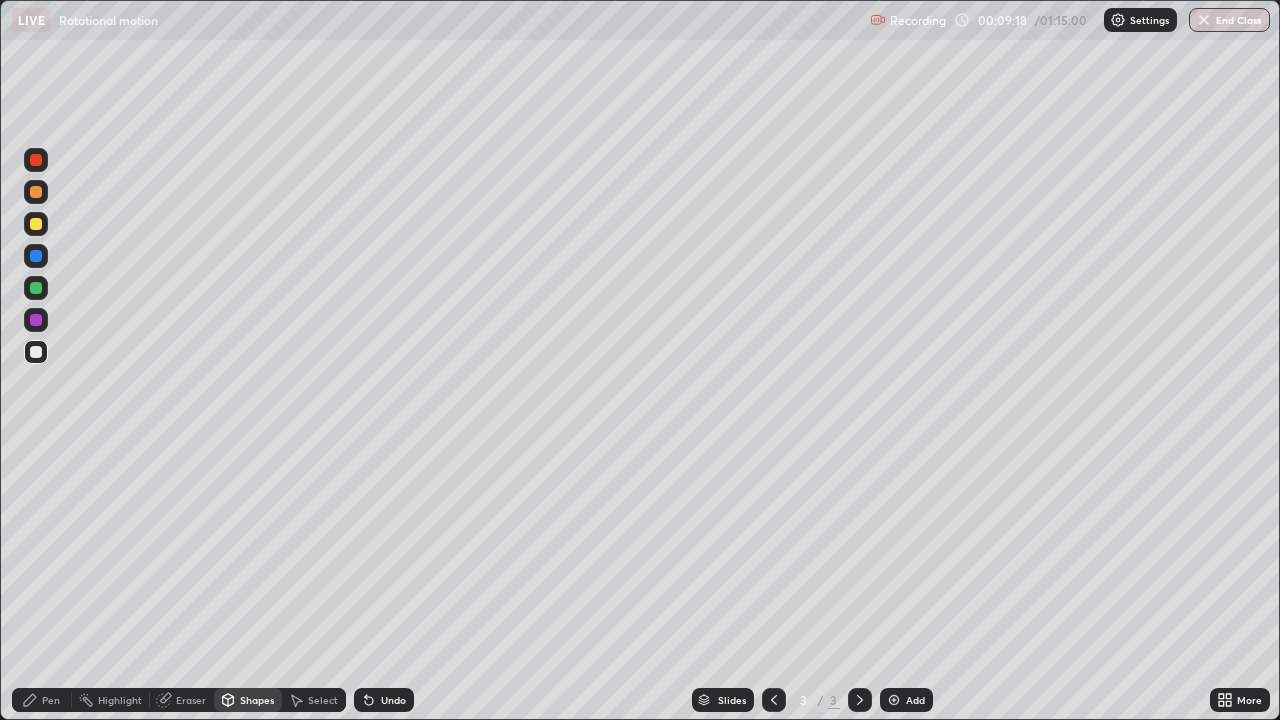 click on "Pen" at bounding box center (42, 700) 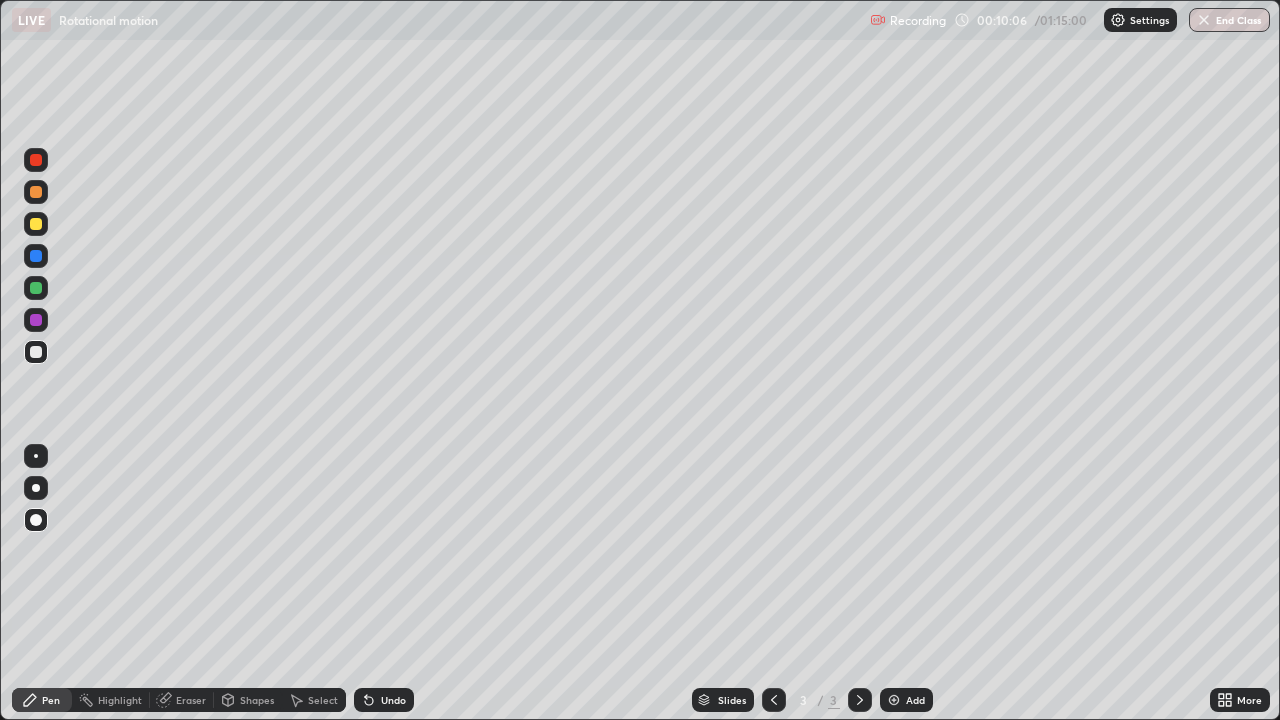 click on "Shapes" at bounding box center (257, 700) 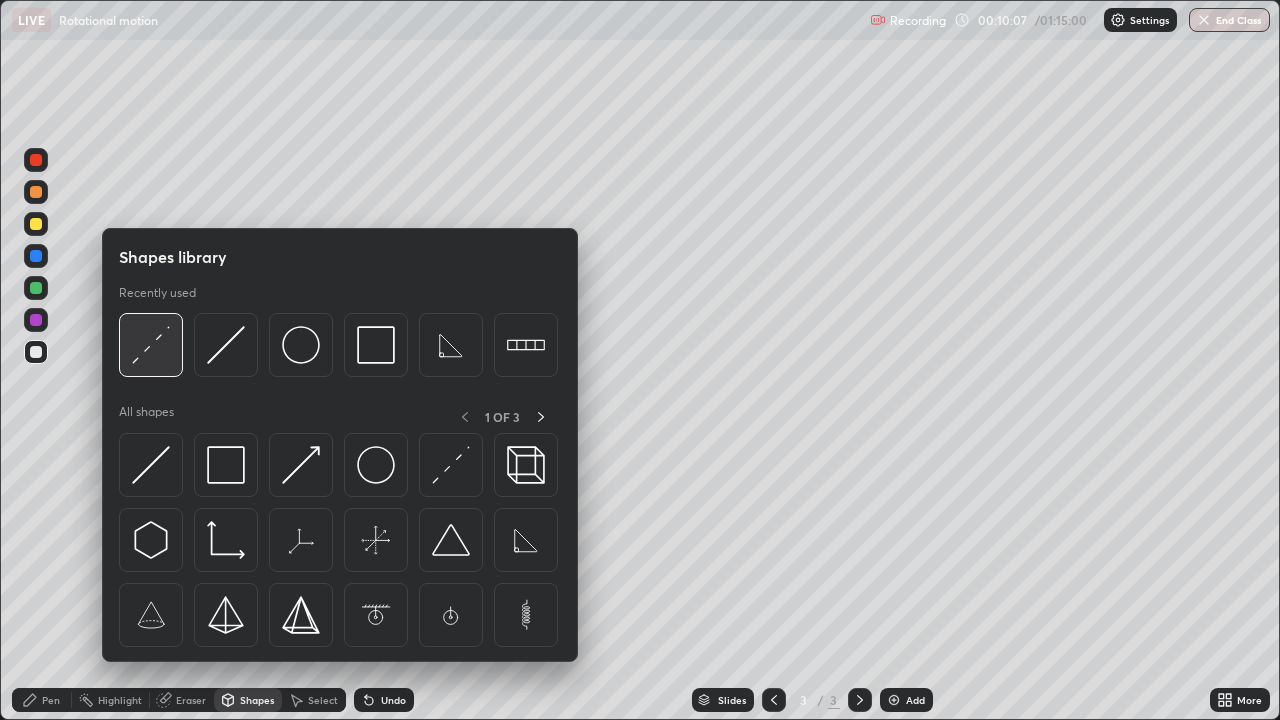 click at bounding box center [151, 345] 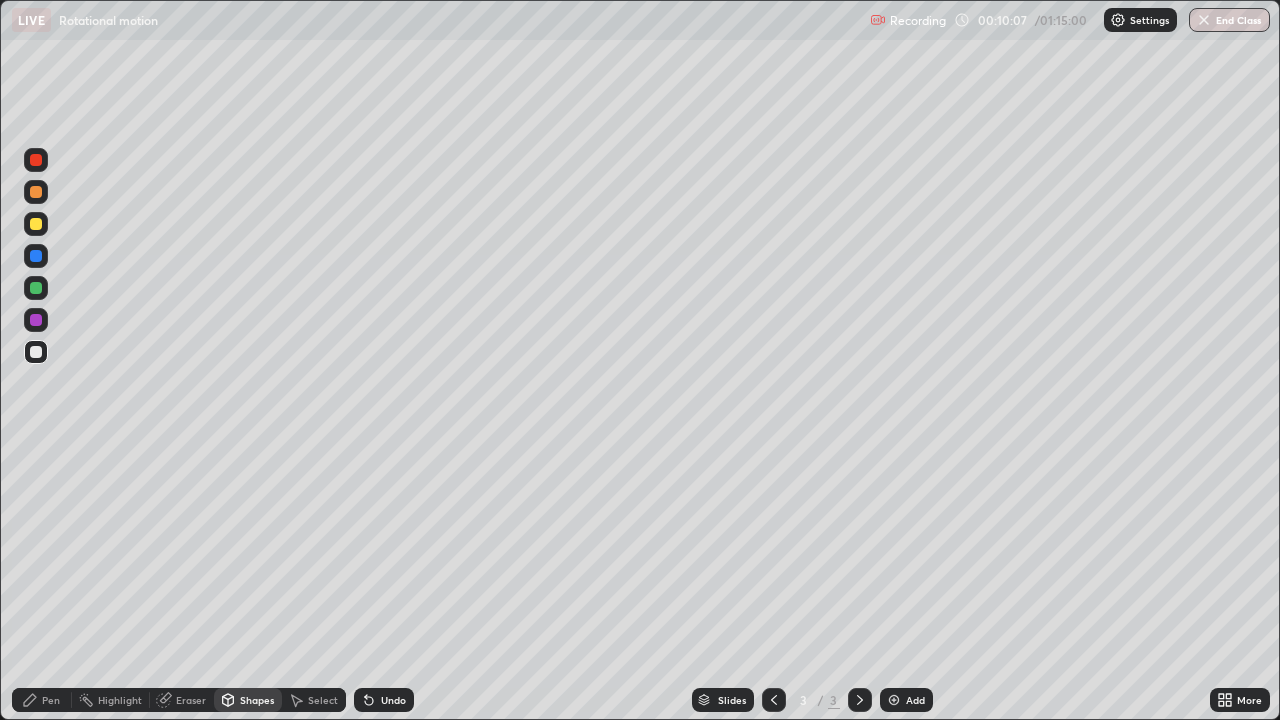 click at bounding box center [36, 224] 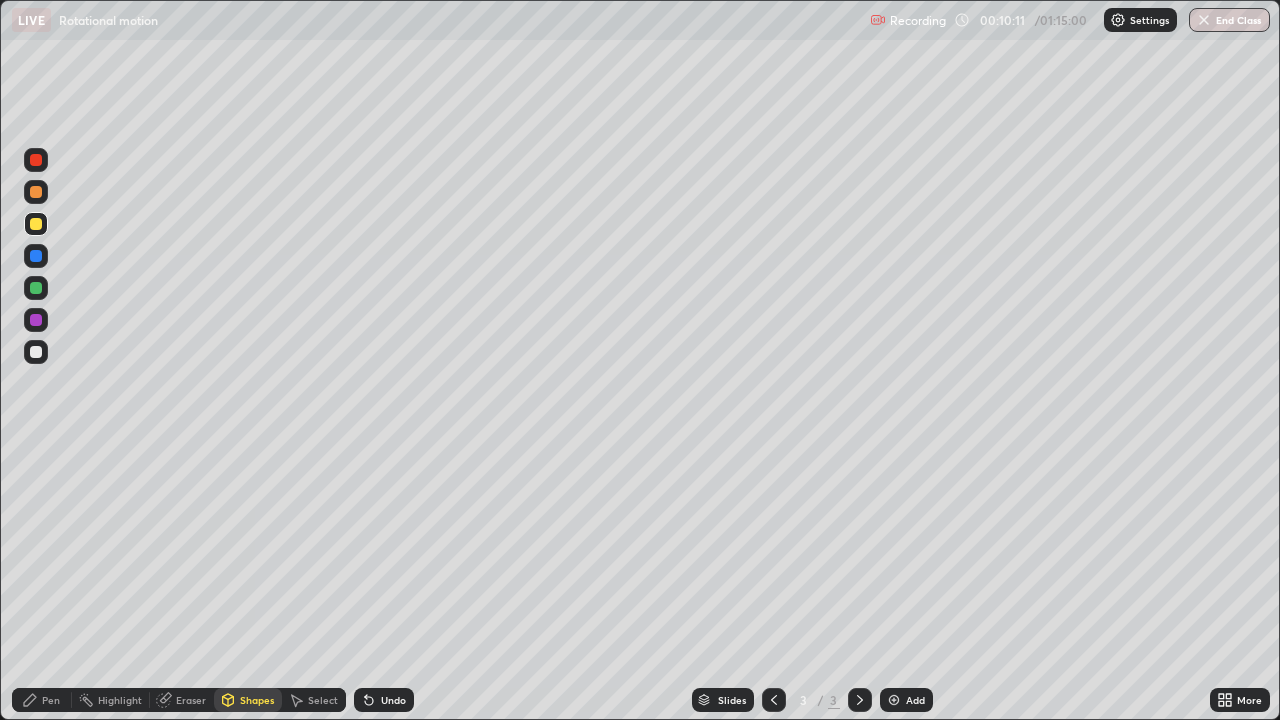 click on "Pen" at bounding box center (51, 700) 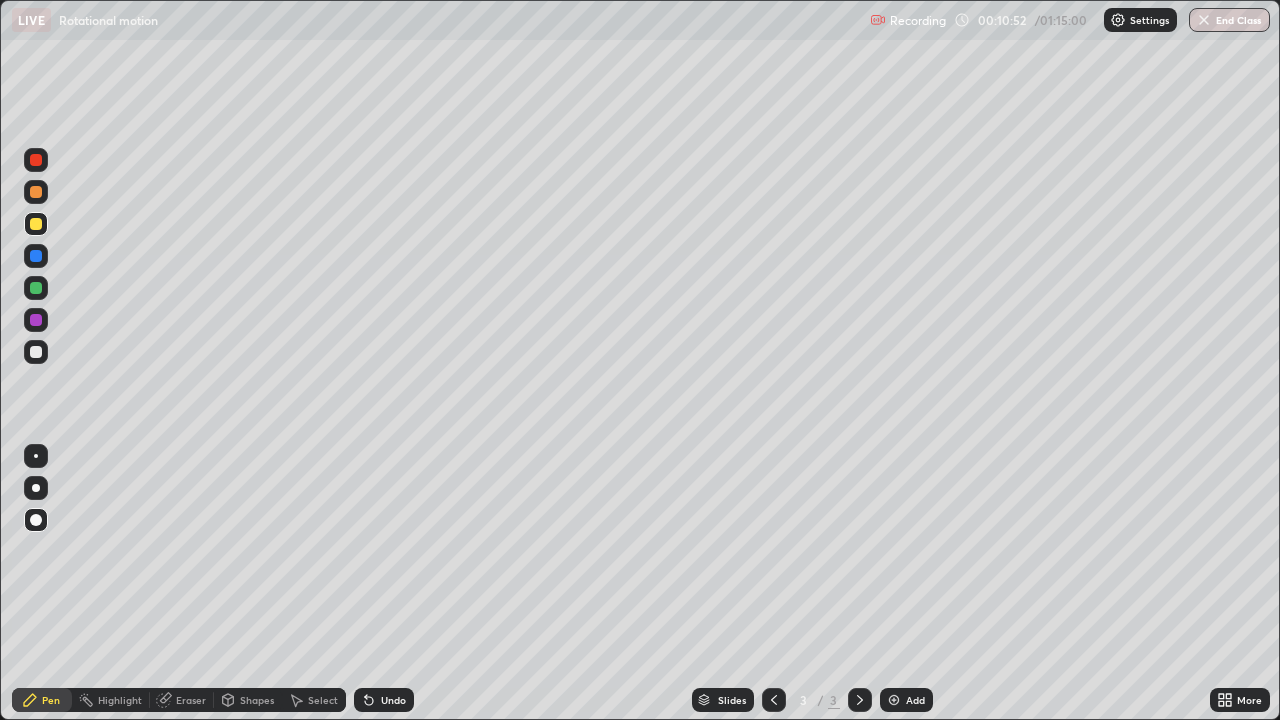 click on "Shapes" at bounding box center [248, 700] 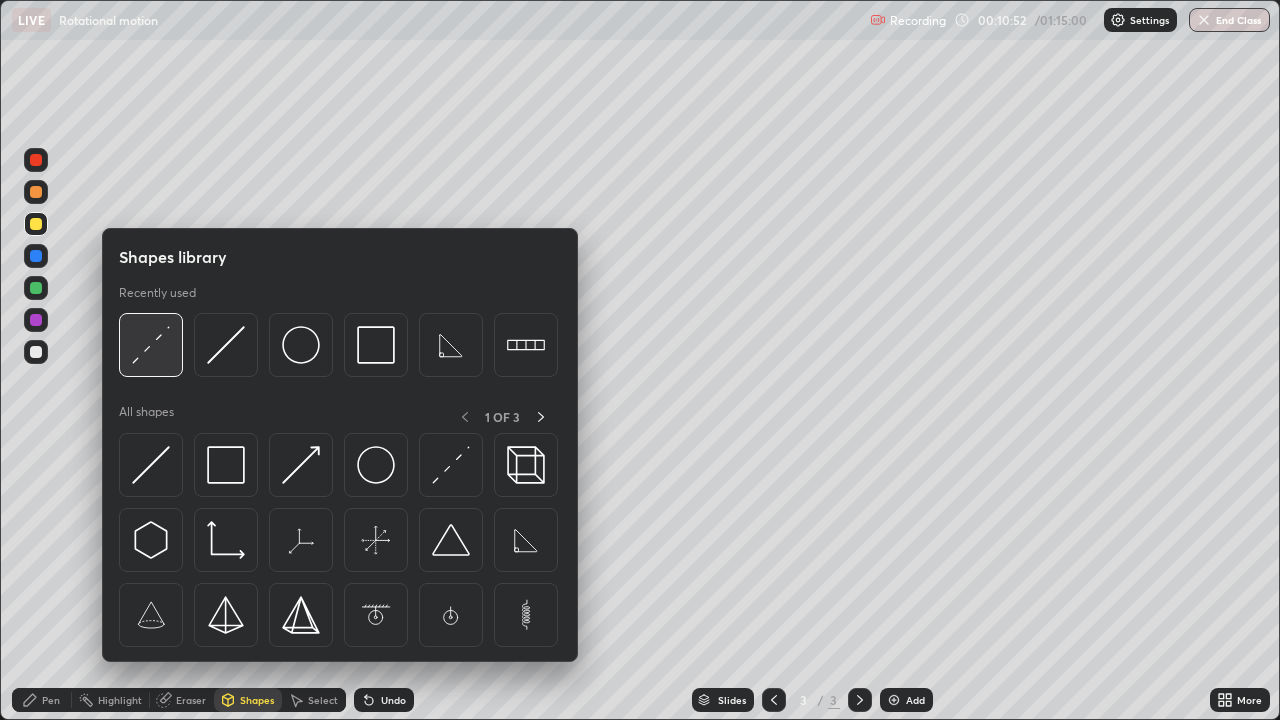 click at bounding box center (151, 345) 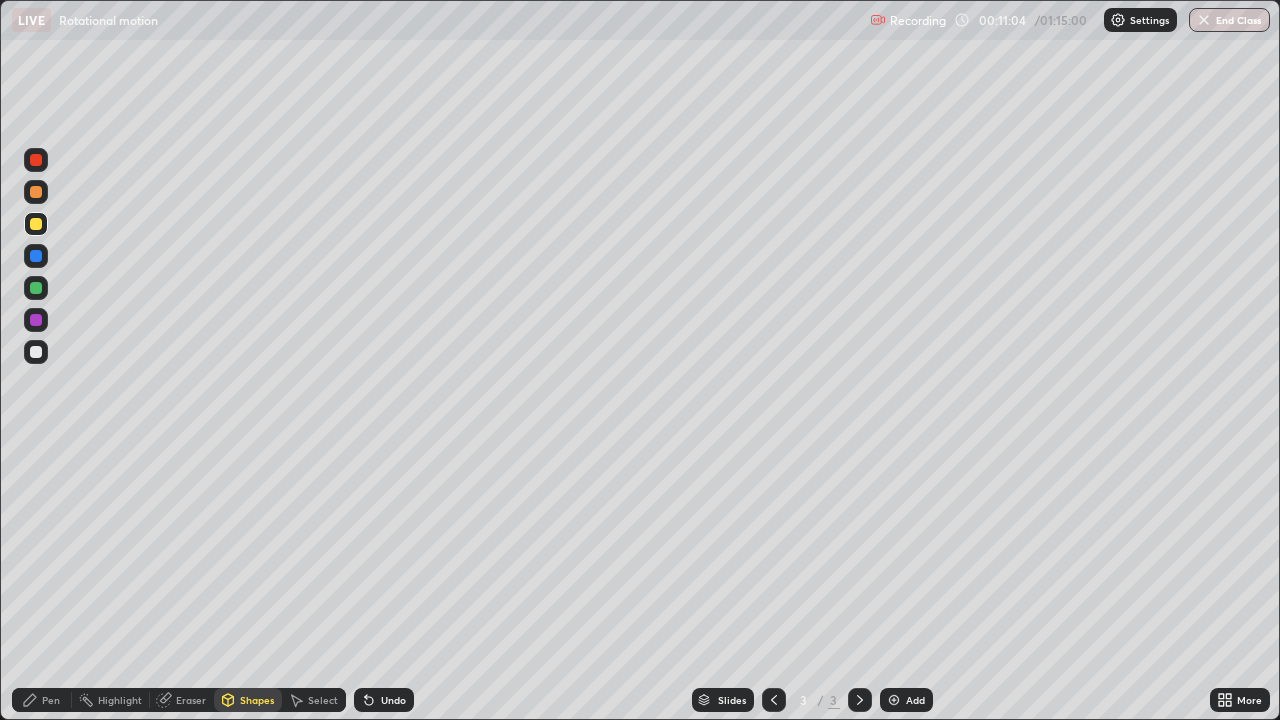click on "Pen" at bounding box center [42, 700] 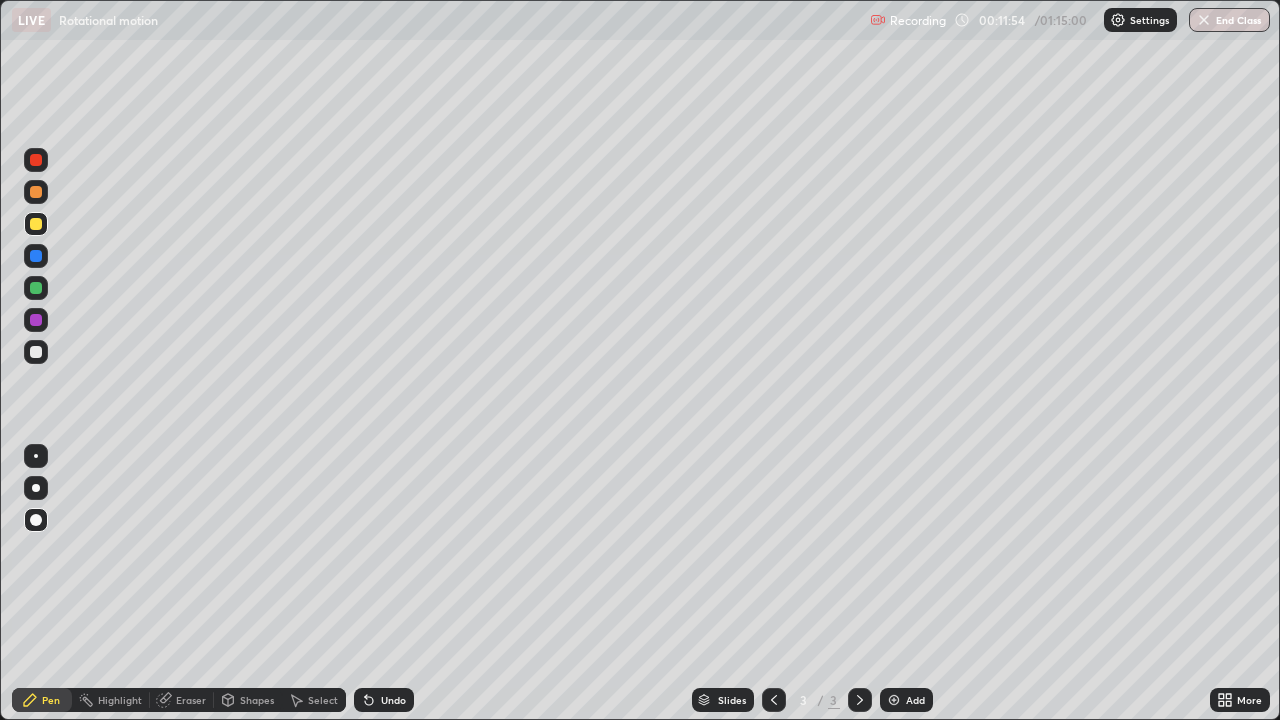 click on "Undo" at bounding box center (393, 700) 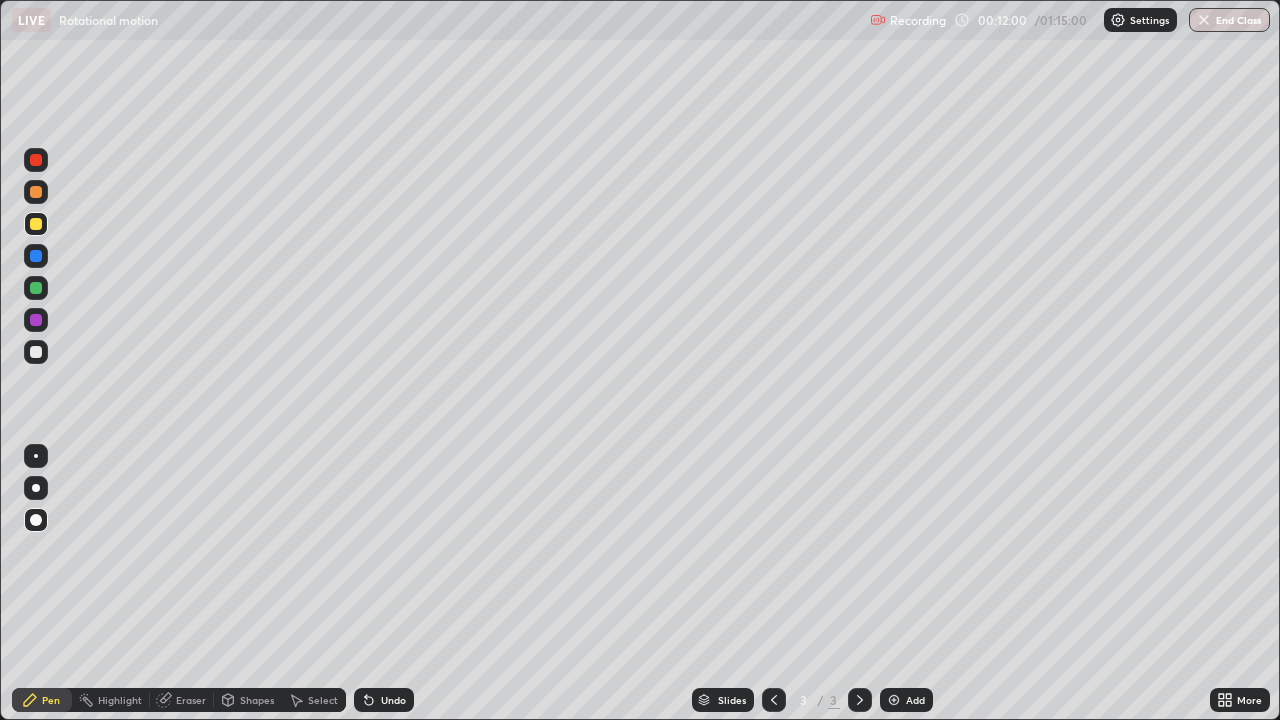 click on "Pen" at bounding box center [42, 700] 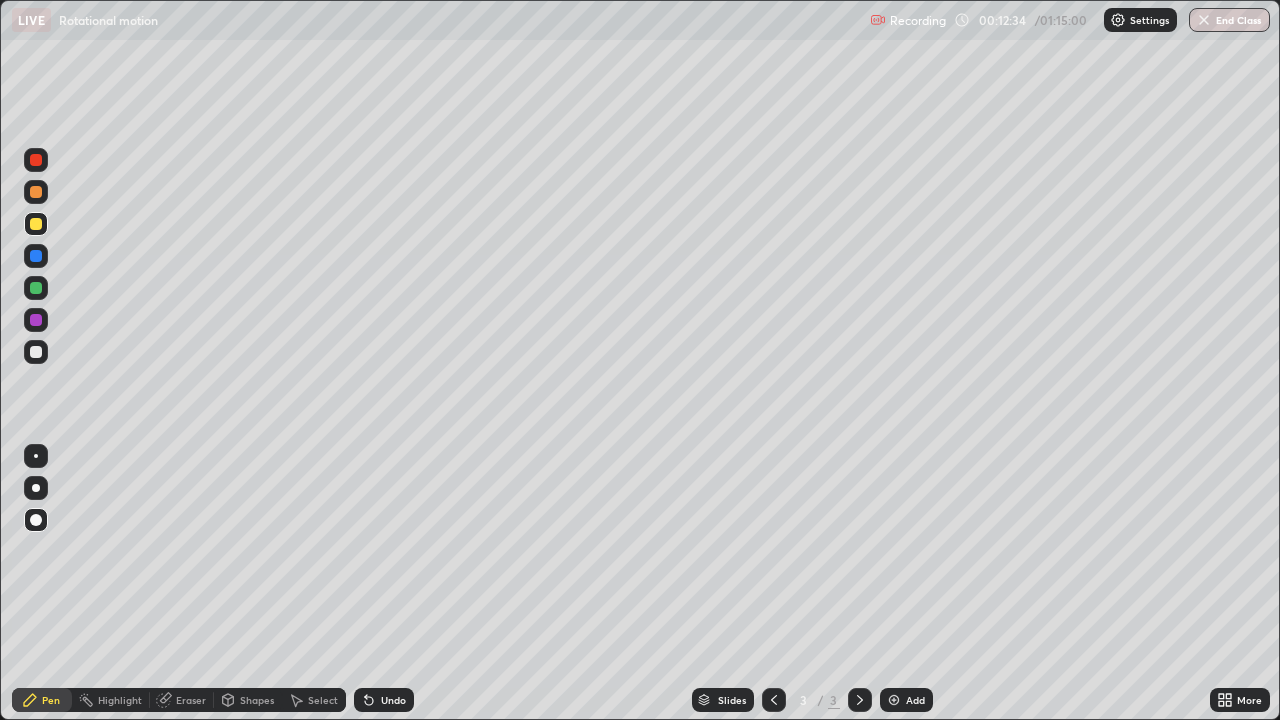 click on "Pen" at bounding box center [51, 700] 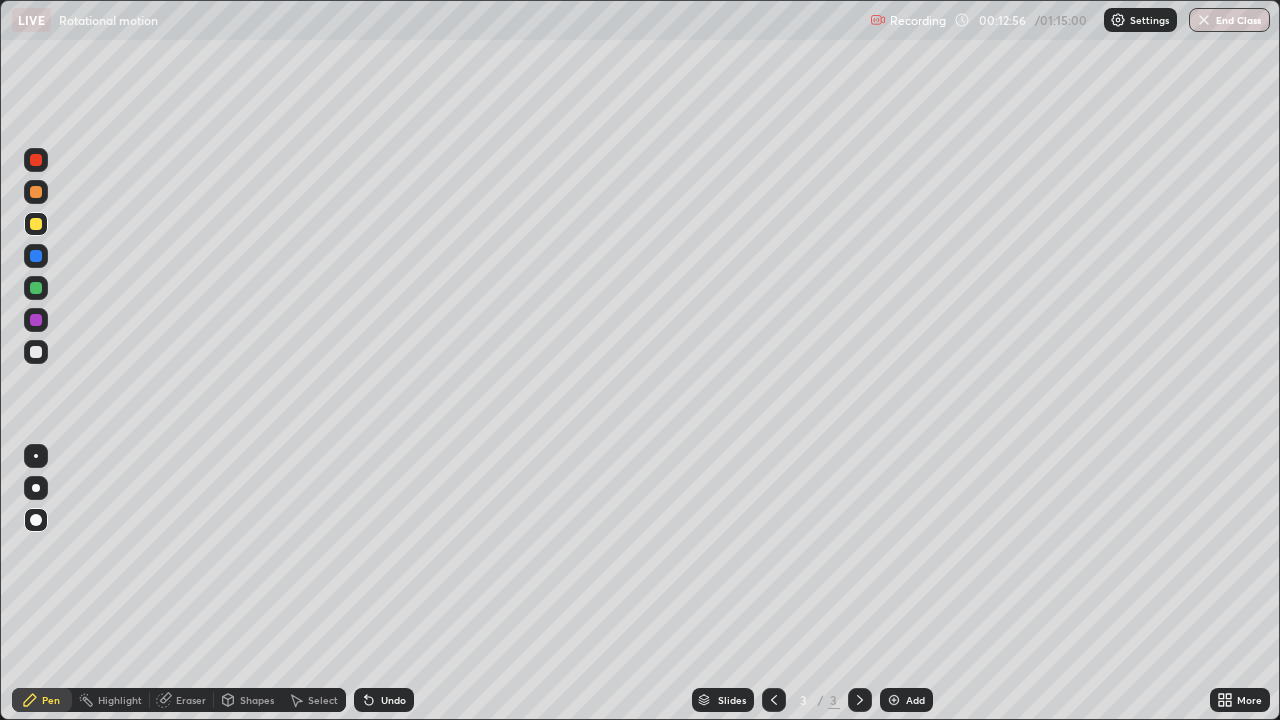 click on "Pen" at bounding box center [51, 700] 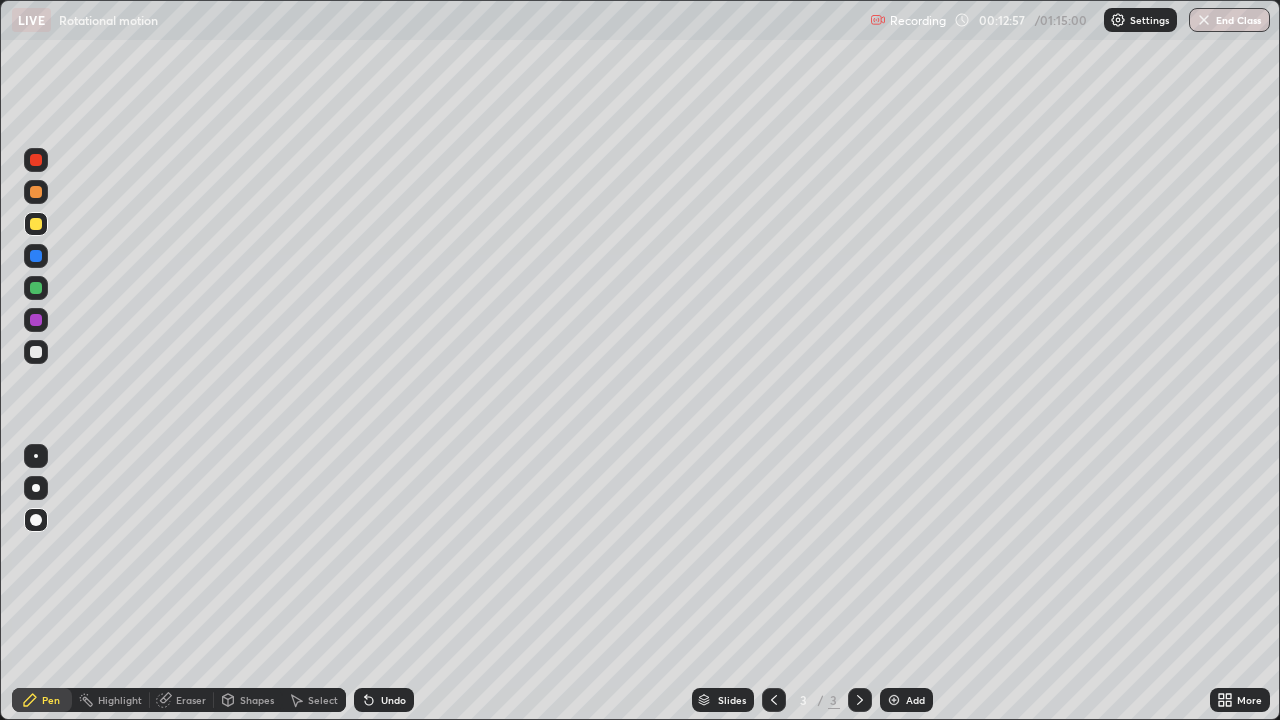 click at bounding box center (36, 352) 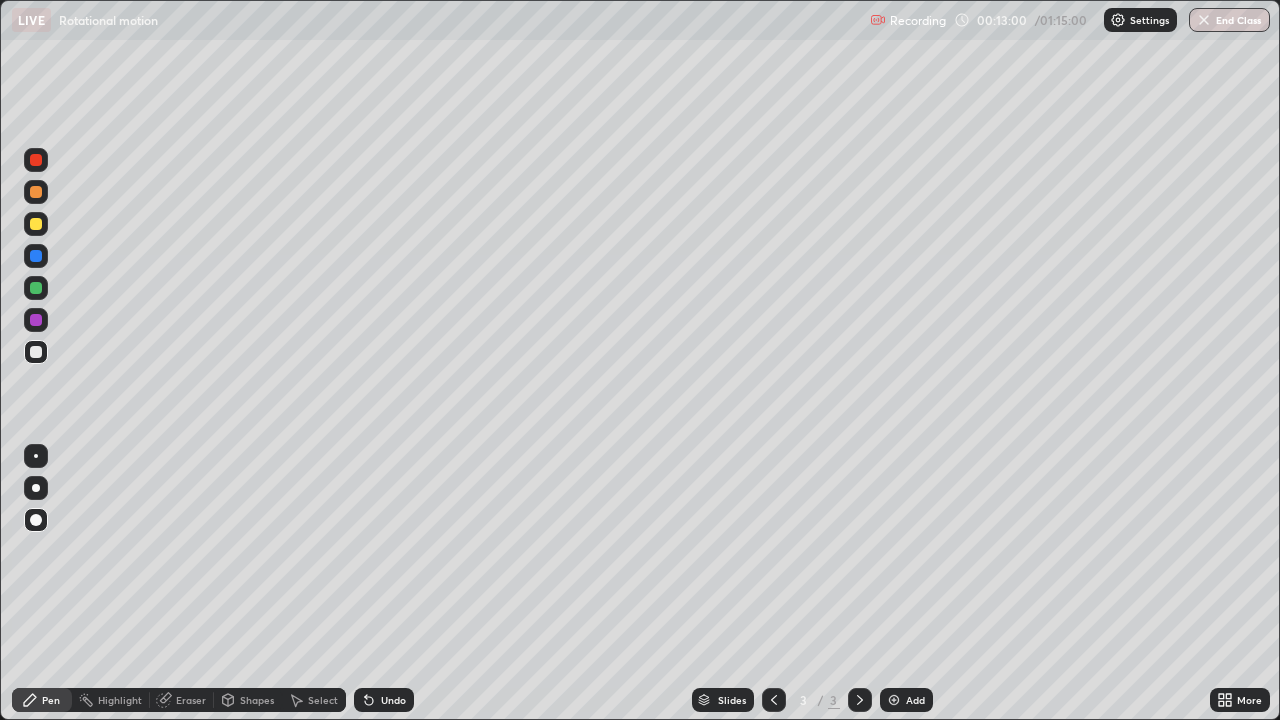 click on "Undo" at bounding box center (384, 700) 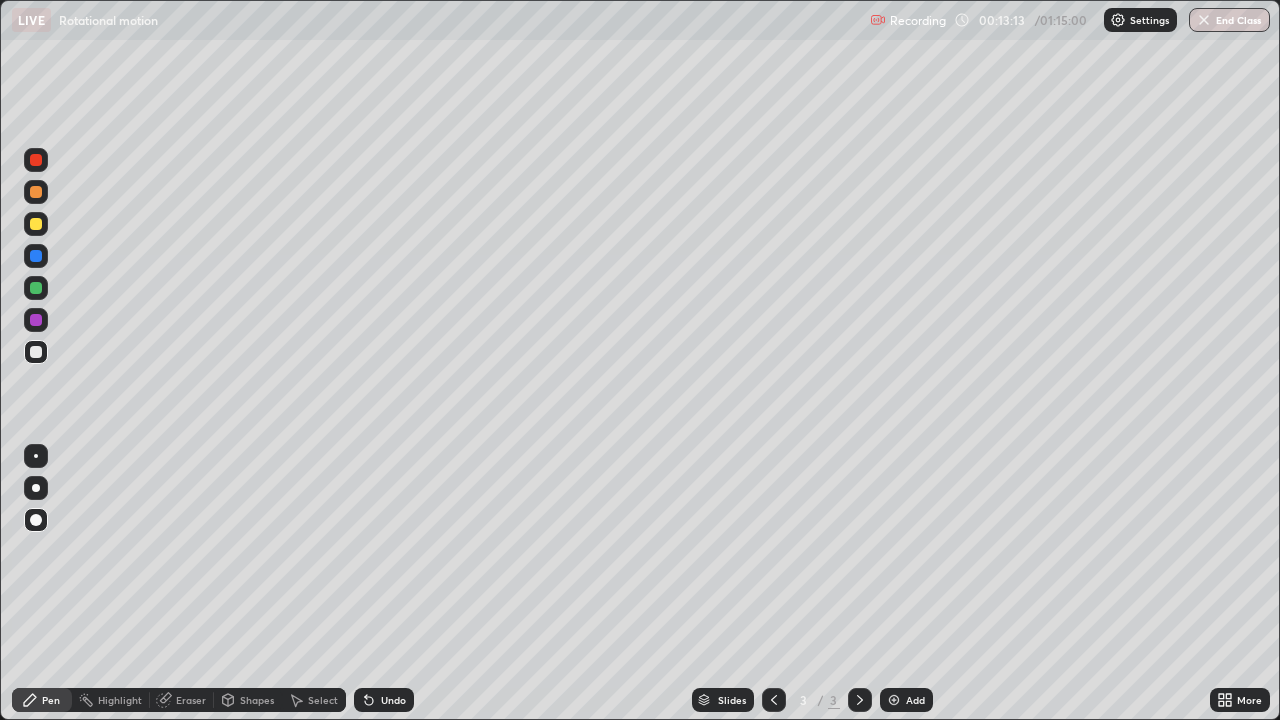 click on "Shapes" at bounding box center [257, 700] 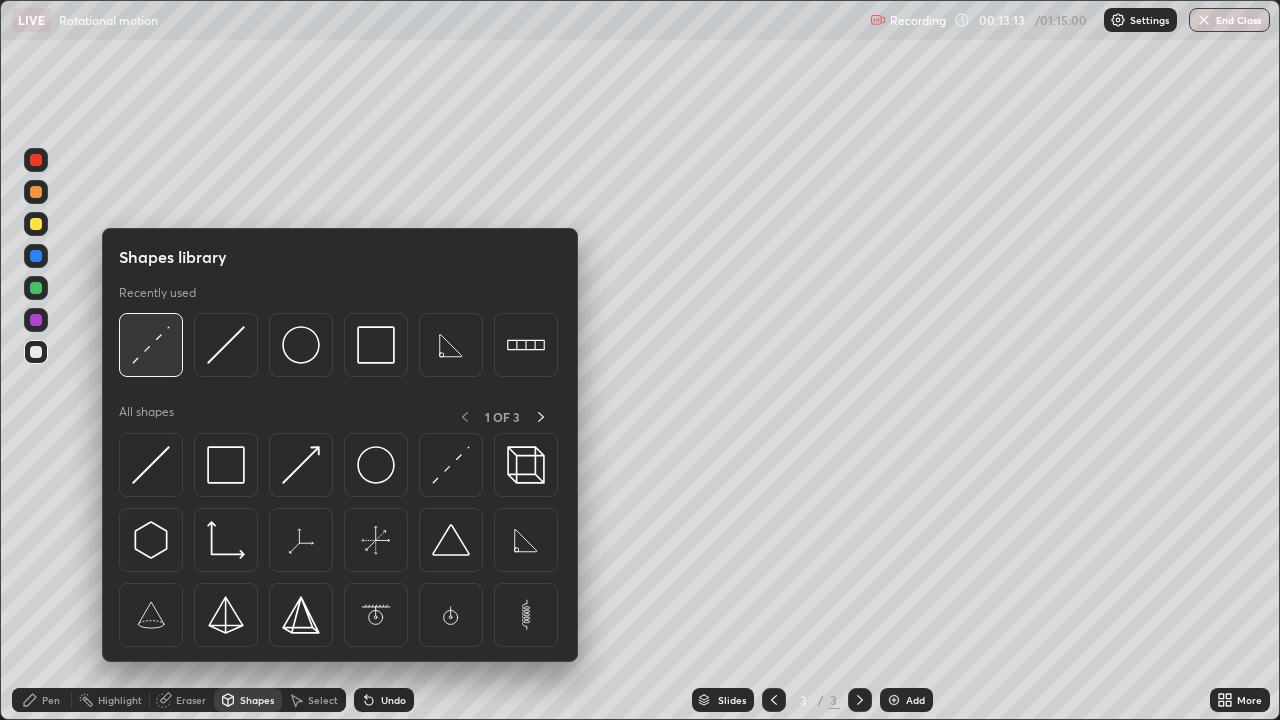 click at bounding box center (151, 345) 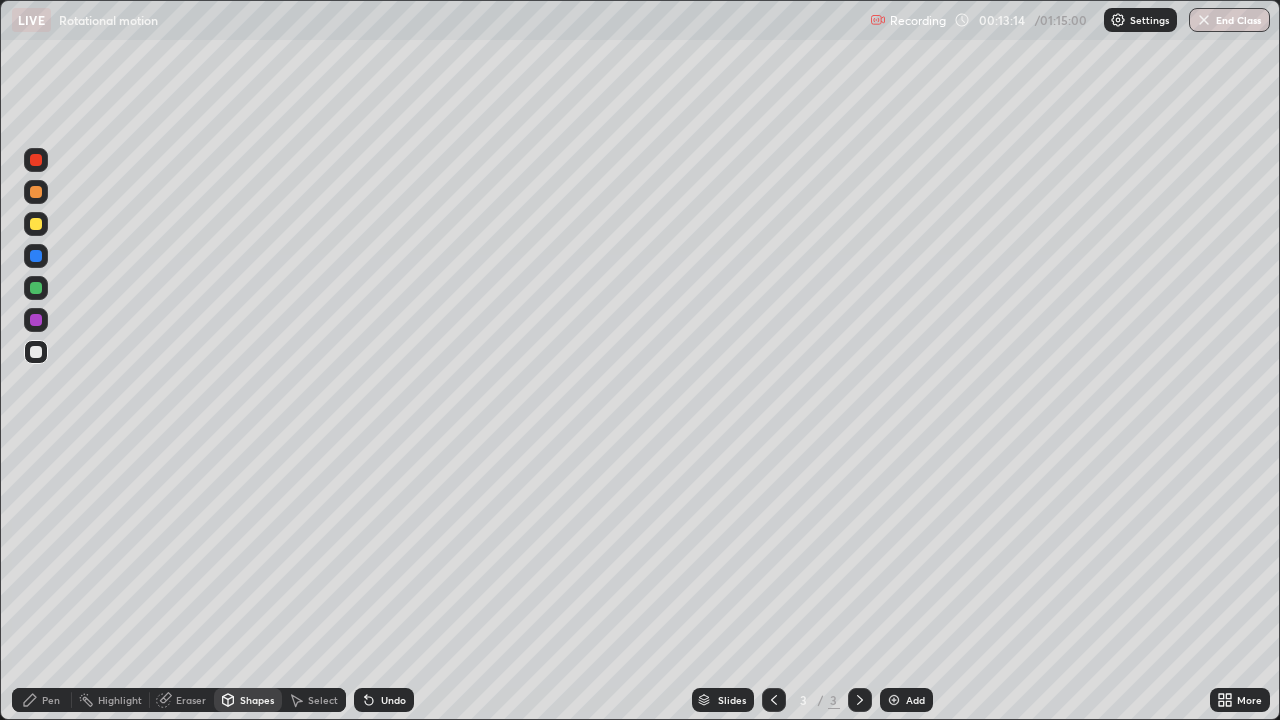 click at bounding box center (36, 288) 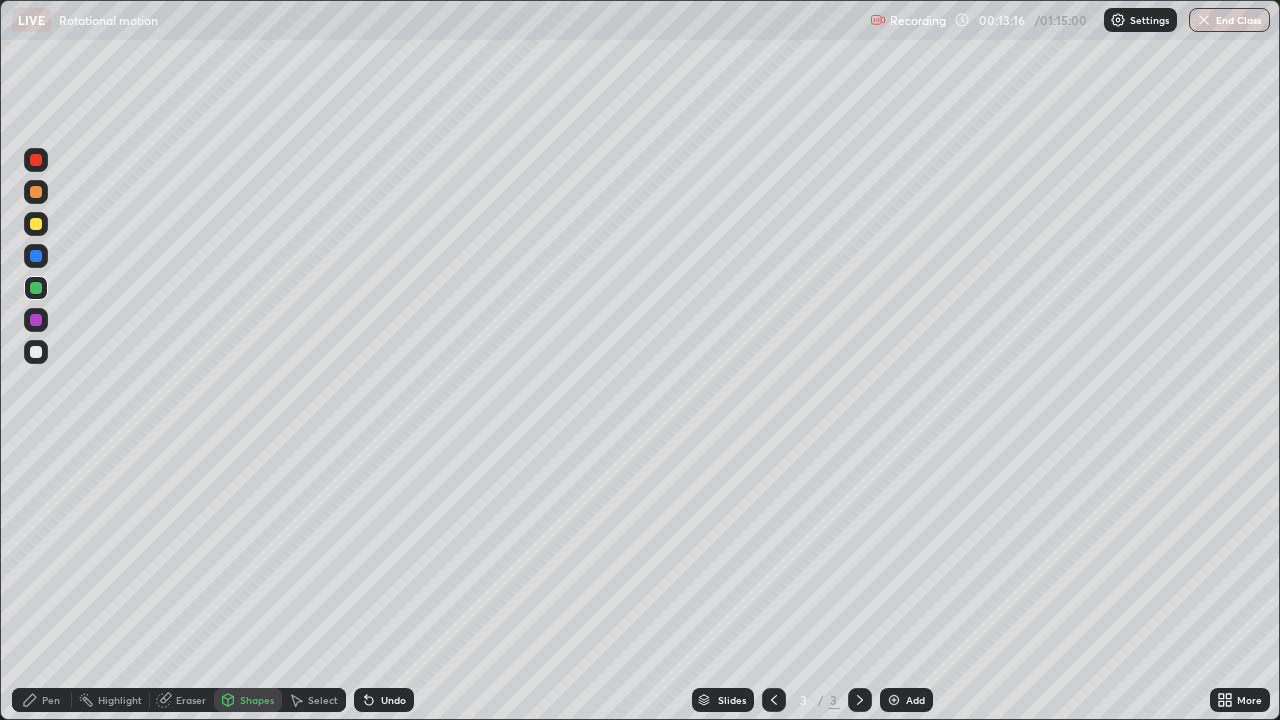 click 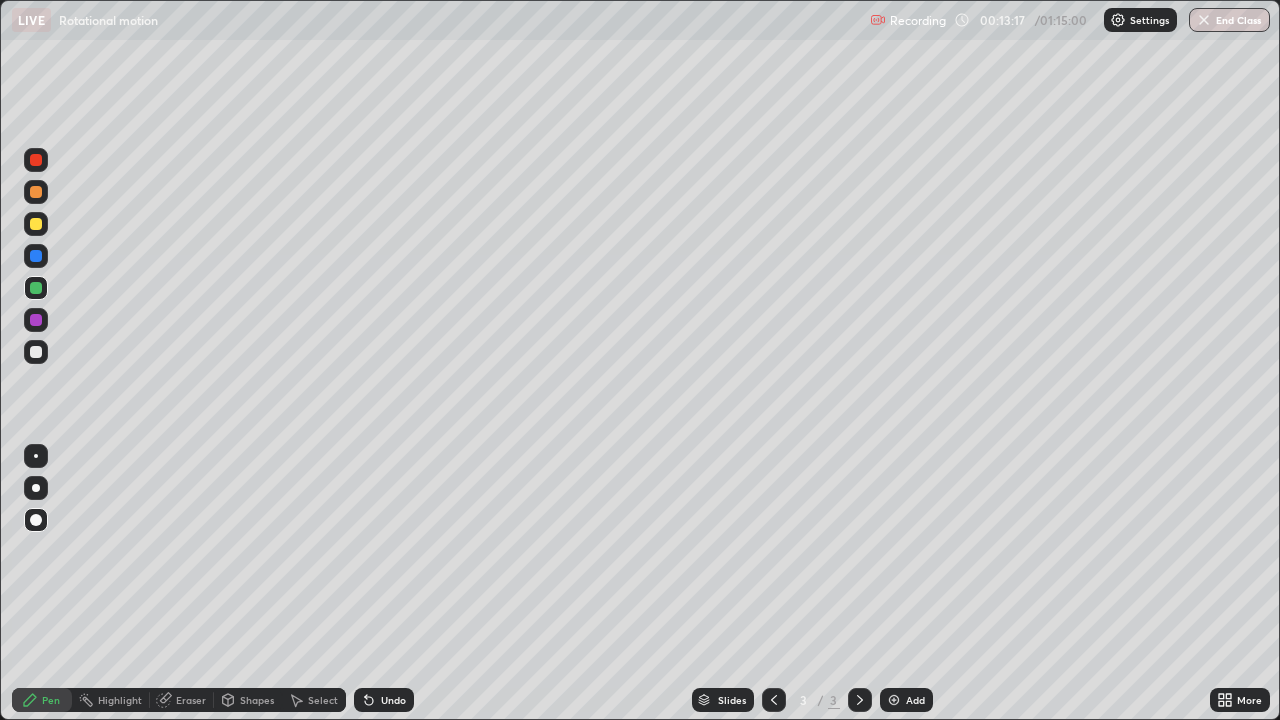 click at bounding box center [36, 224] 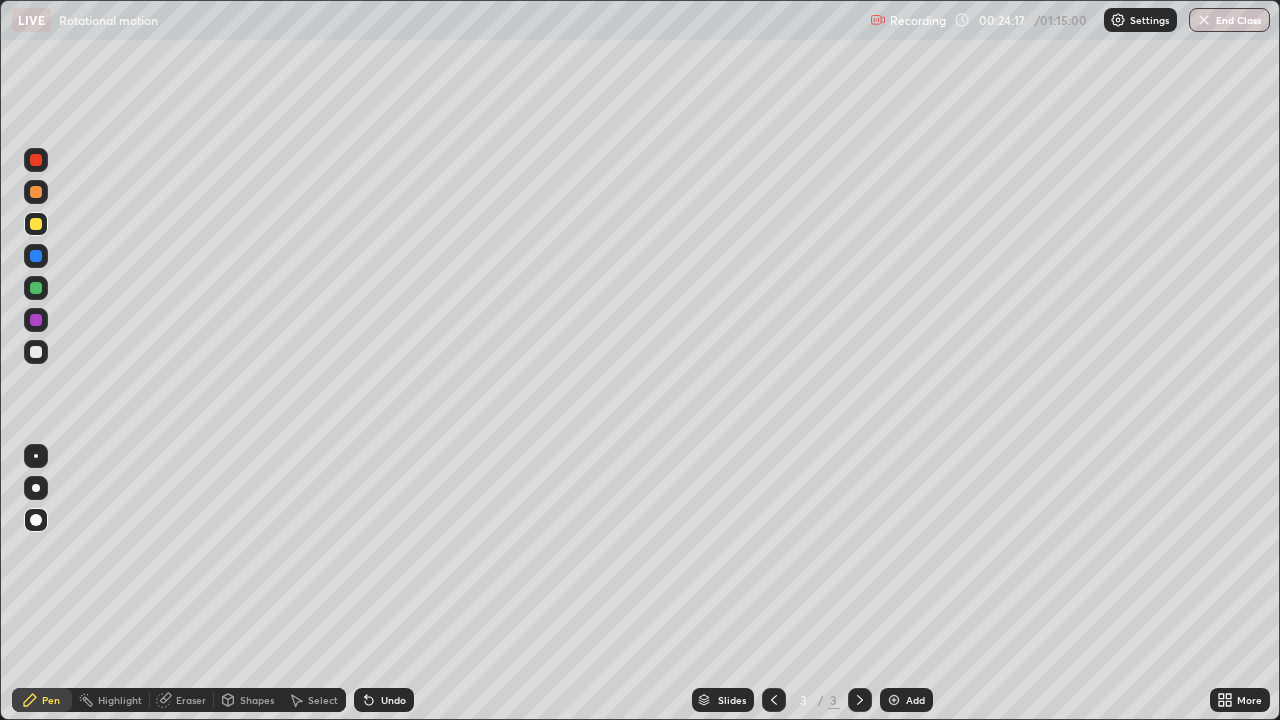 click at bounding box center (894, 700) 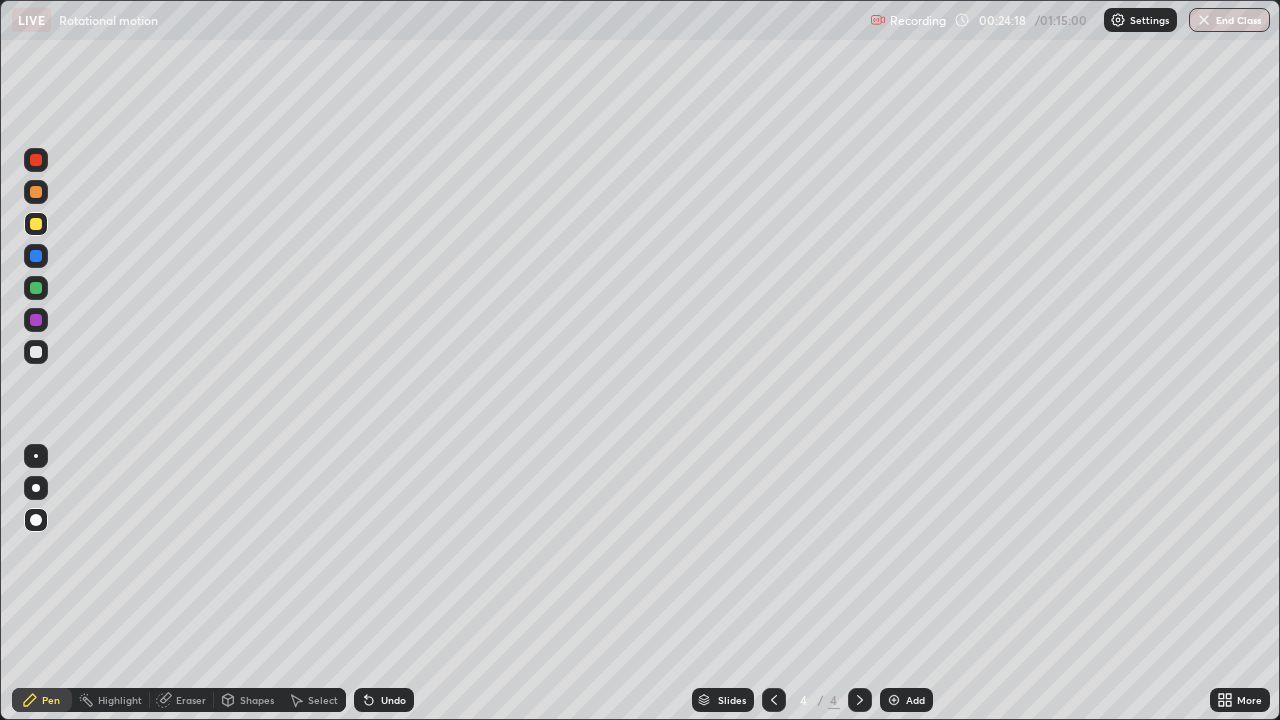 click on "Shapes" at bounding box center [257, 700] 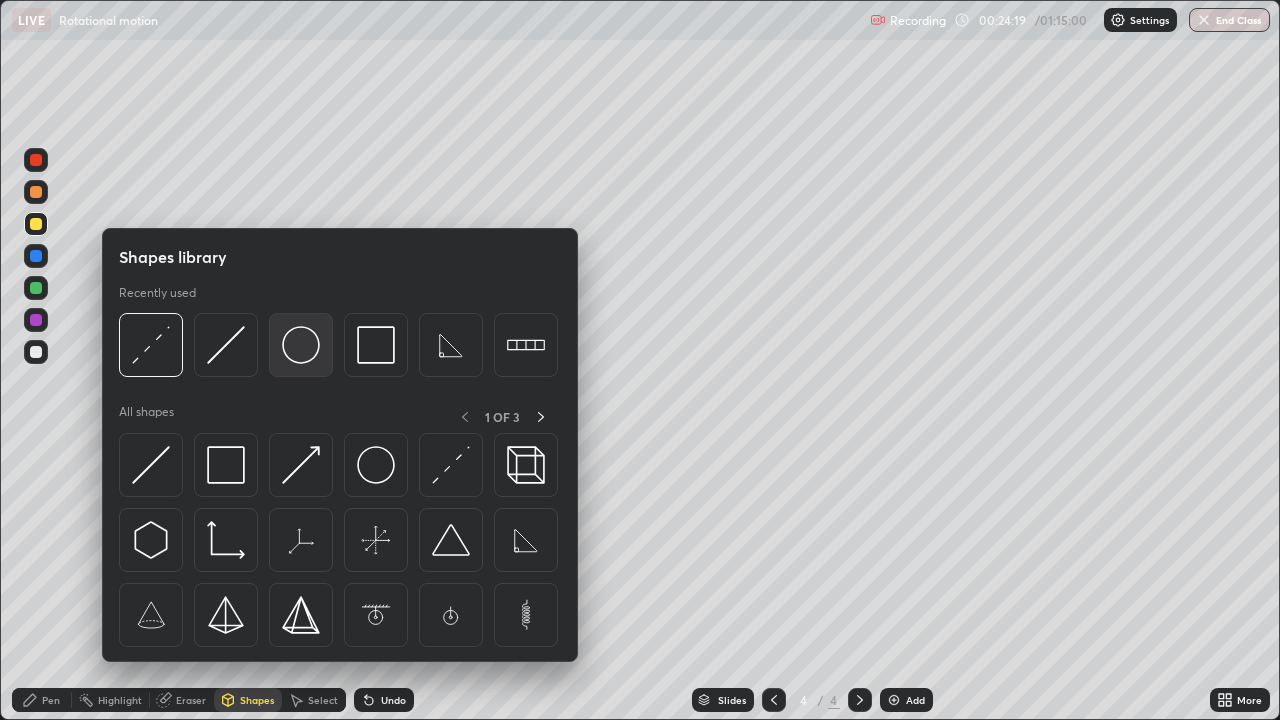 click at bounding box center (301, 345) 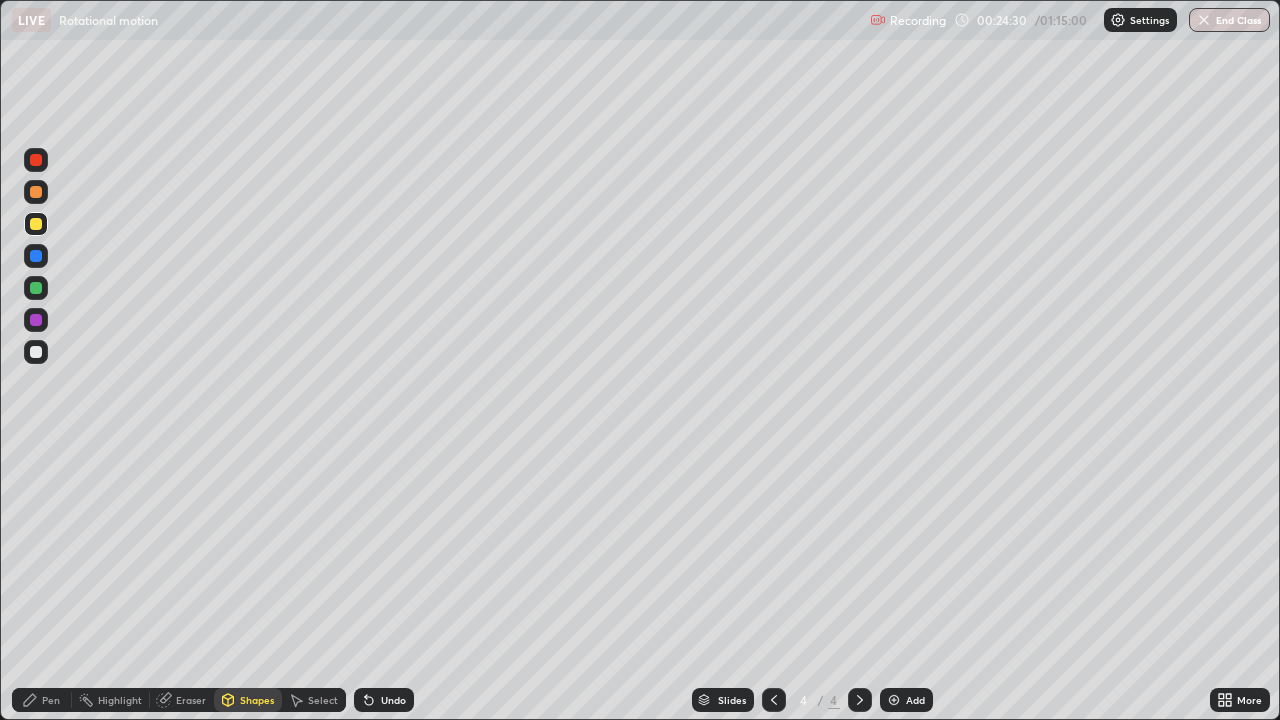 click on "Shapes" at bounding box center (257, 700) 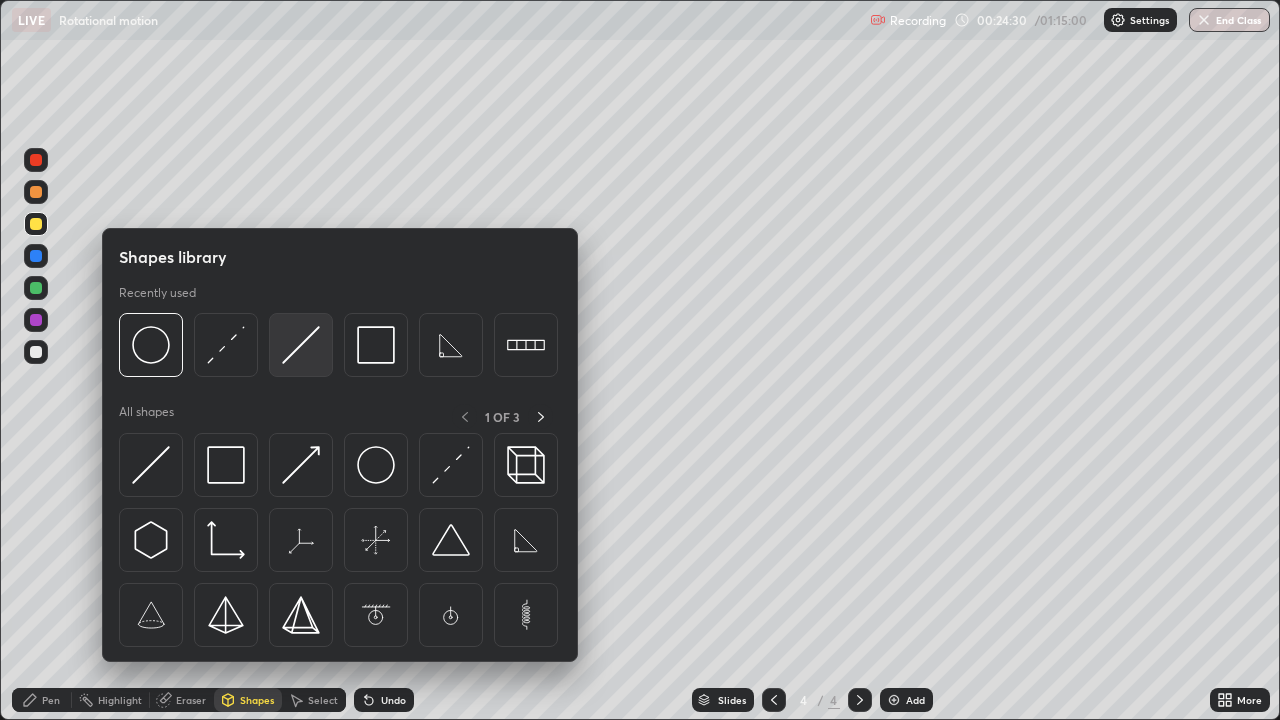 click at bounding box center (301, 345) 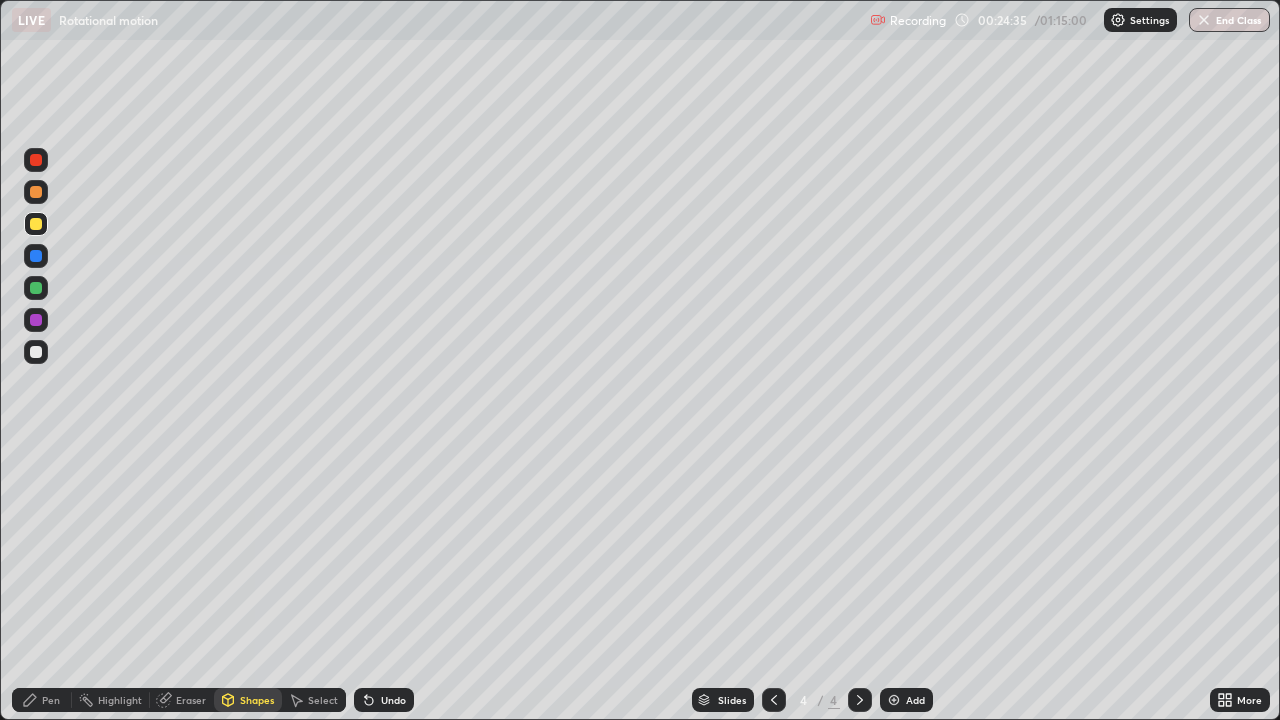 click on "Undo" at bounding box center (393, 700) 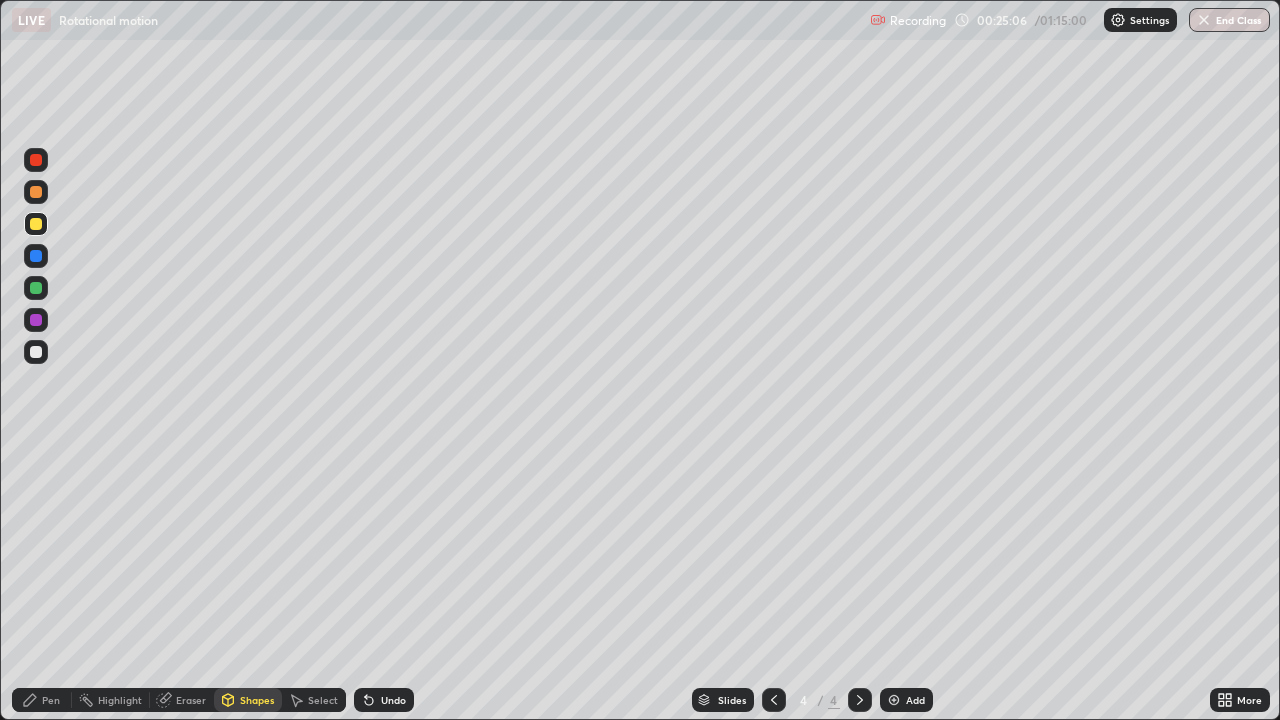 click on "Undo" at bounding box center (393, 700) 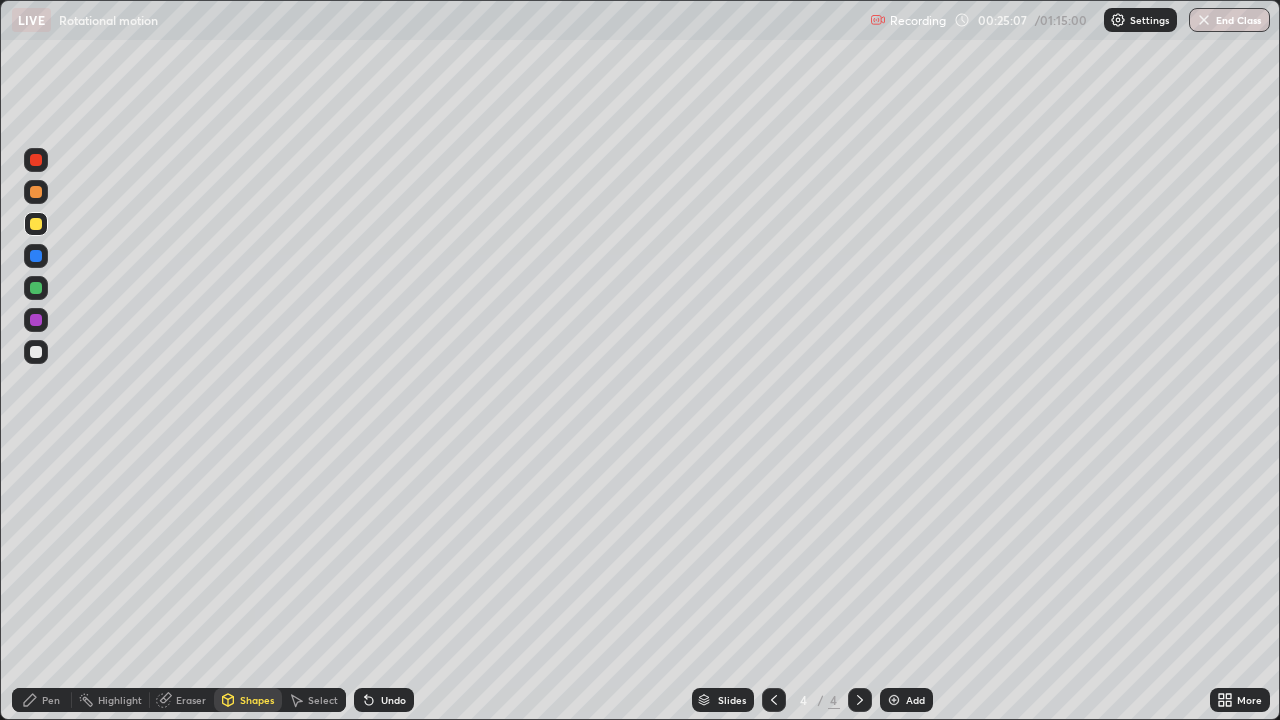 click 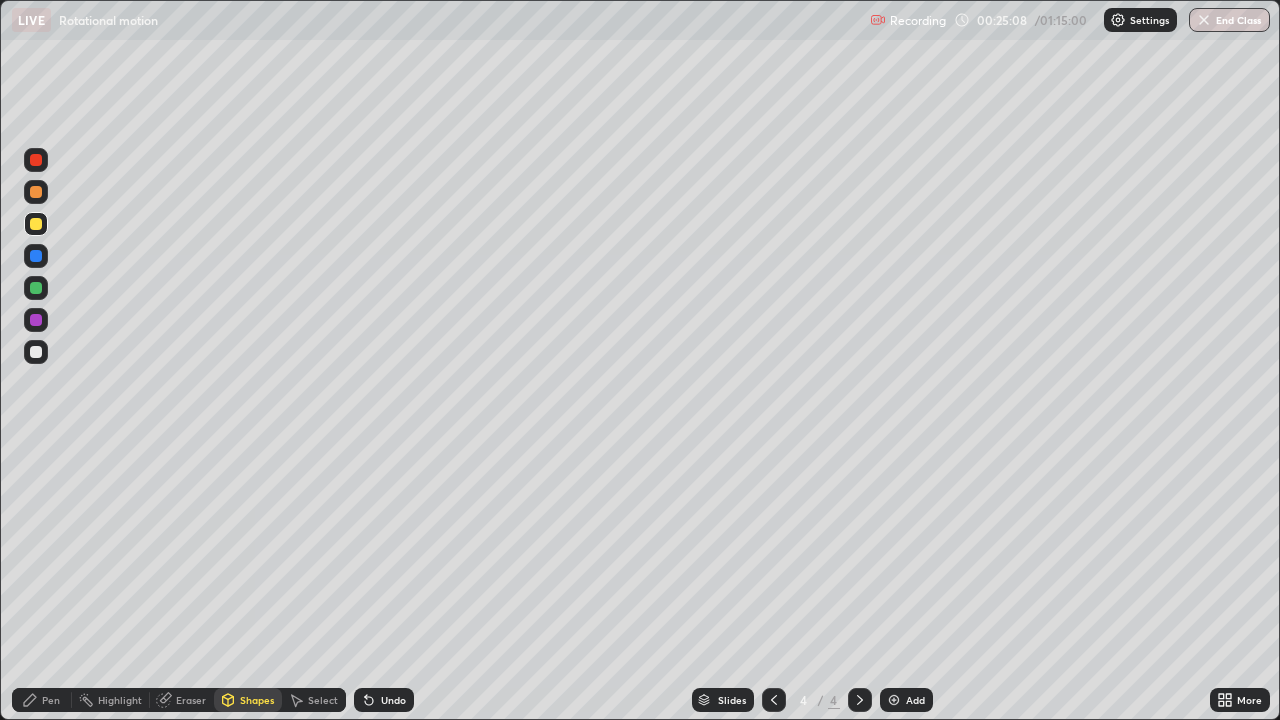click 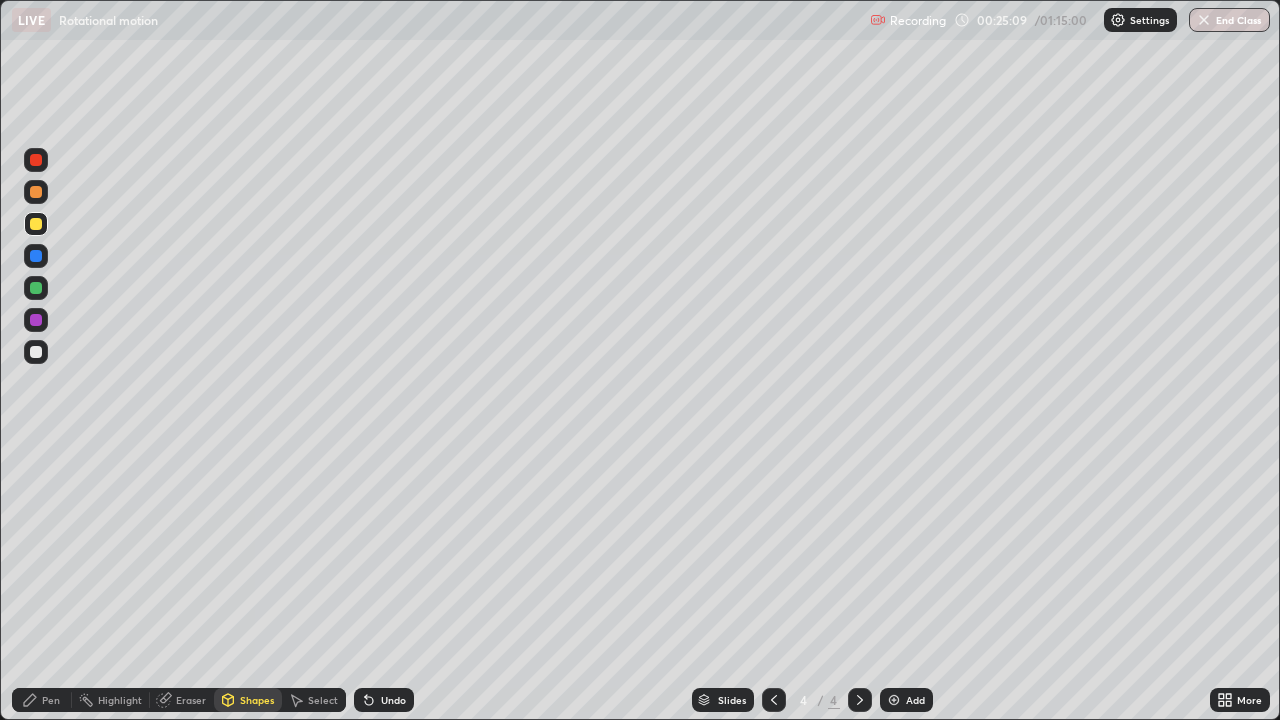 click 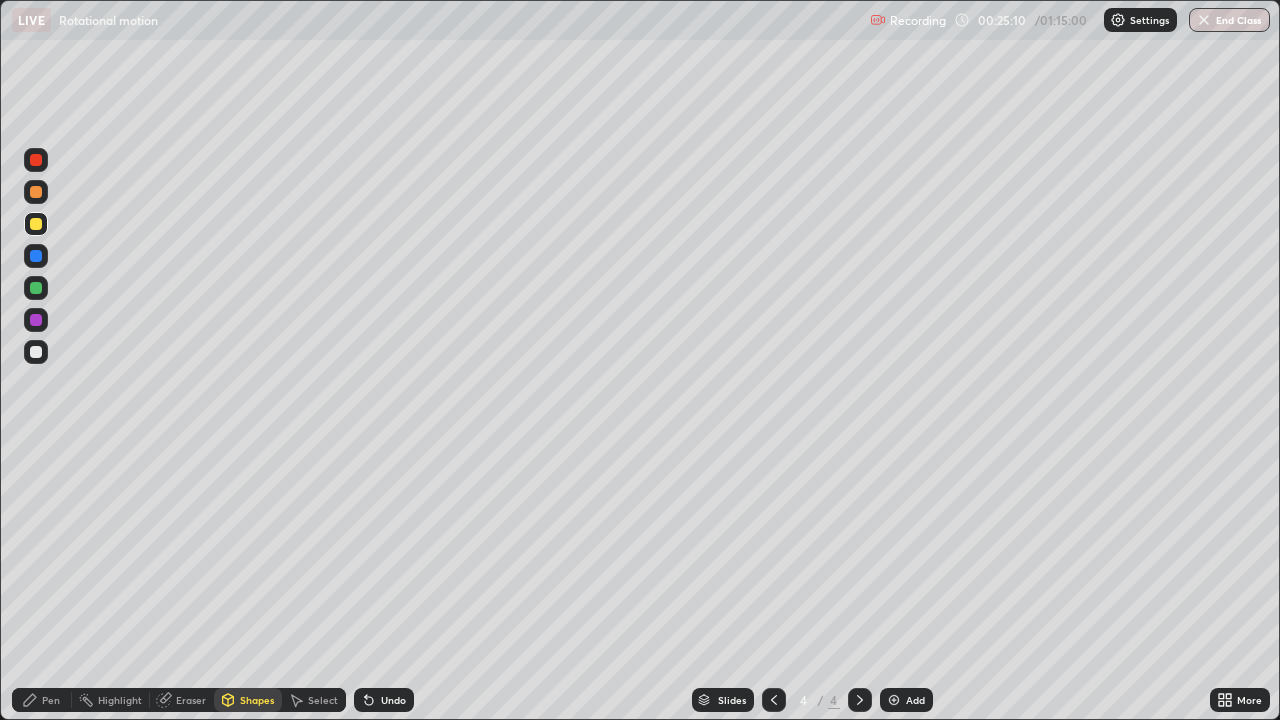 click on "Undo" at bounding box center [393, 700] 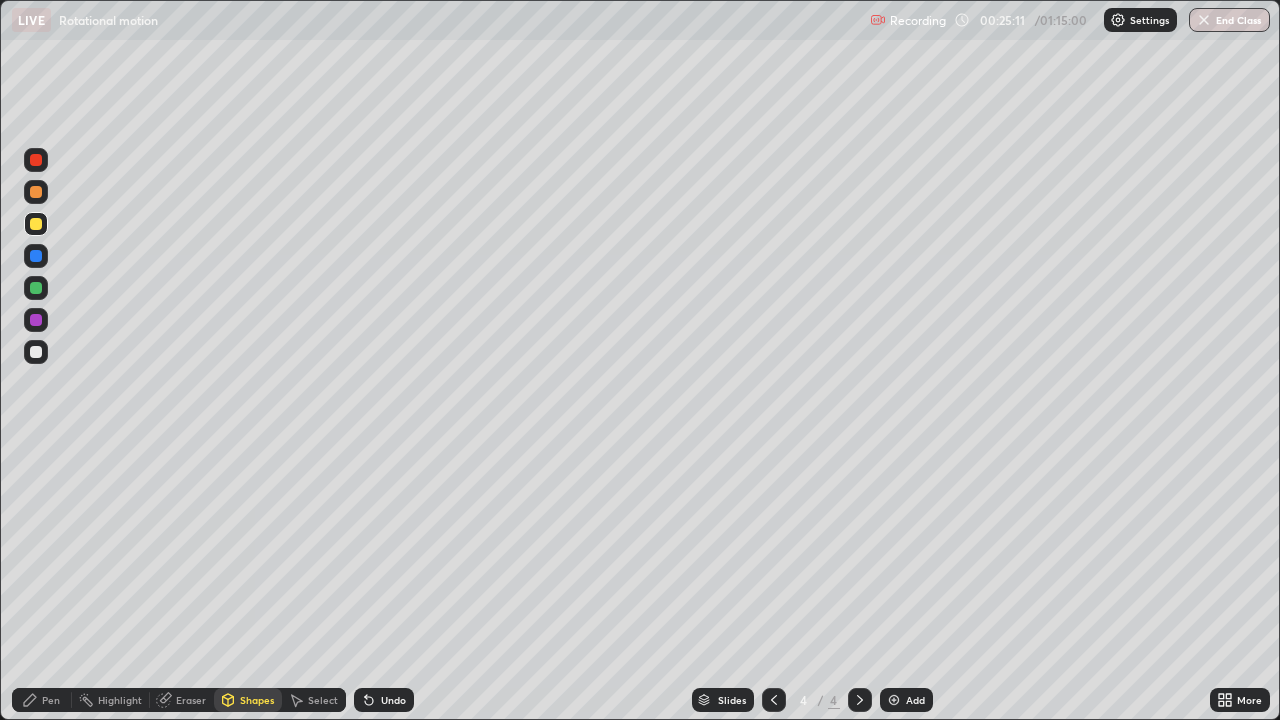 click on "Undo" at bounding box center (384, 700) 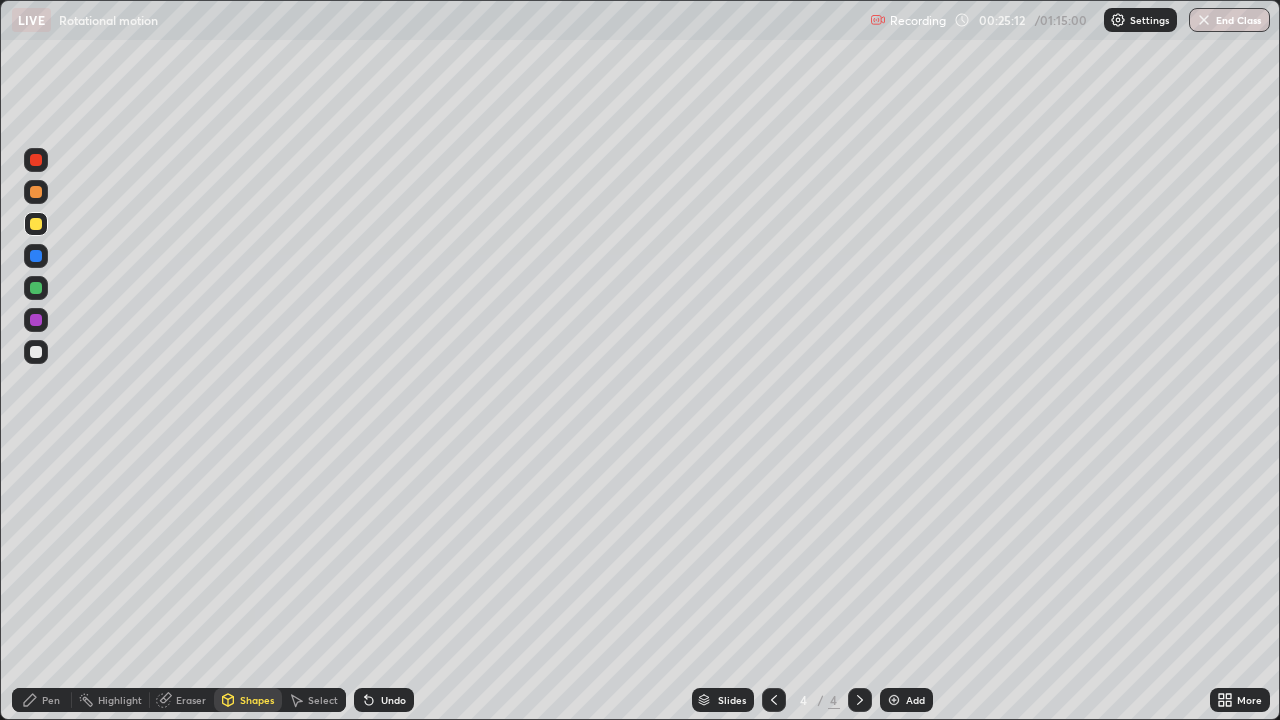 click on "Pen" at bounding box center [51, 700] 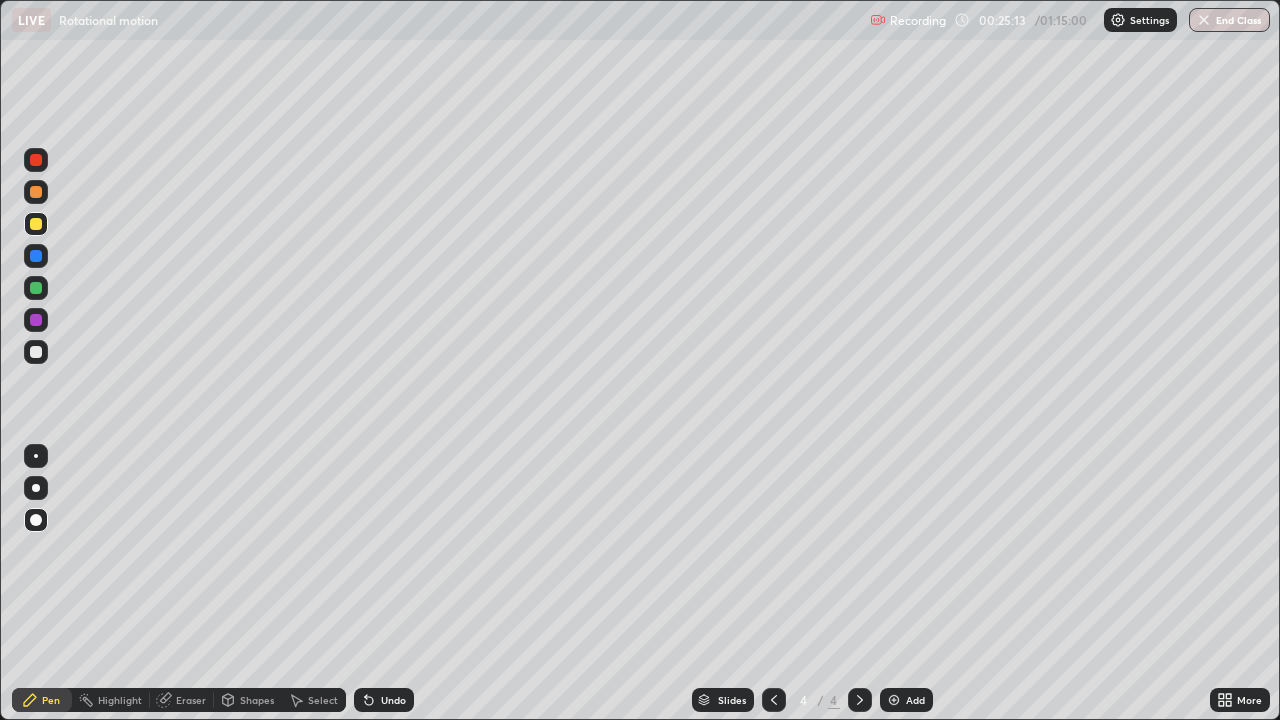 click at bounding box center [36, 352] 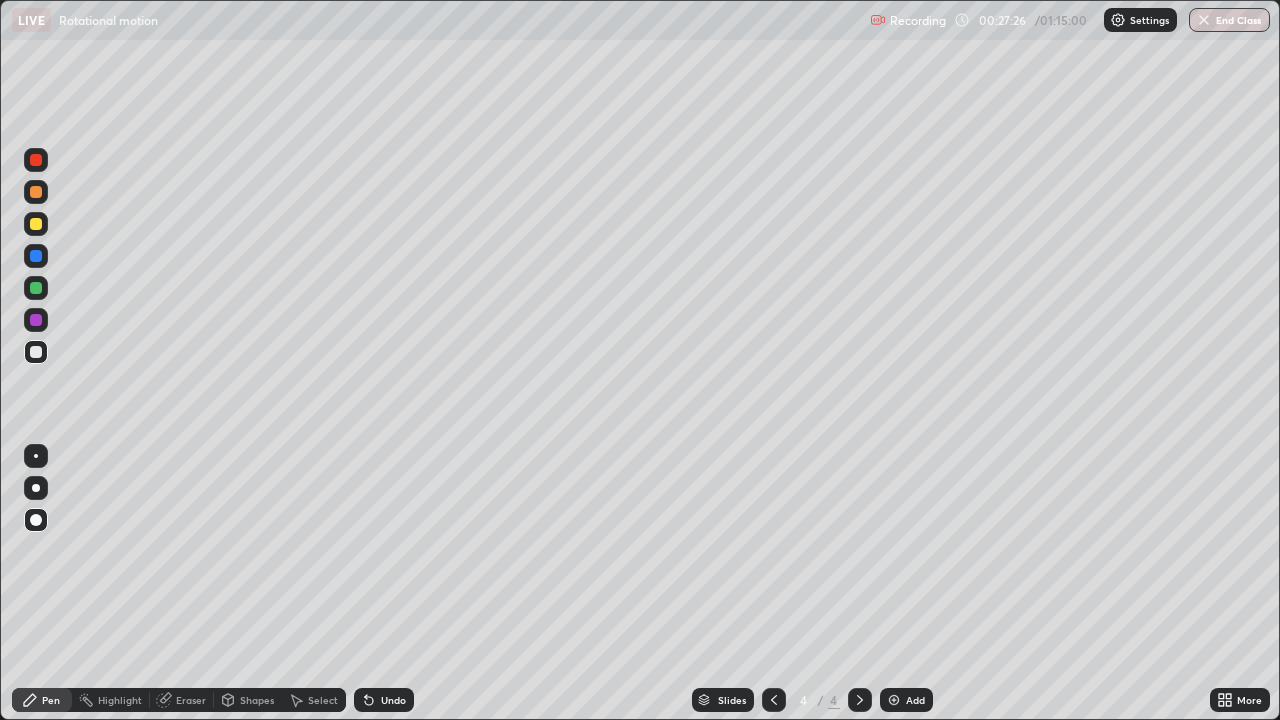 click at bounding box center (36, 352) 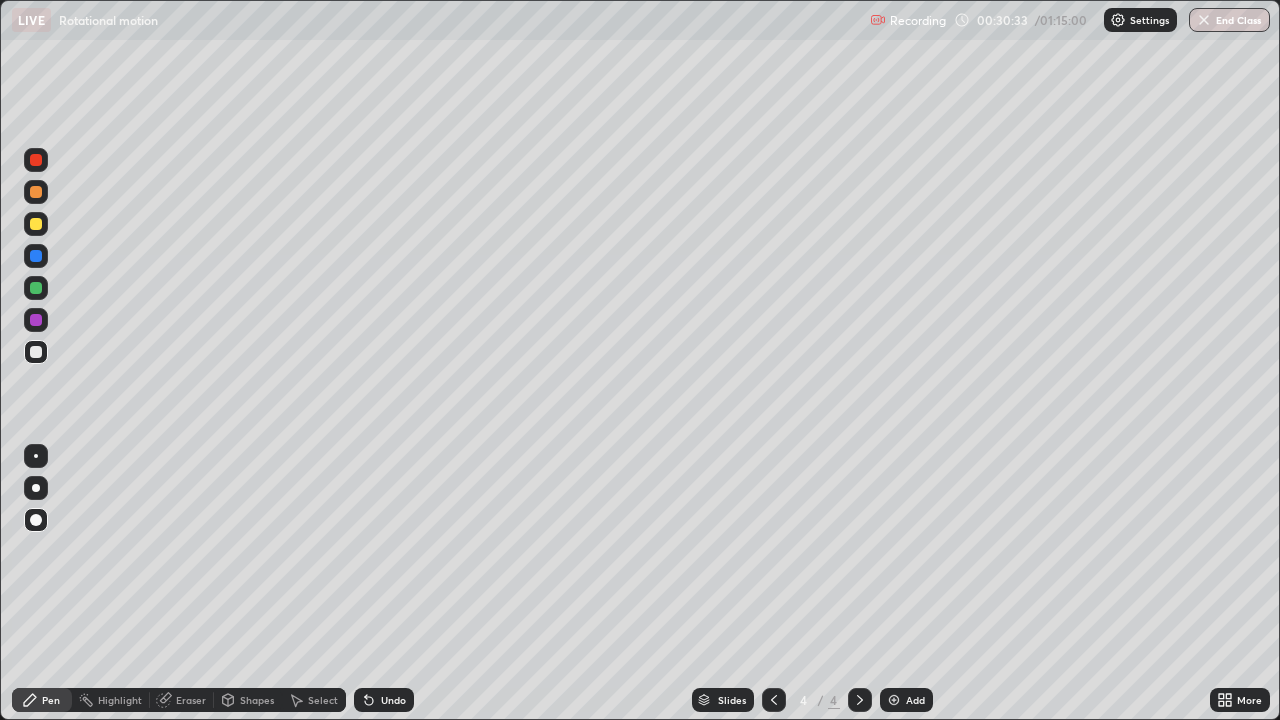 click on "Undo" at bounding box center [393, 700] 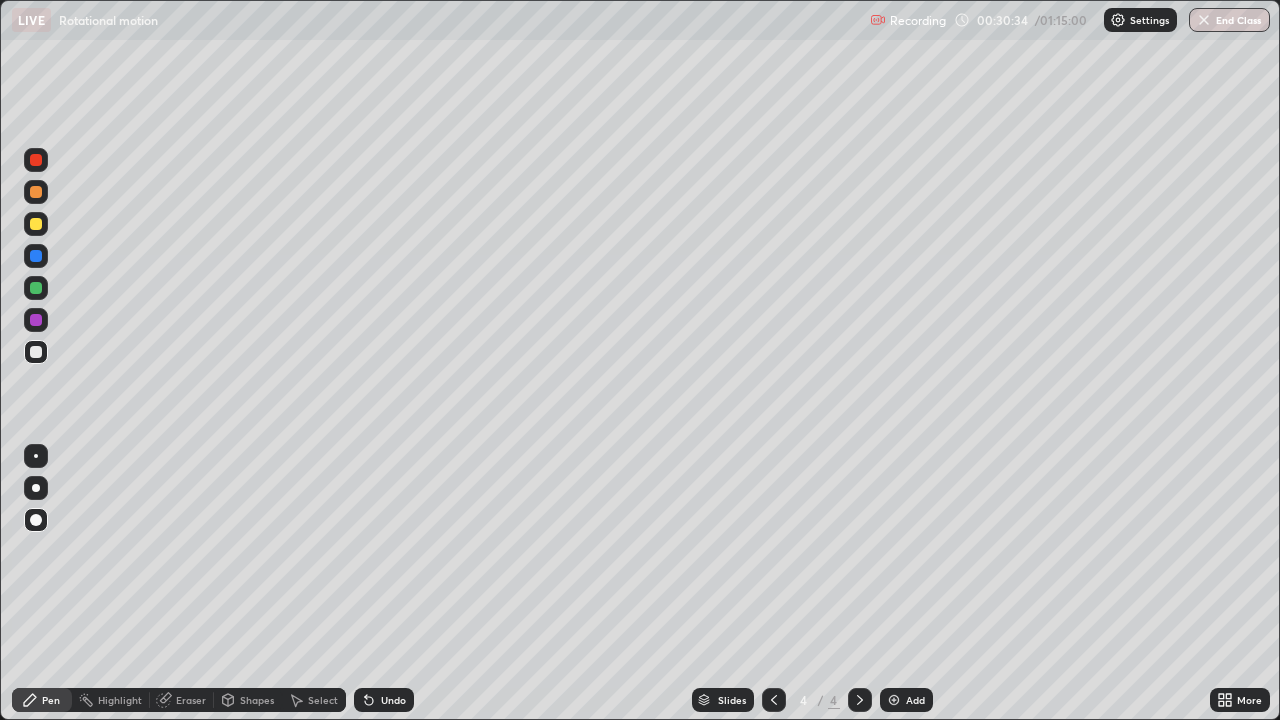 click on "Shapes" at bounding box center (248, 700) 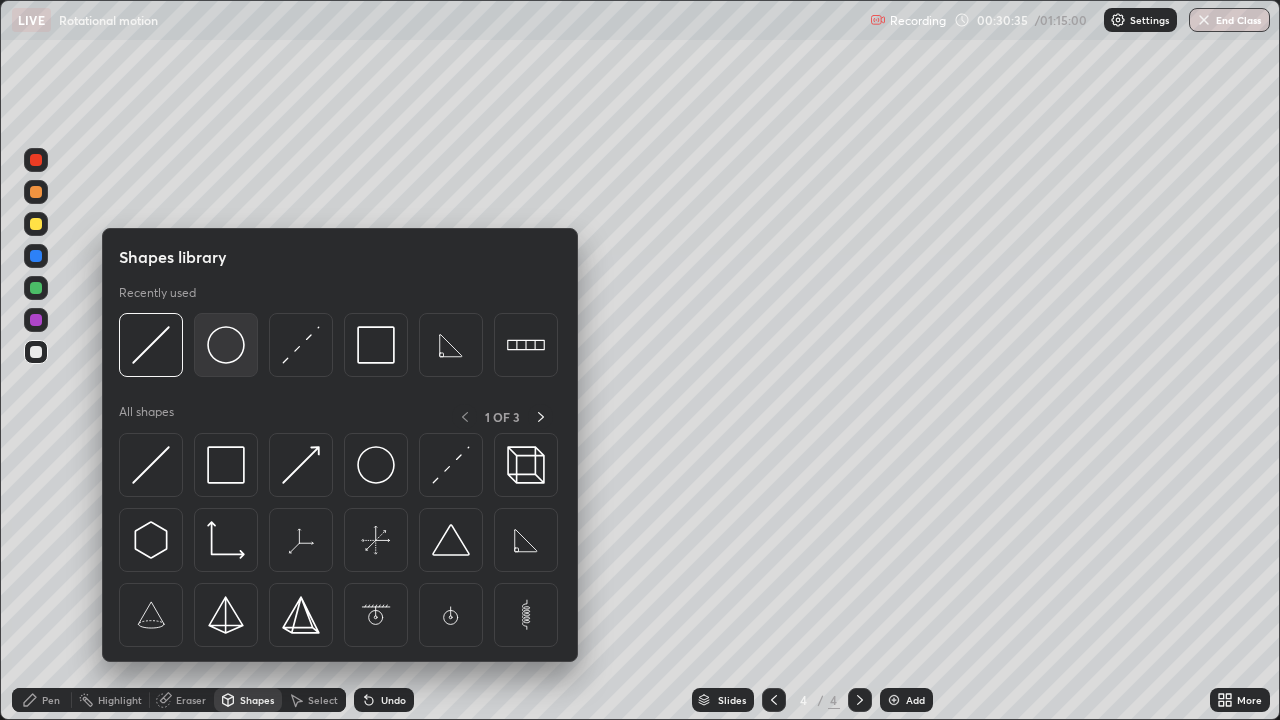 click at bounding box center [226, 345] 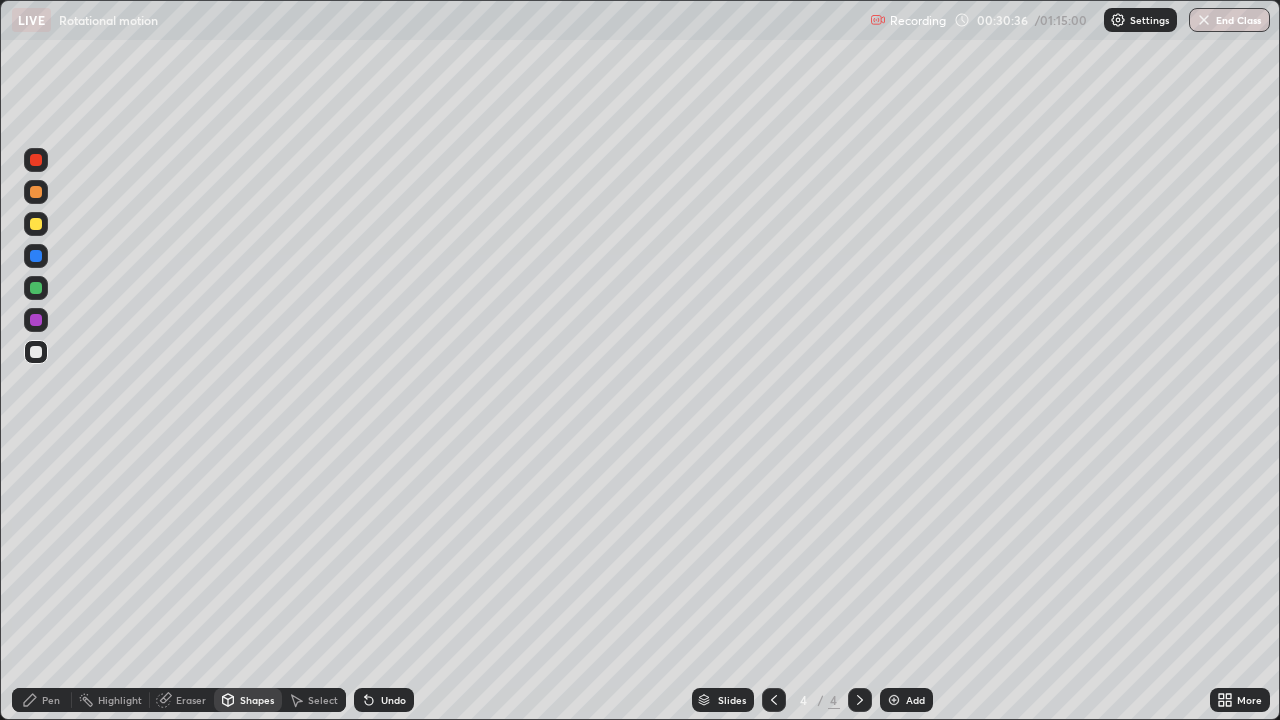 click at bounding box center (36, 352) 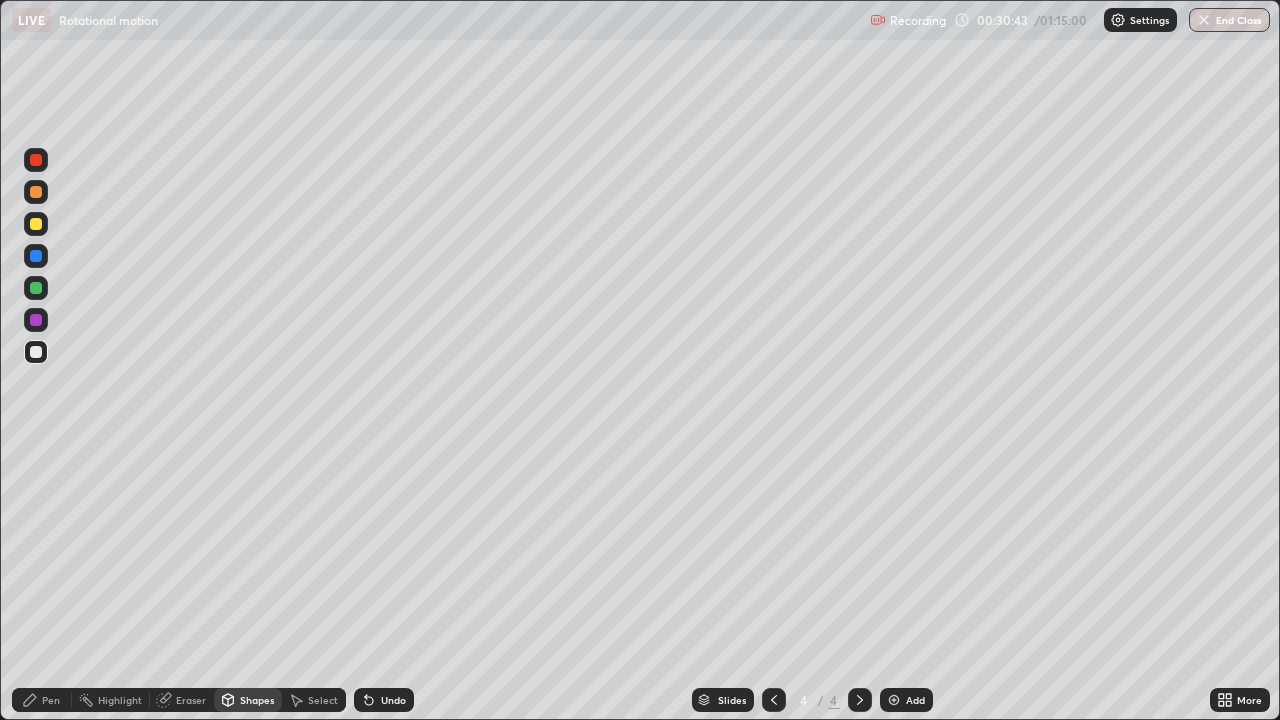 click on "Shapes" at bounding box center [257, 700] 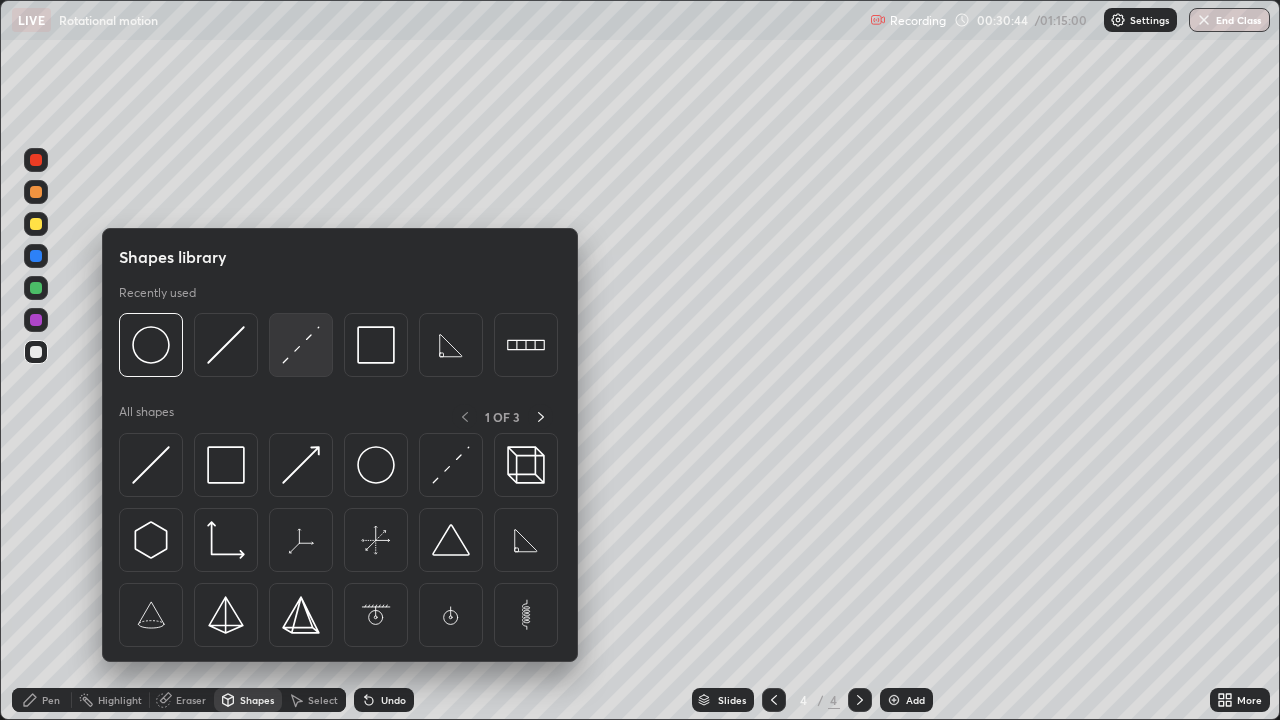 click at bounding box center [301, 345] 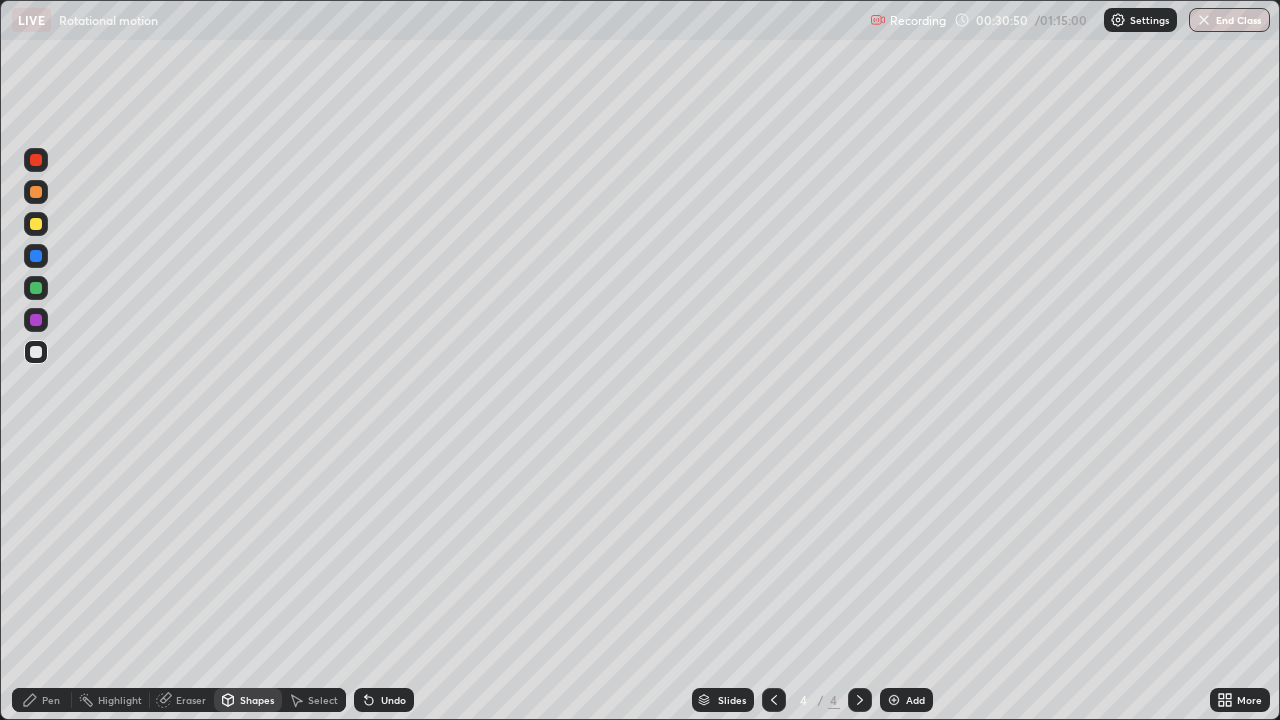 click on "Pen" at bounding box center [42, 700] 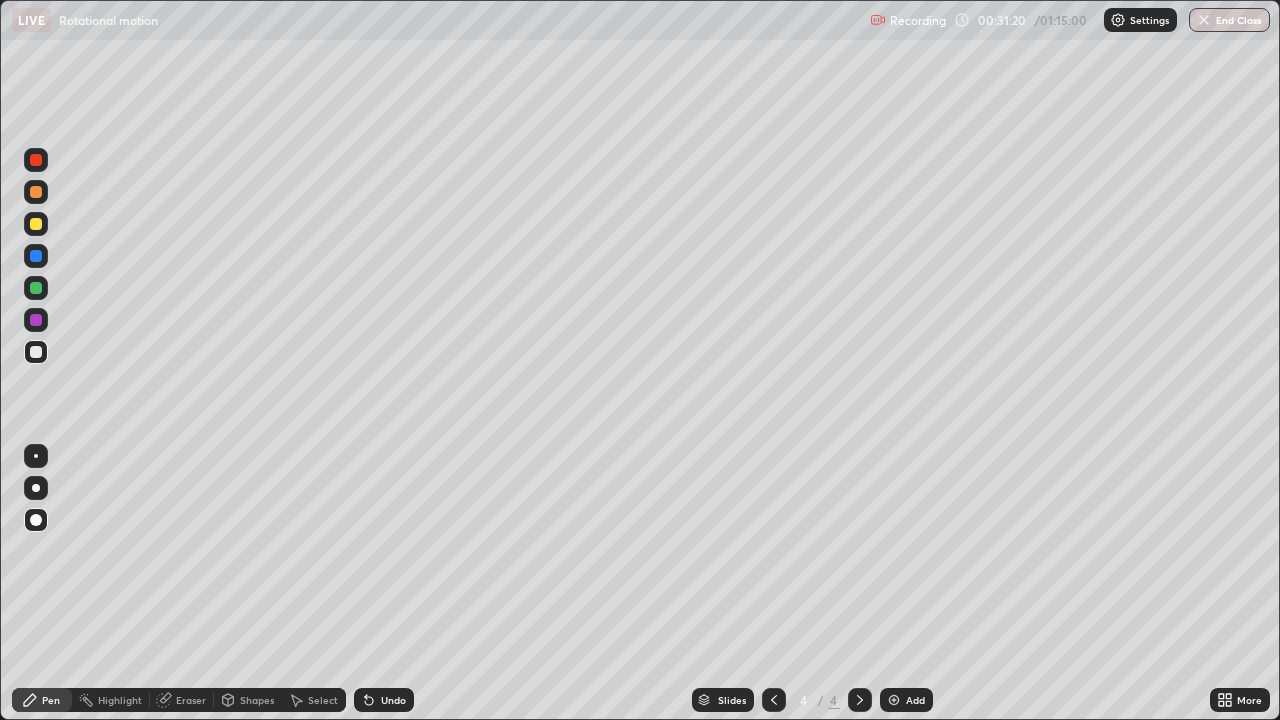 click on "Shapes" at bounding box center [257, 700] 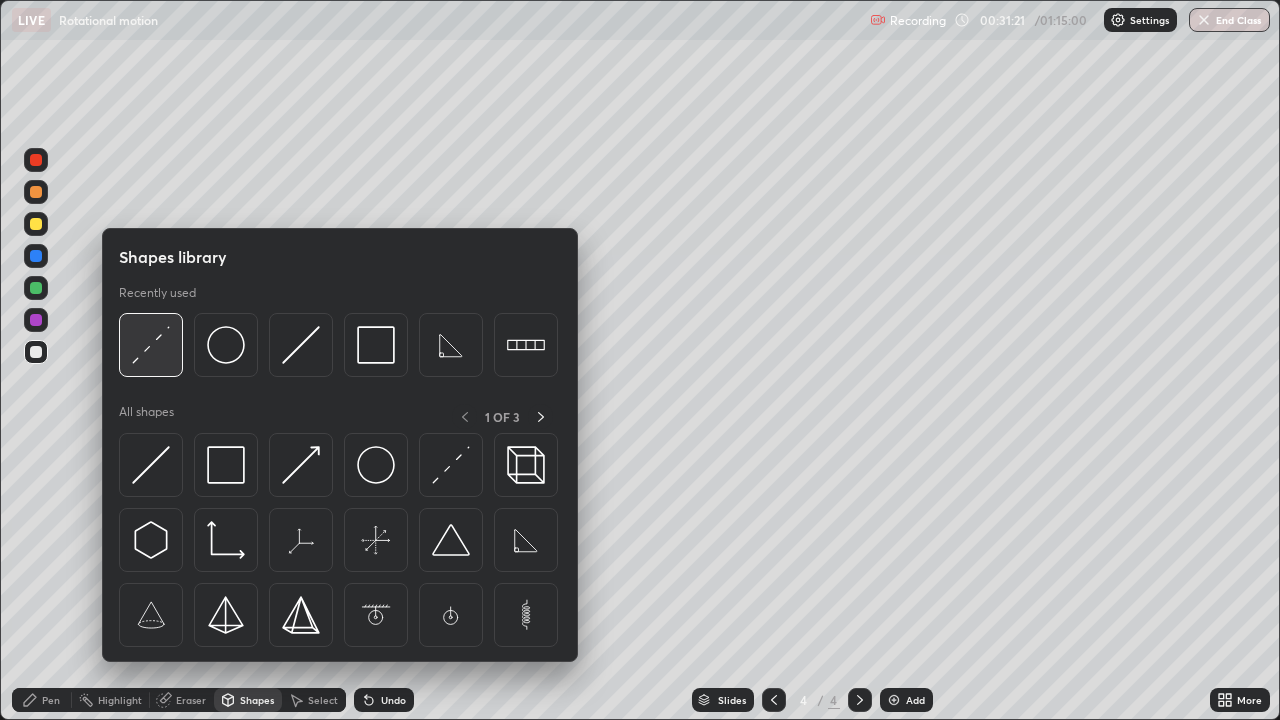 click at bounding box center (151, 345) 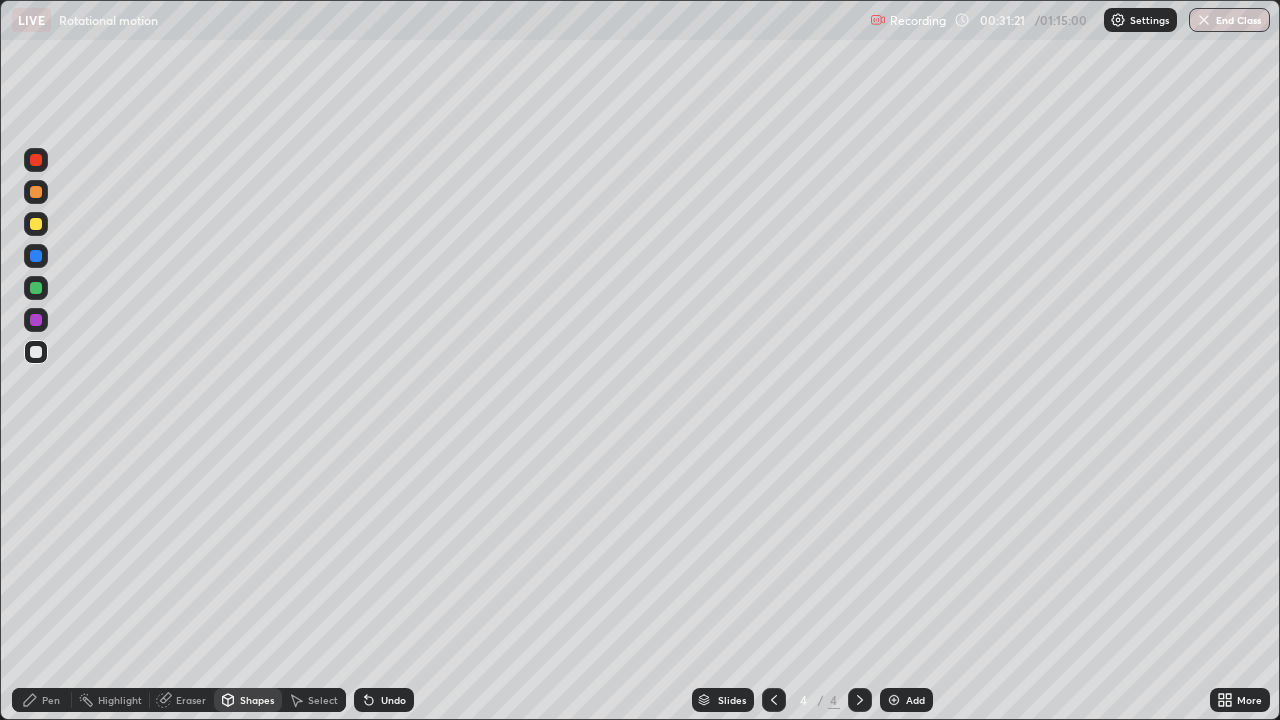 click at bounding box center (36, 224) 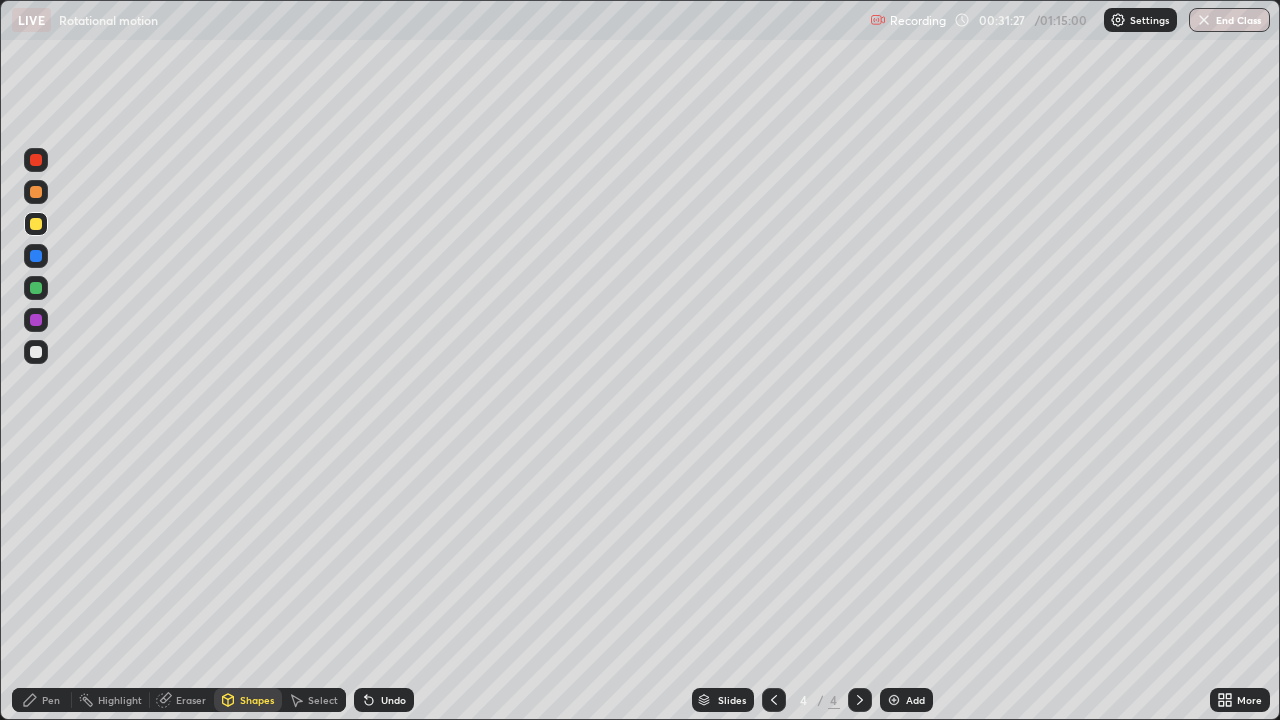 click on "Pen" at bounding box center (51, 700) 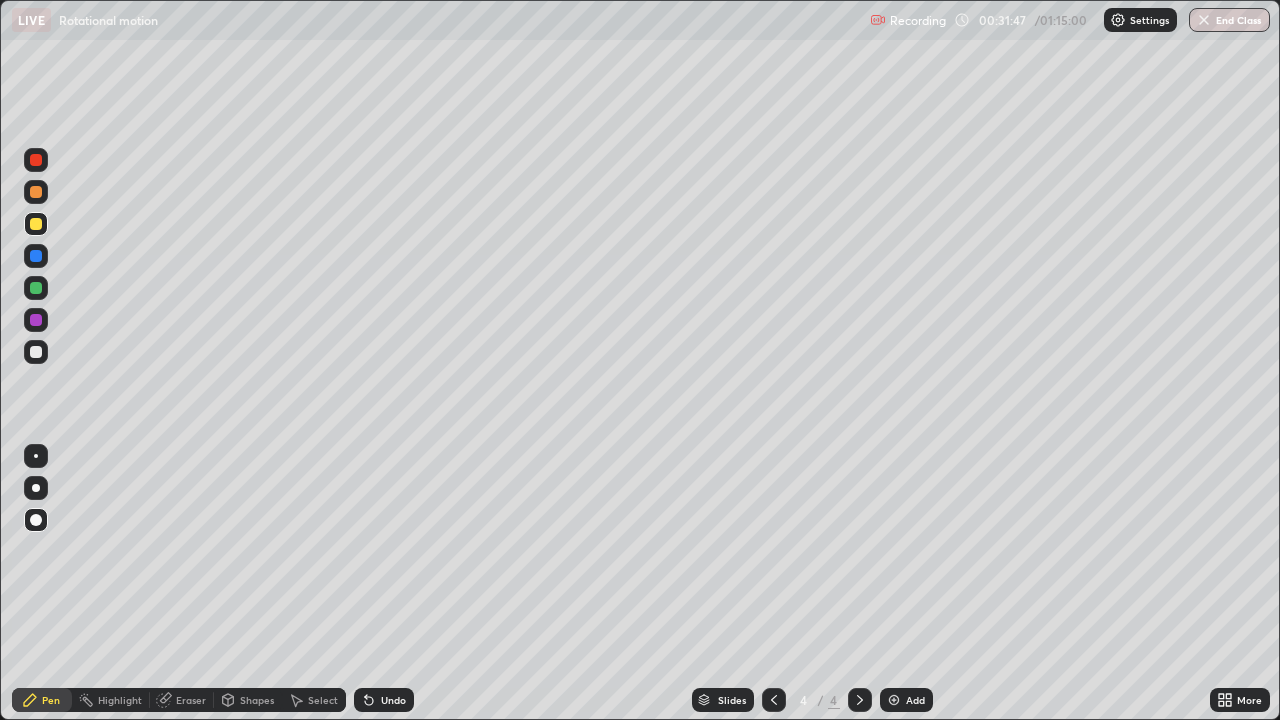 click at bounding box center [36, 520] 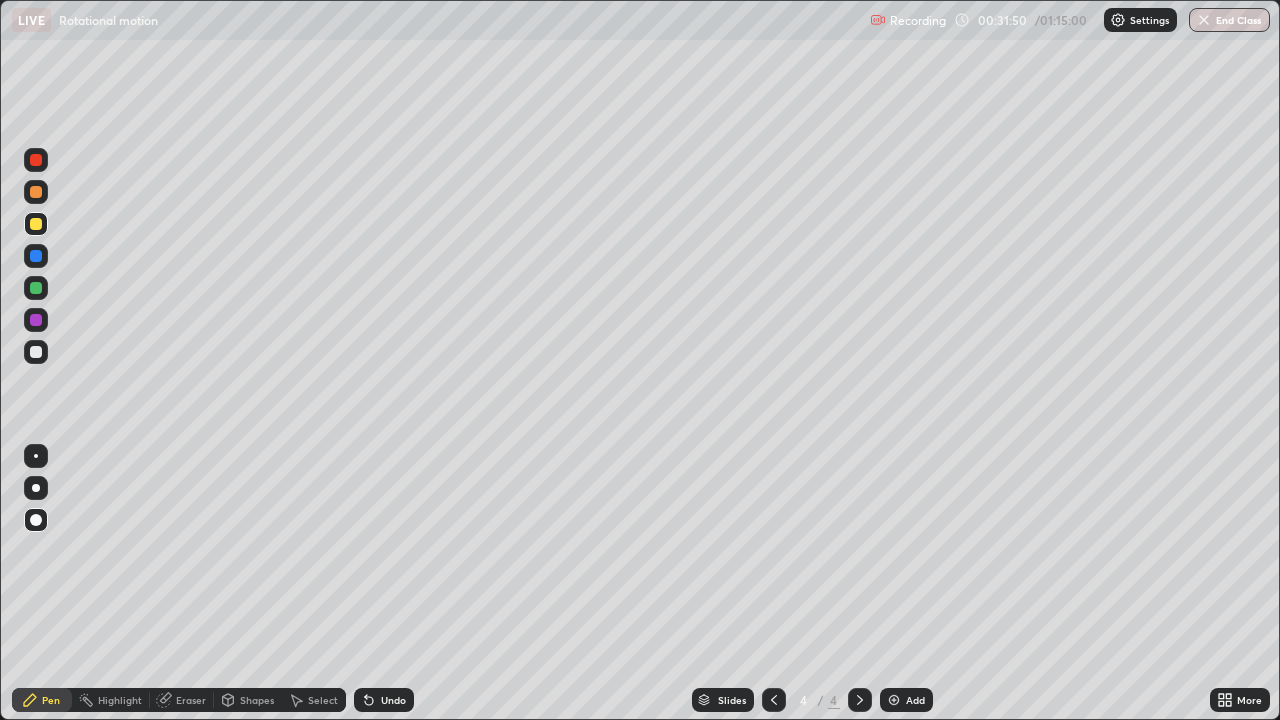 click 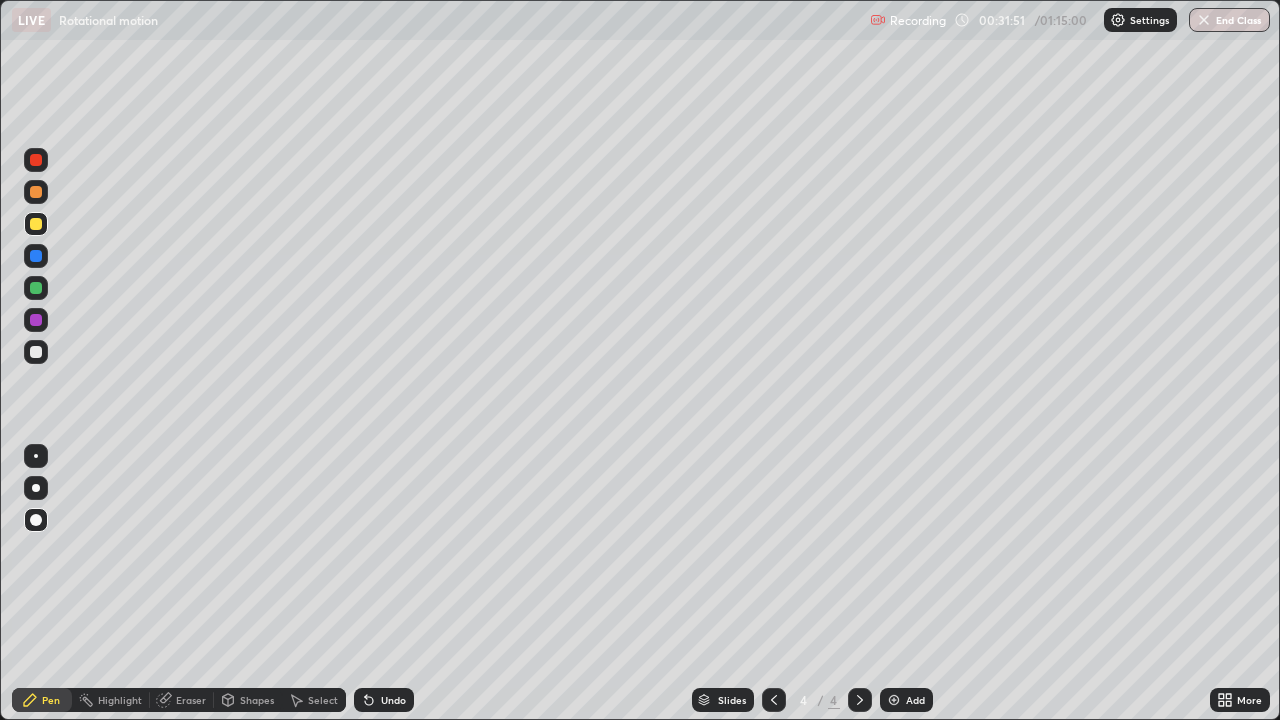 click at bounding box center (36, 352) 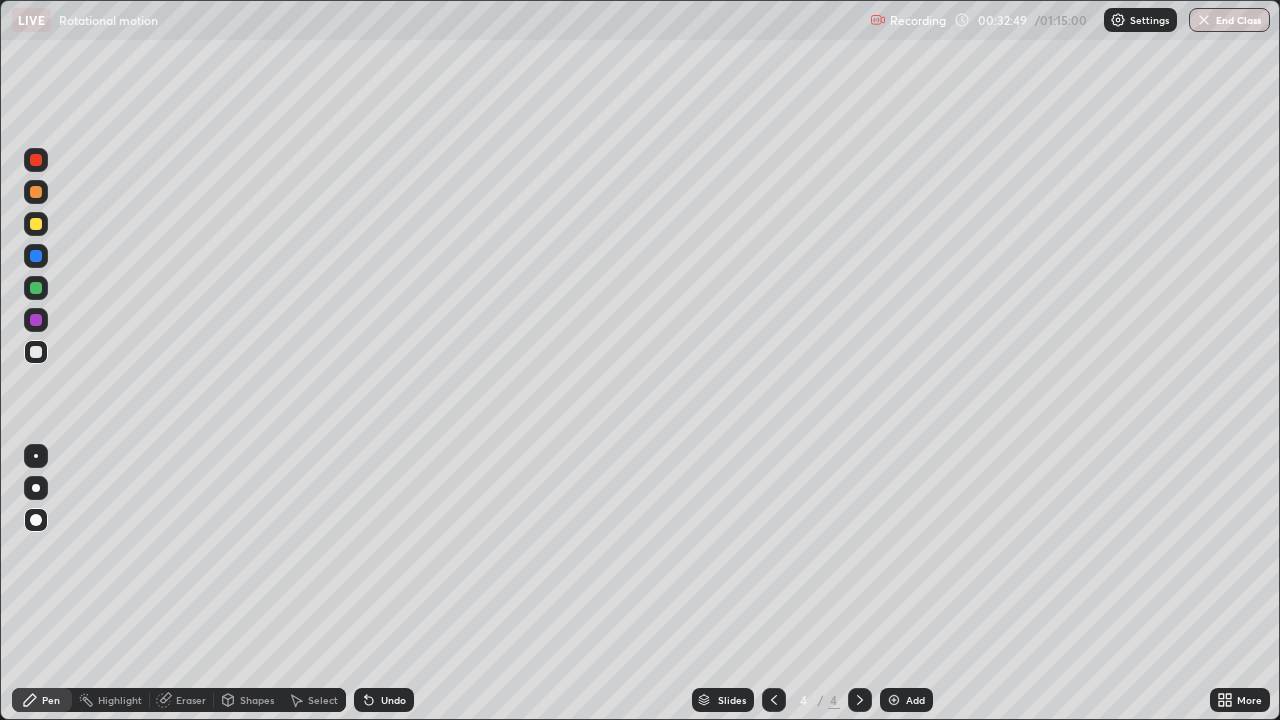 click on "Shapes" at bounding box center (248, 700) 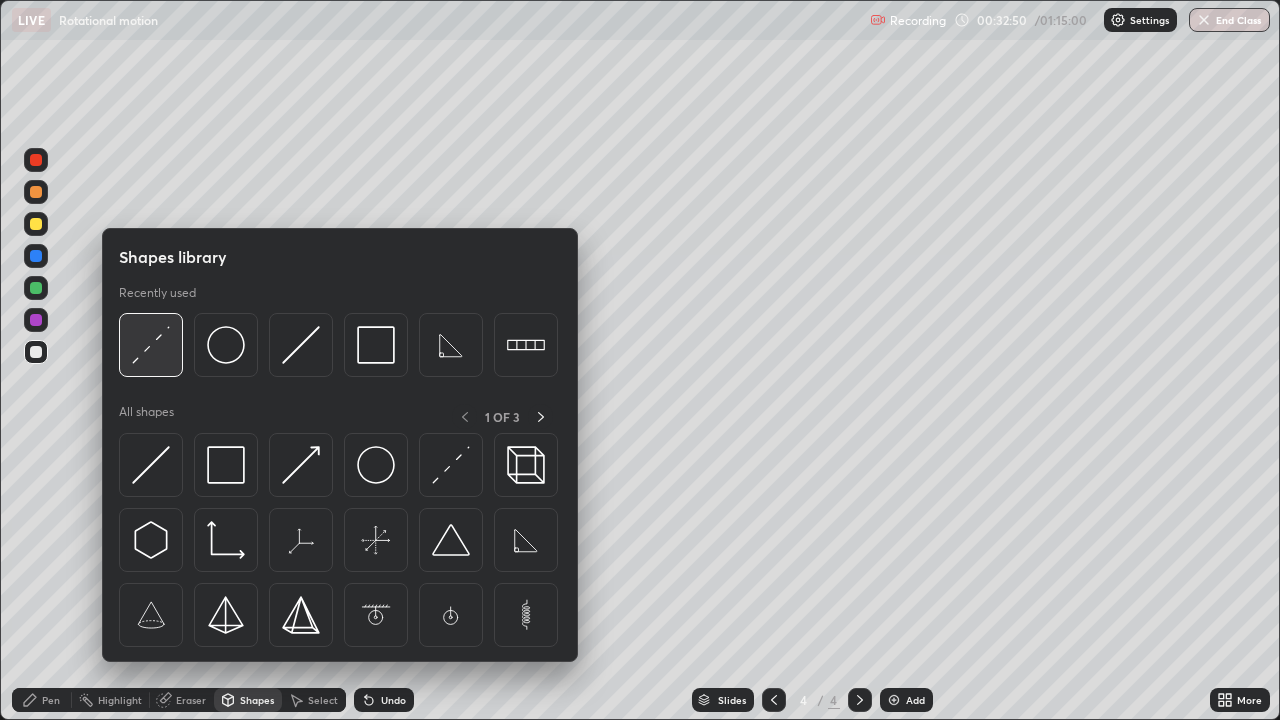 click at bounding box center (151, 345) 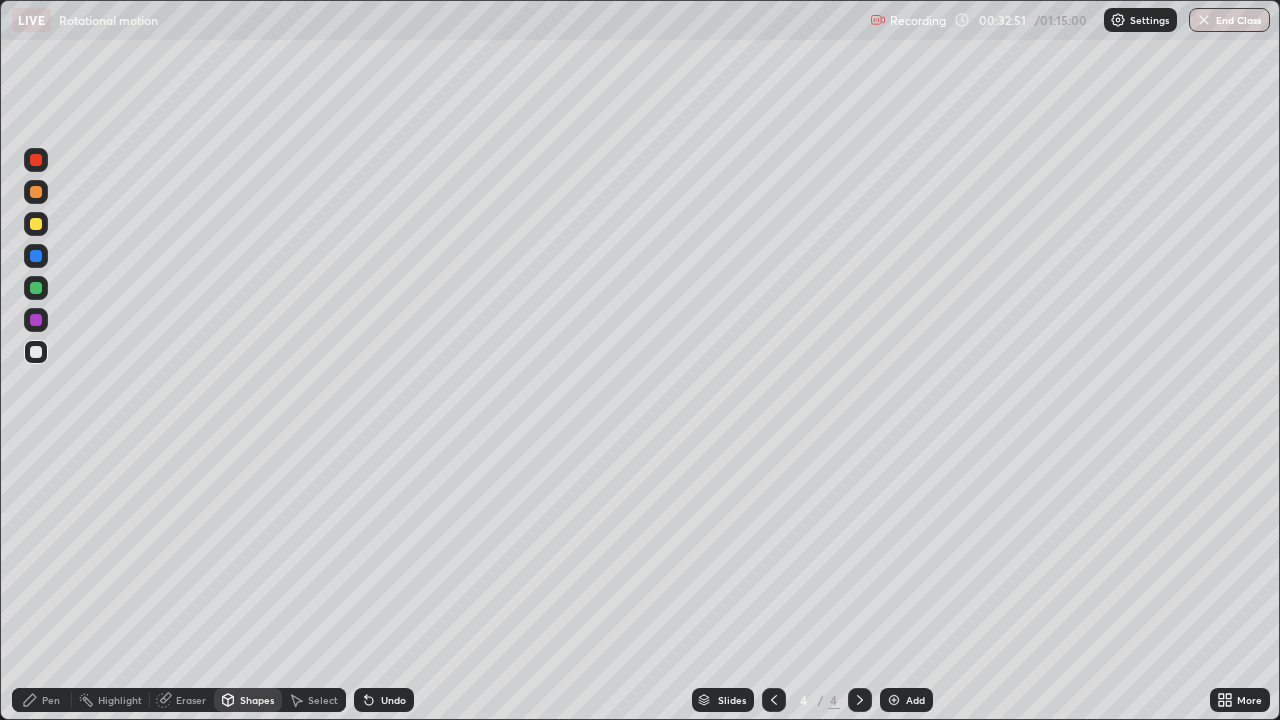 click at bounding box center [36, 224] 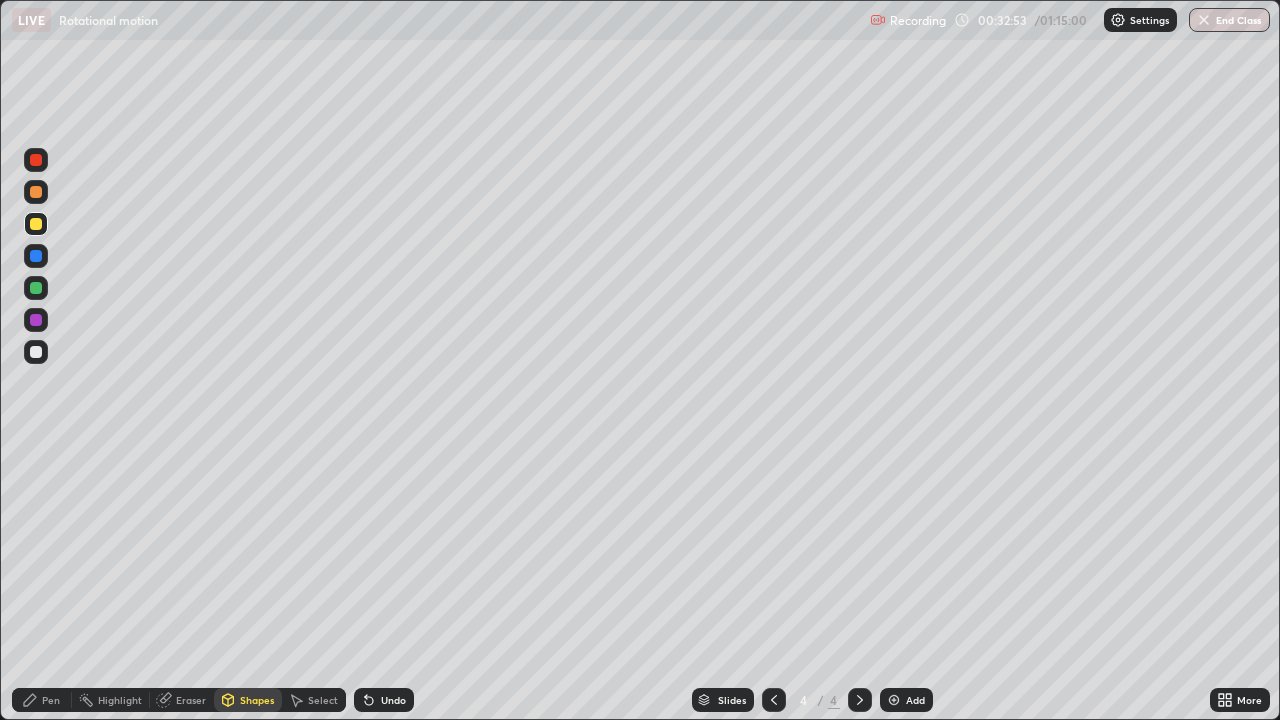 click on "Pen" at bounding box center (42, 700) 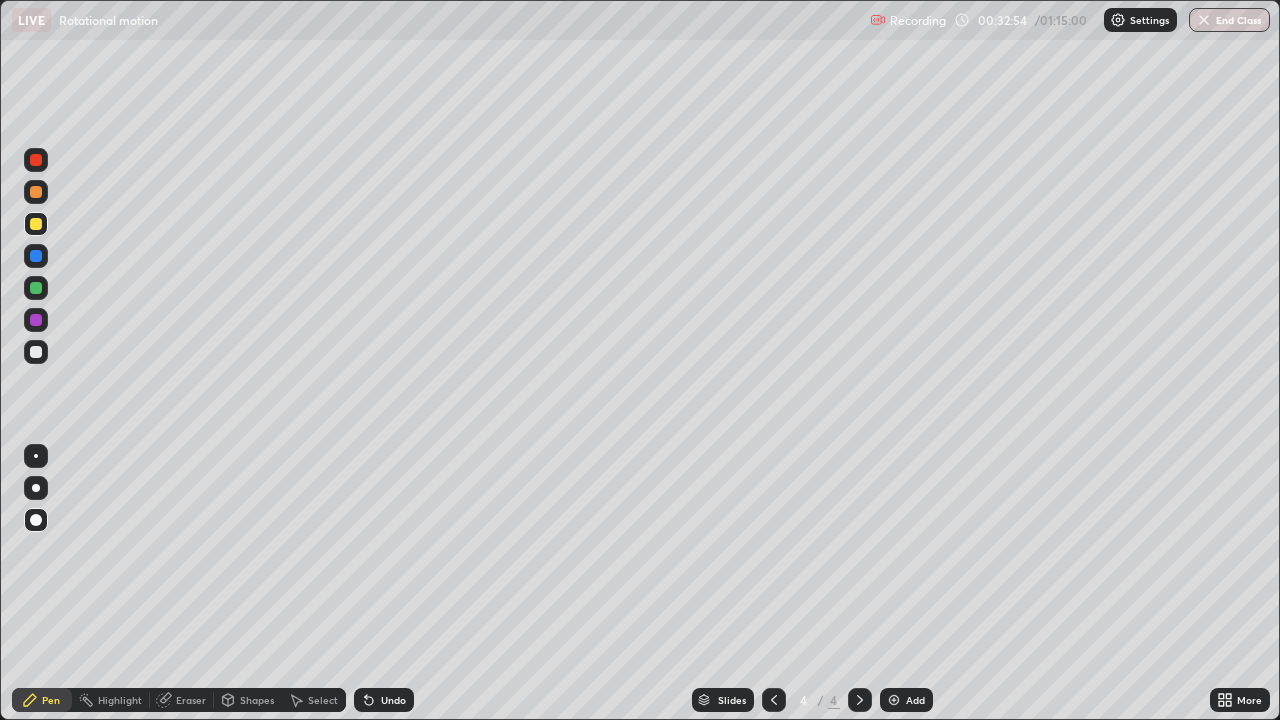 click at bounding box center [36, 352] 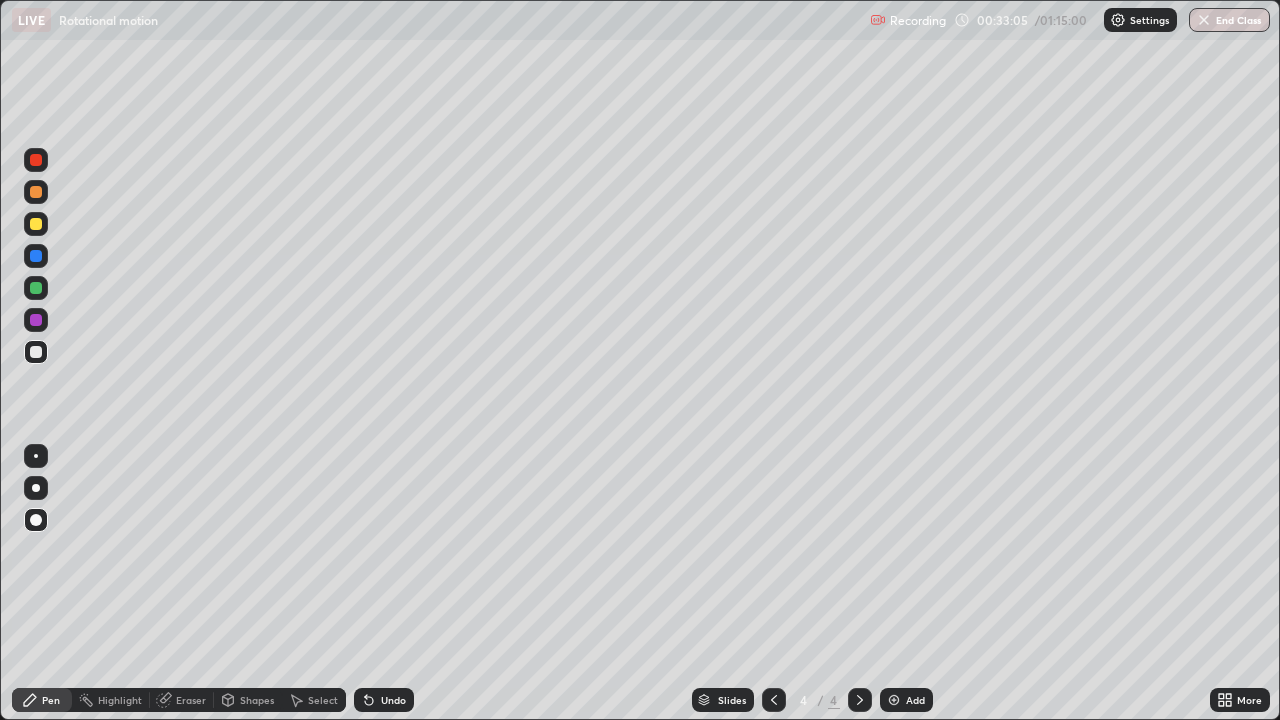 click on "Undo" at bounding box center (384, 700) 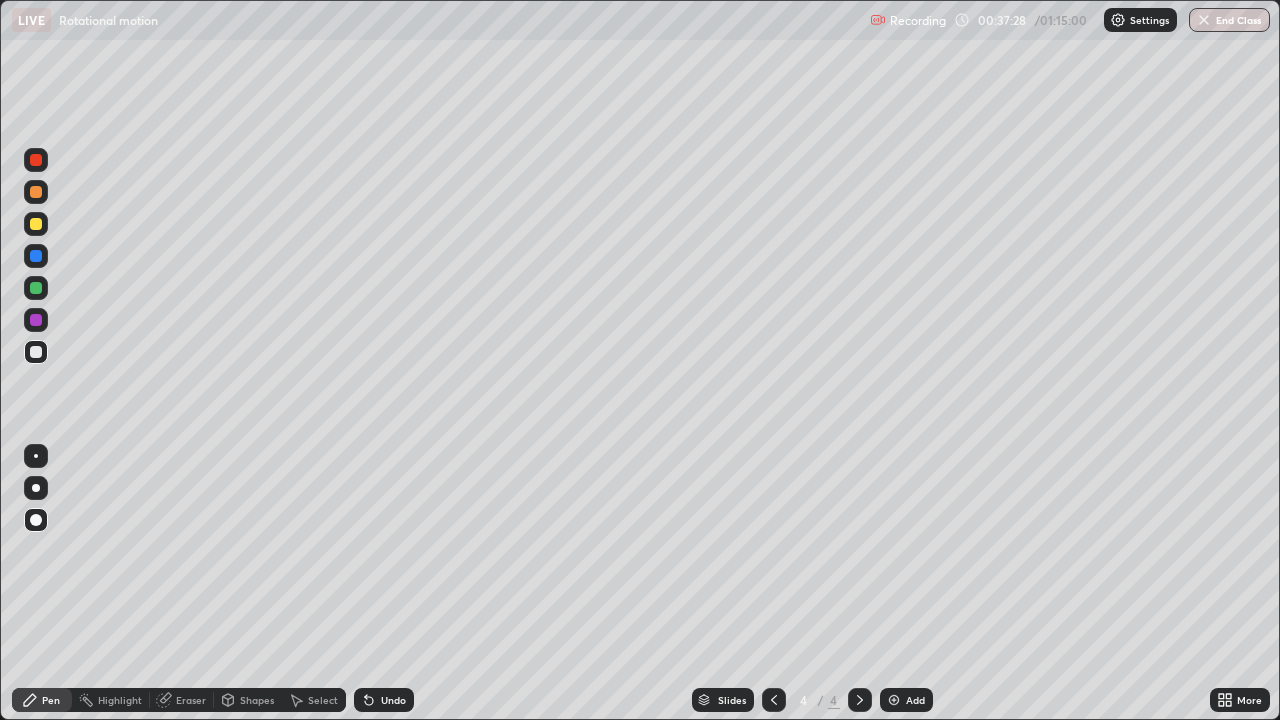 click 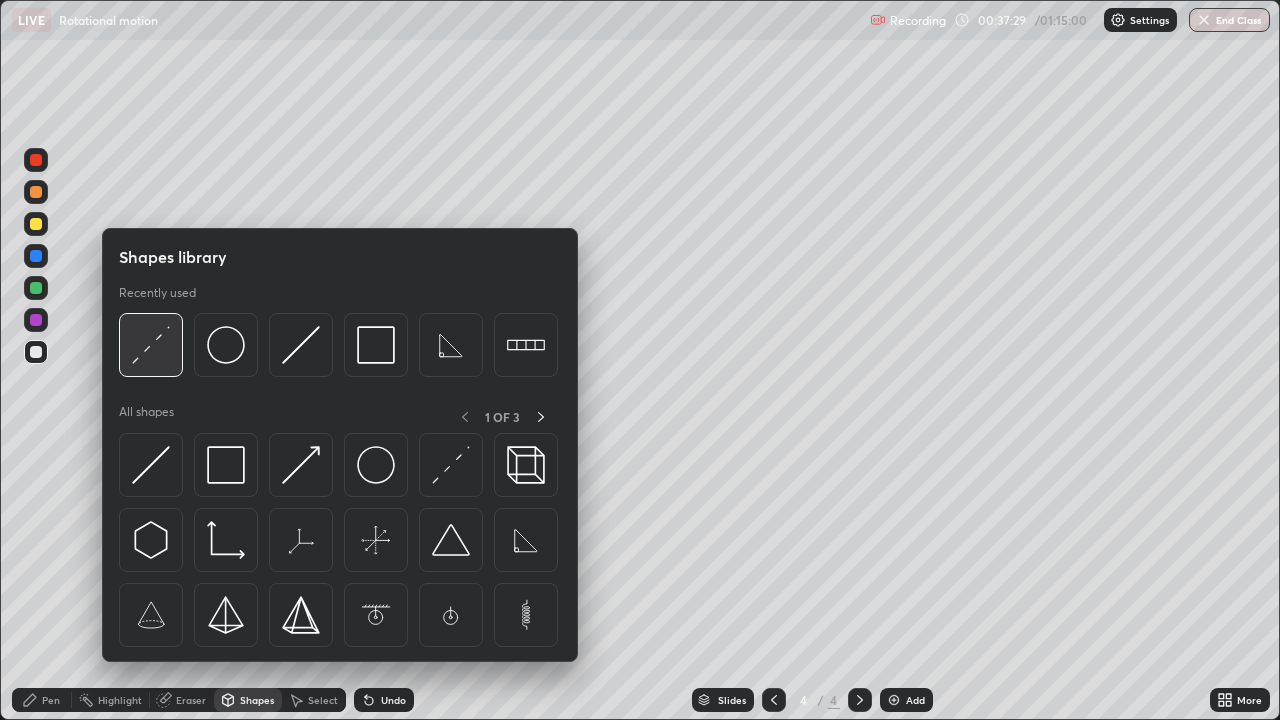 click at bounding box center (151, 345) 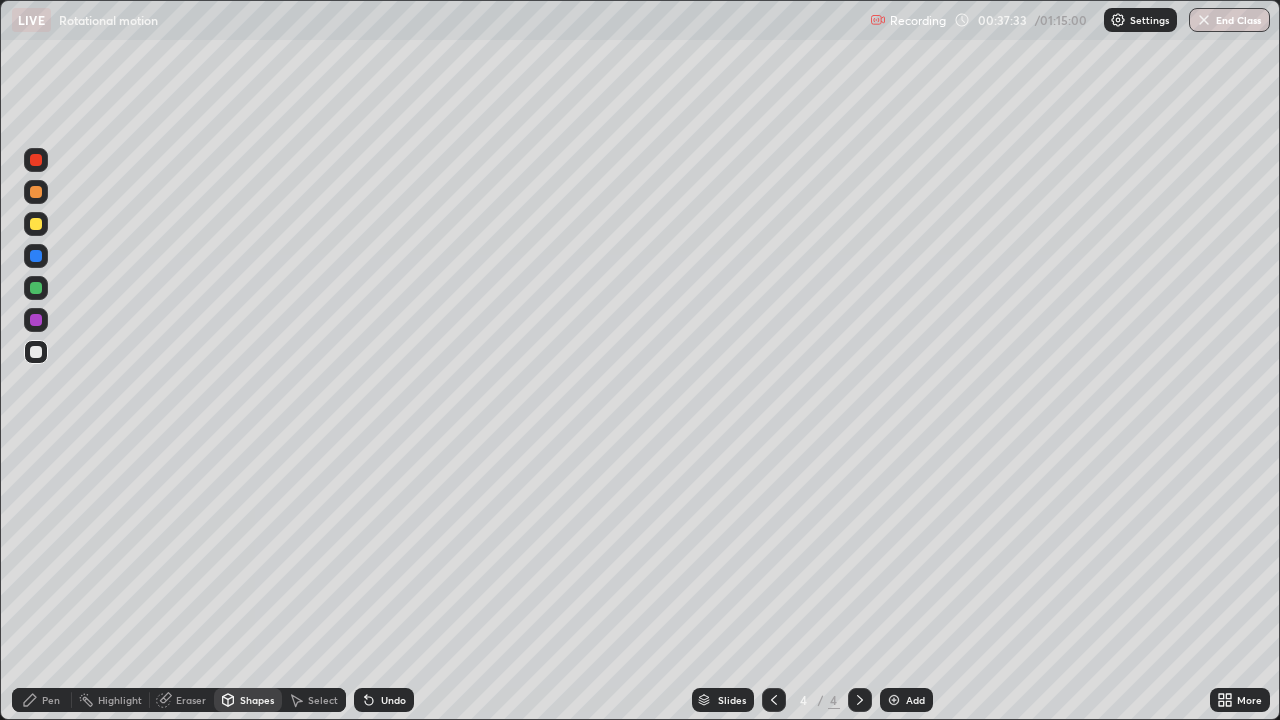 click on "Pen" at bounding box center [42, 700] 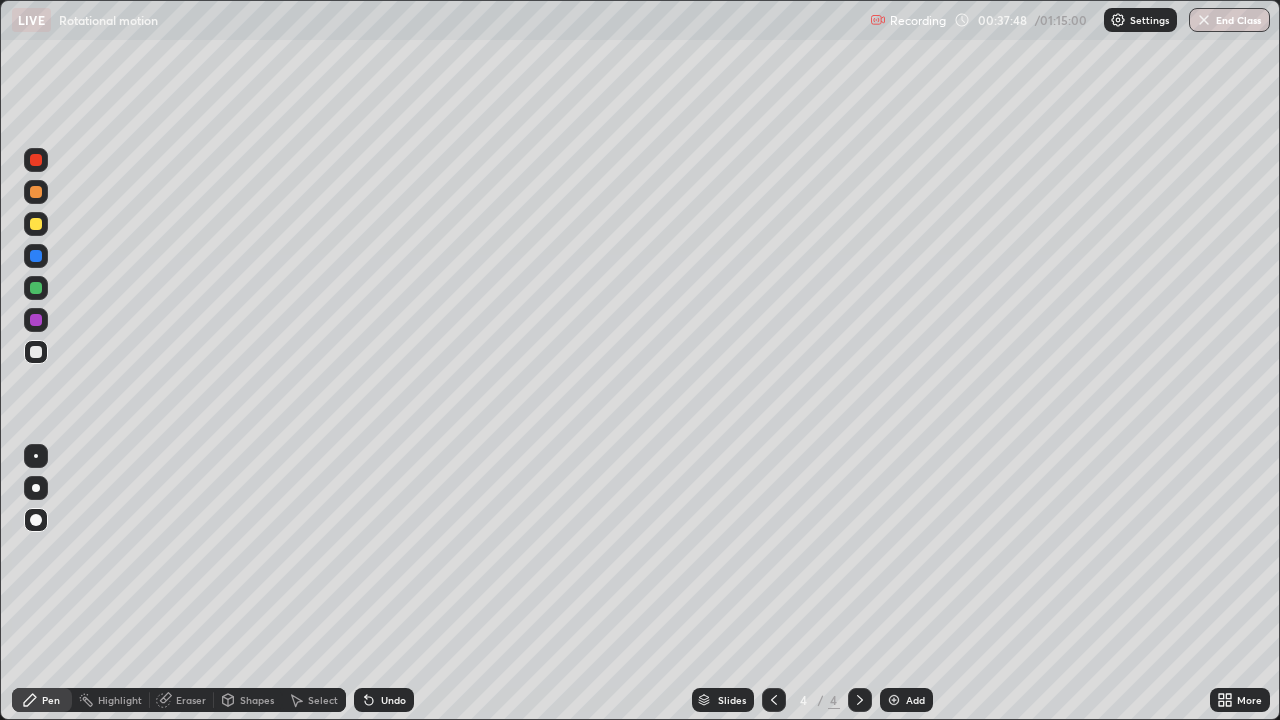 click on "Undo" at bounding box center (384, 700) 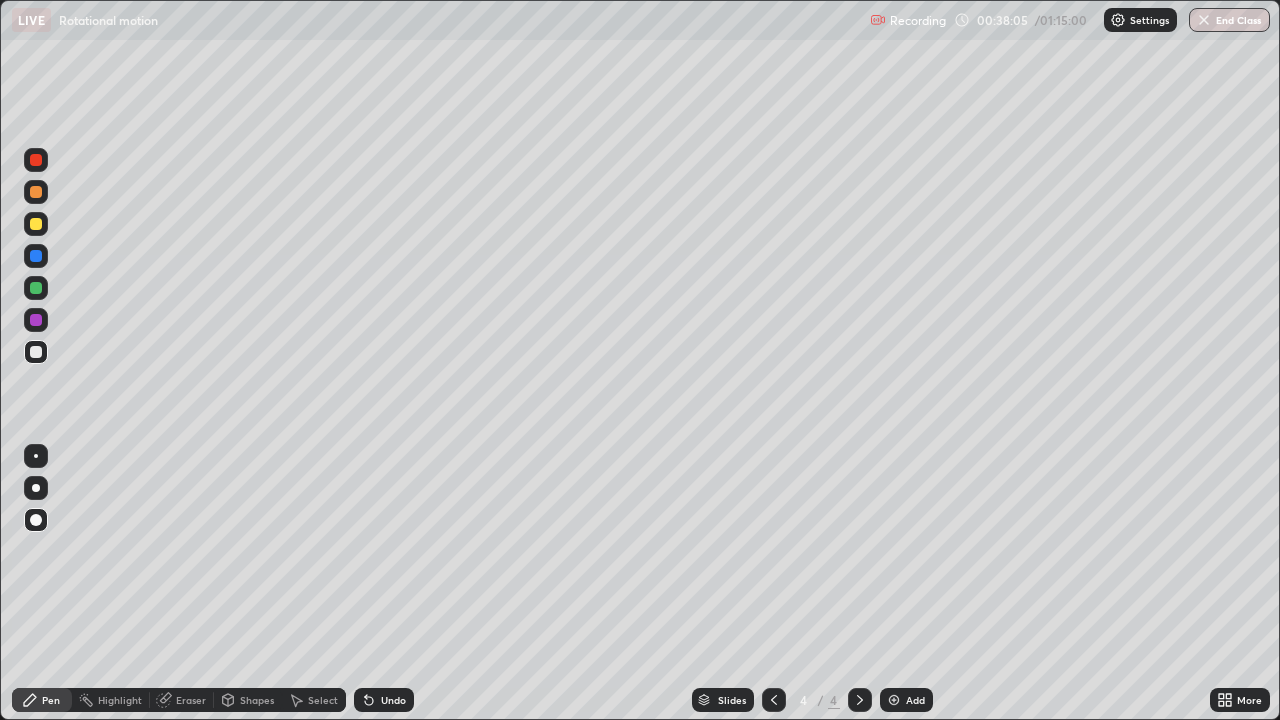 click on "Undo" at bounding box center (393, 700) 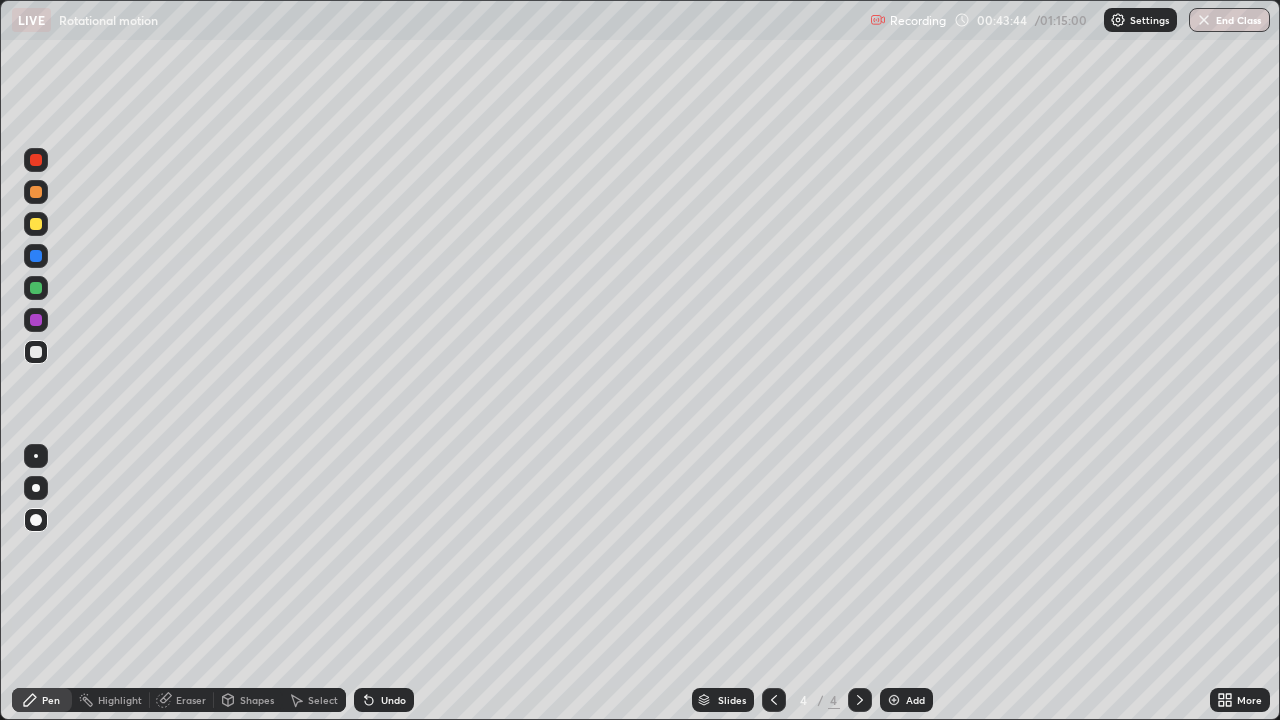 click at bounding box center [894, 700] 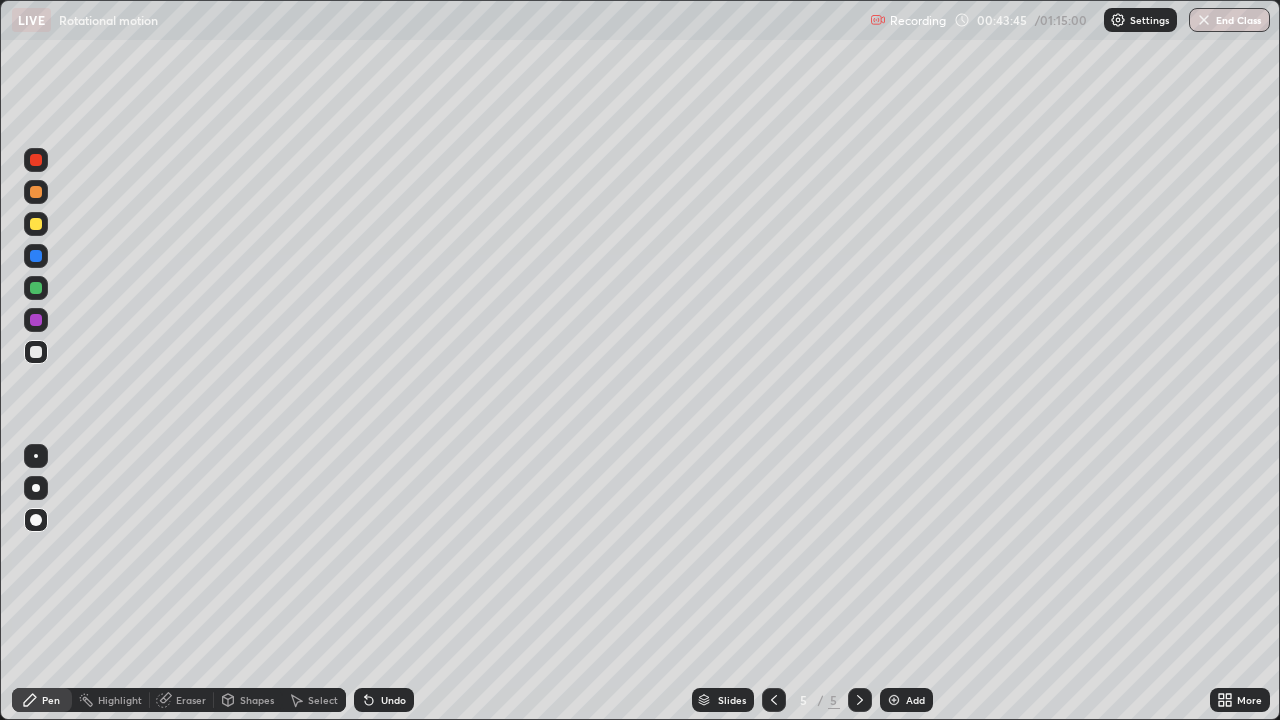 click on "Pen" at bounding box center (42, 700) 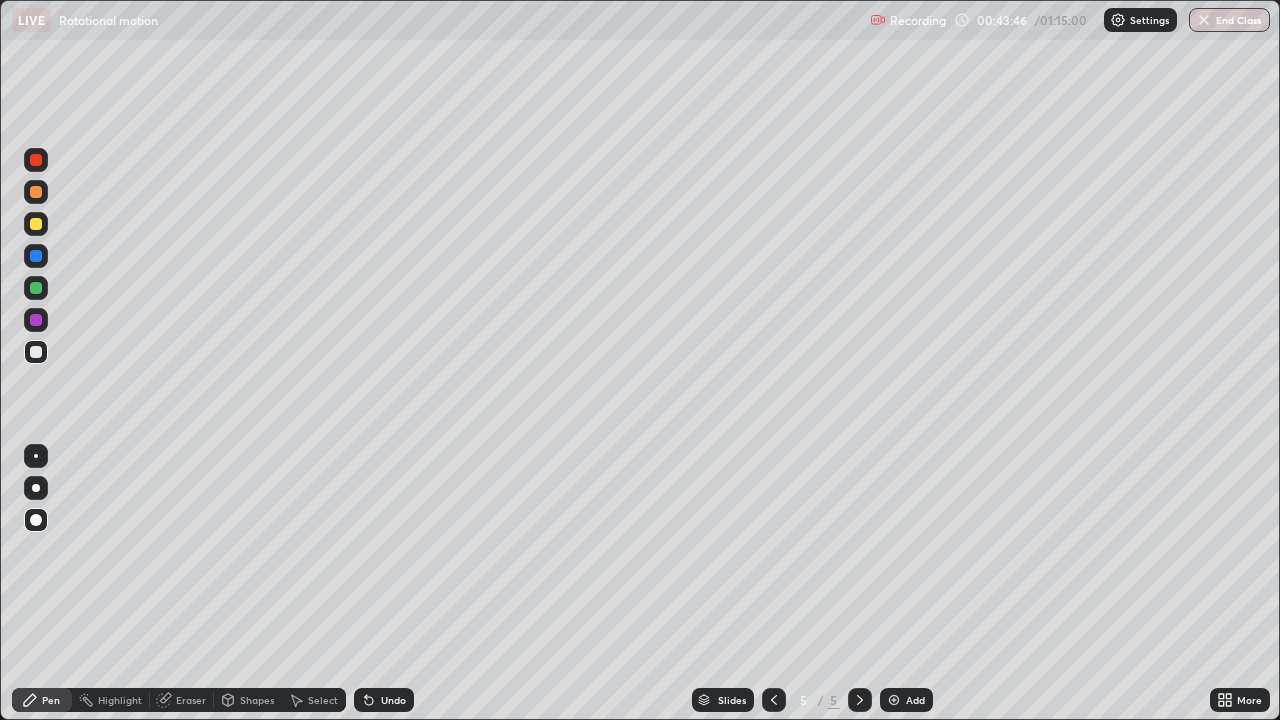 click 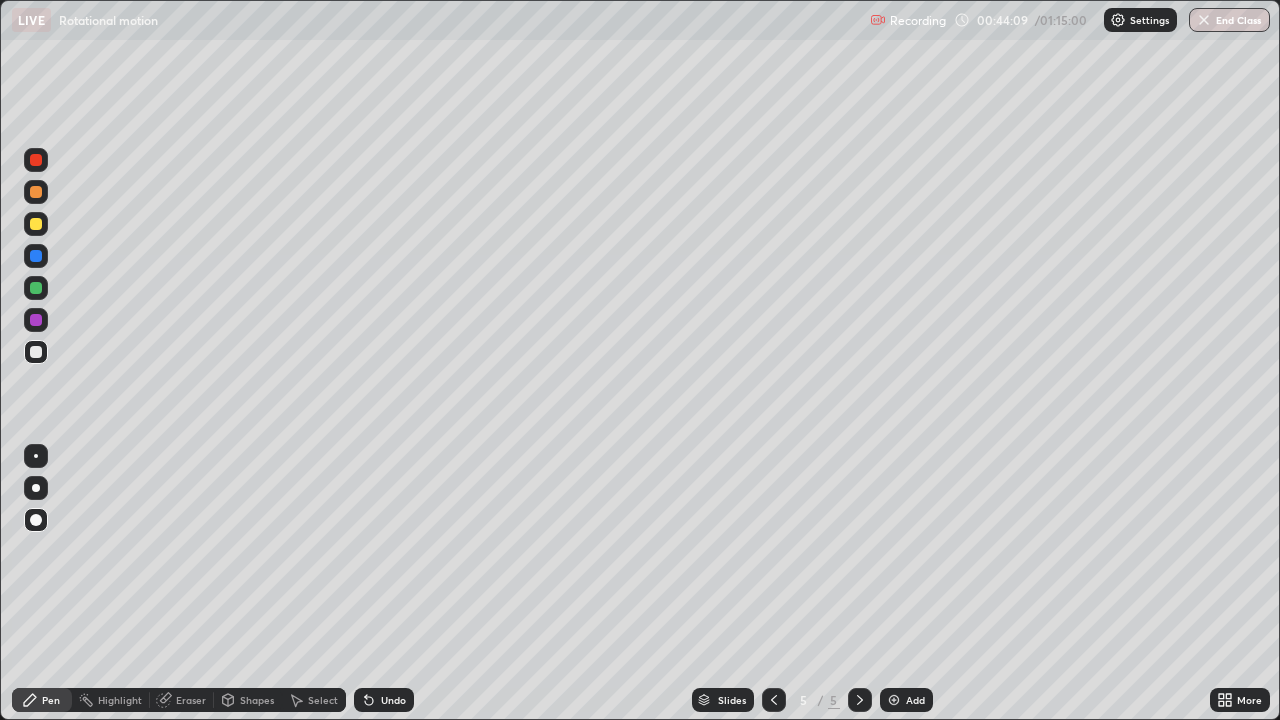 click on "Undo" at bounding box center [393, 700] 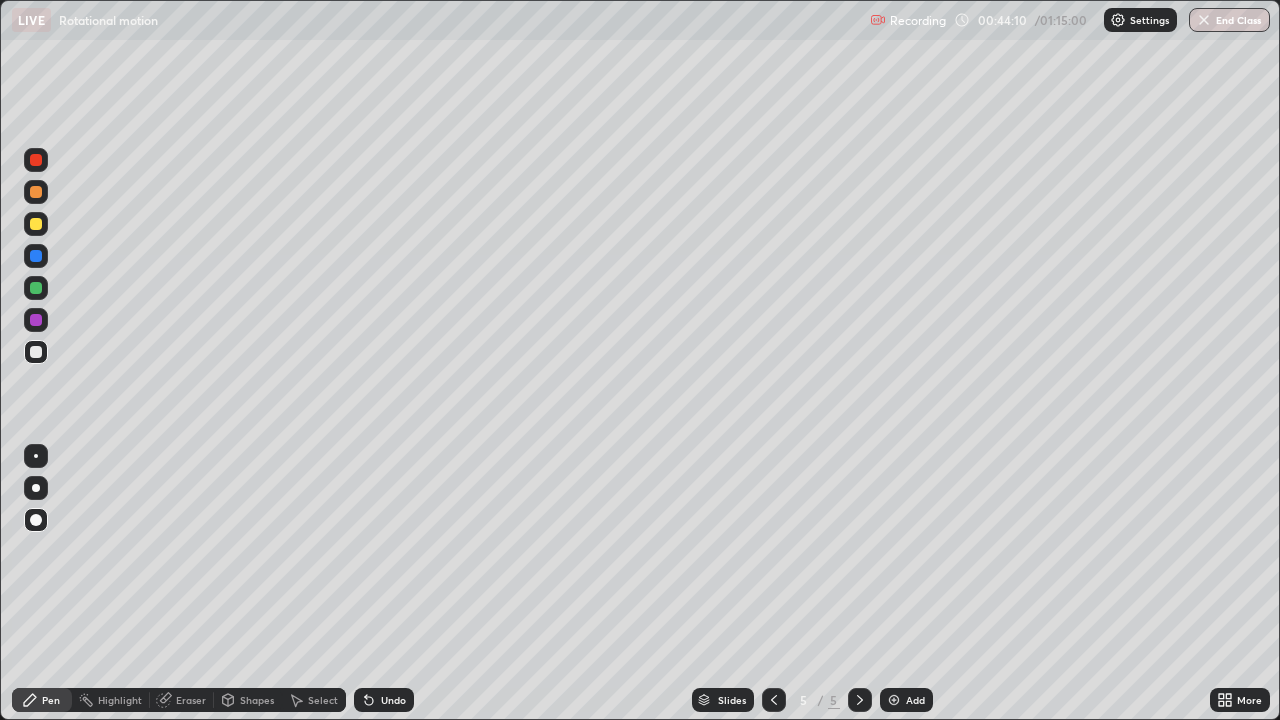 click on "Undo" at bounding box center [393, 700] 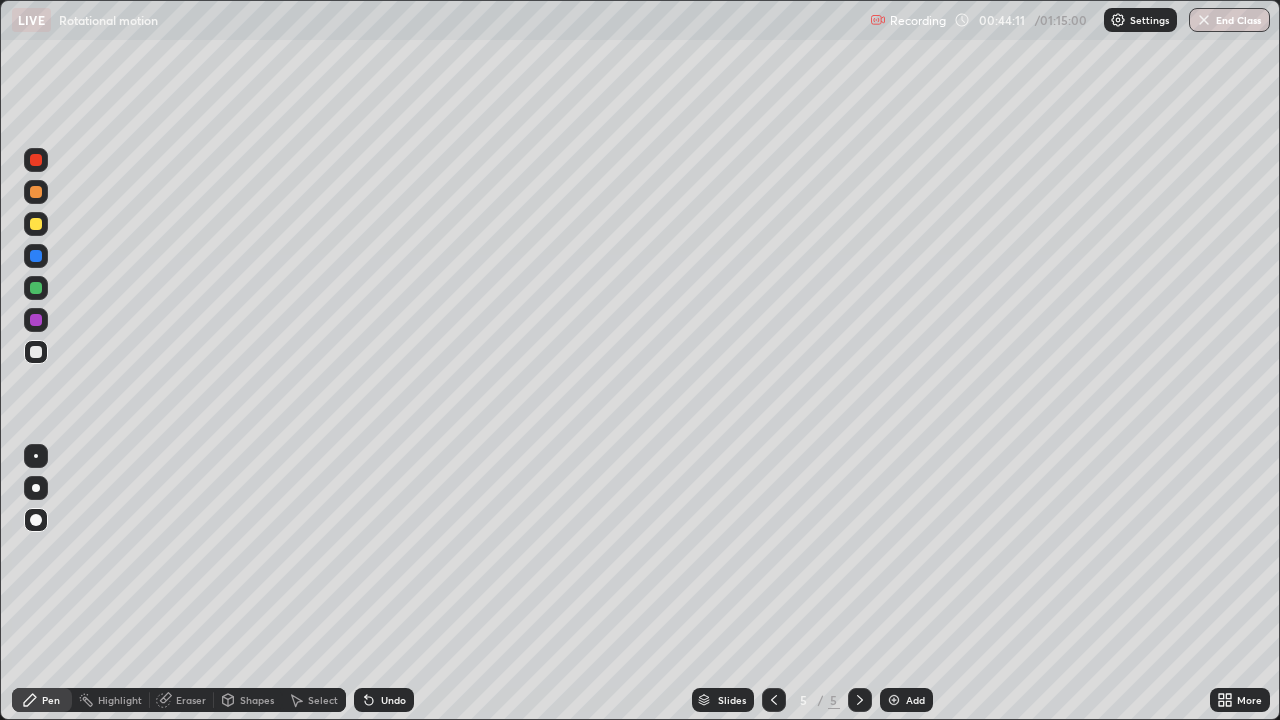 click on "Undo" at bounding box center [384, 700] 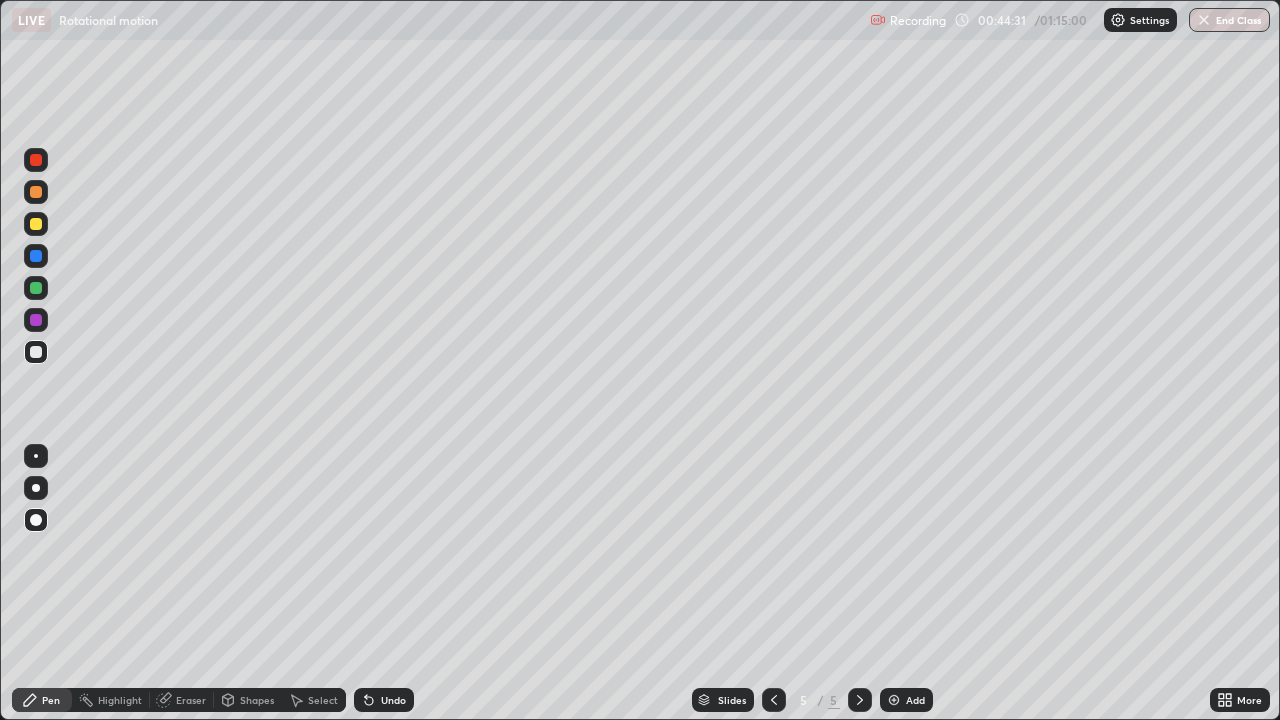 click at bounding box center (36, 224) 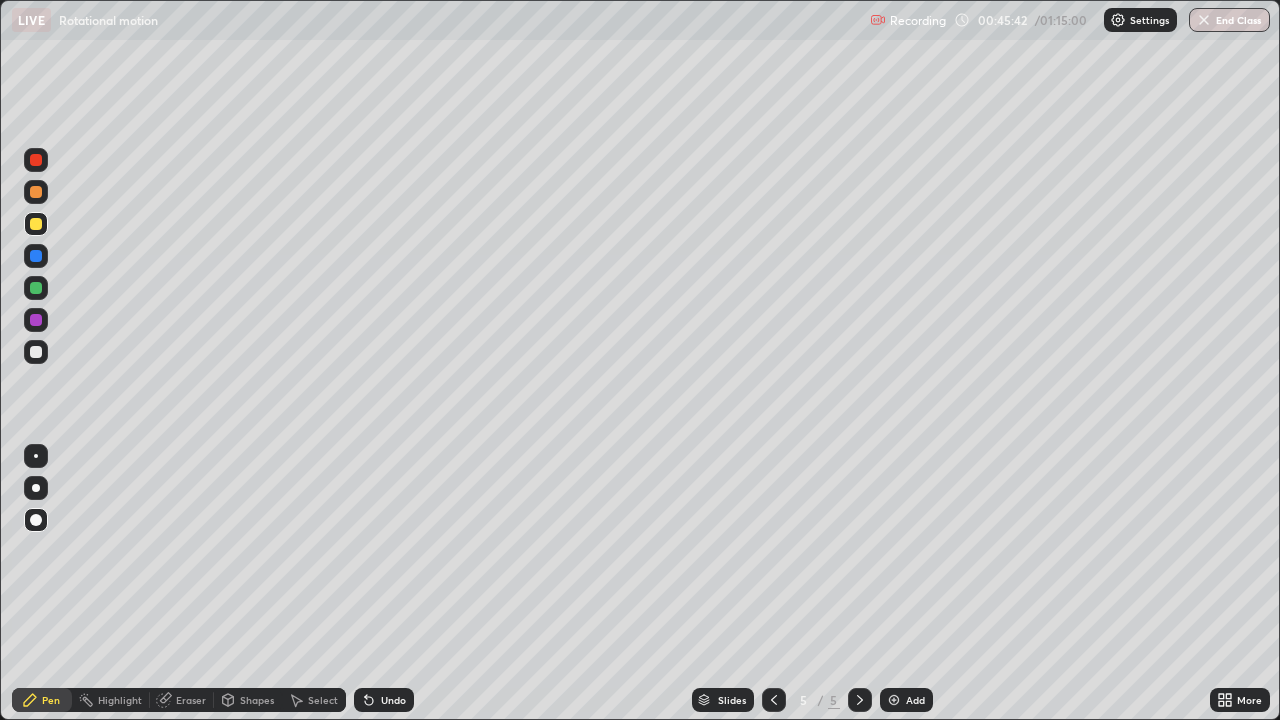 click on "Shapes" at bounding box center [257, 700] 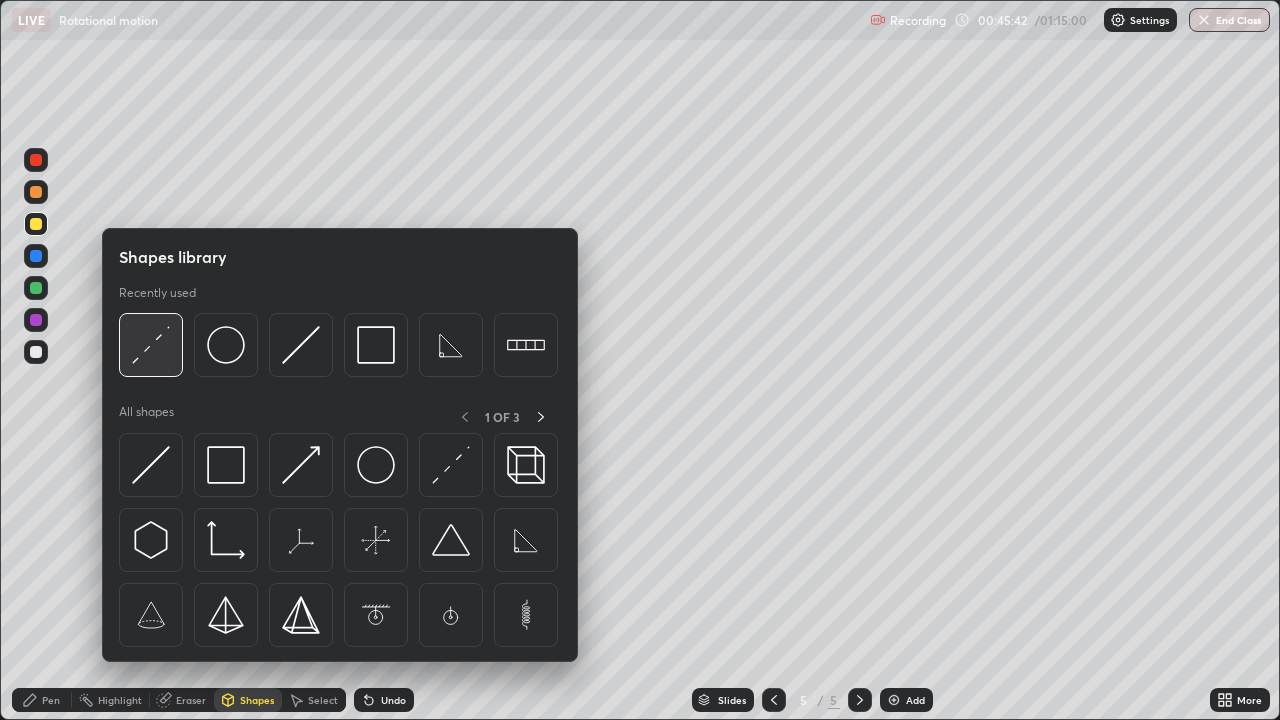 click at bounding box center [151, 345] 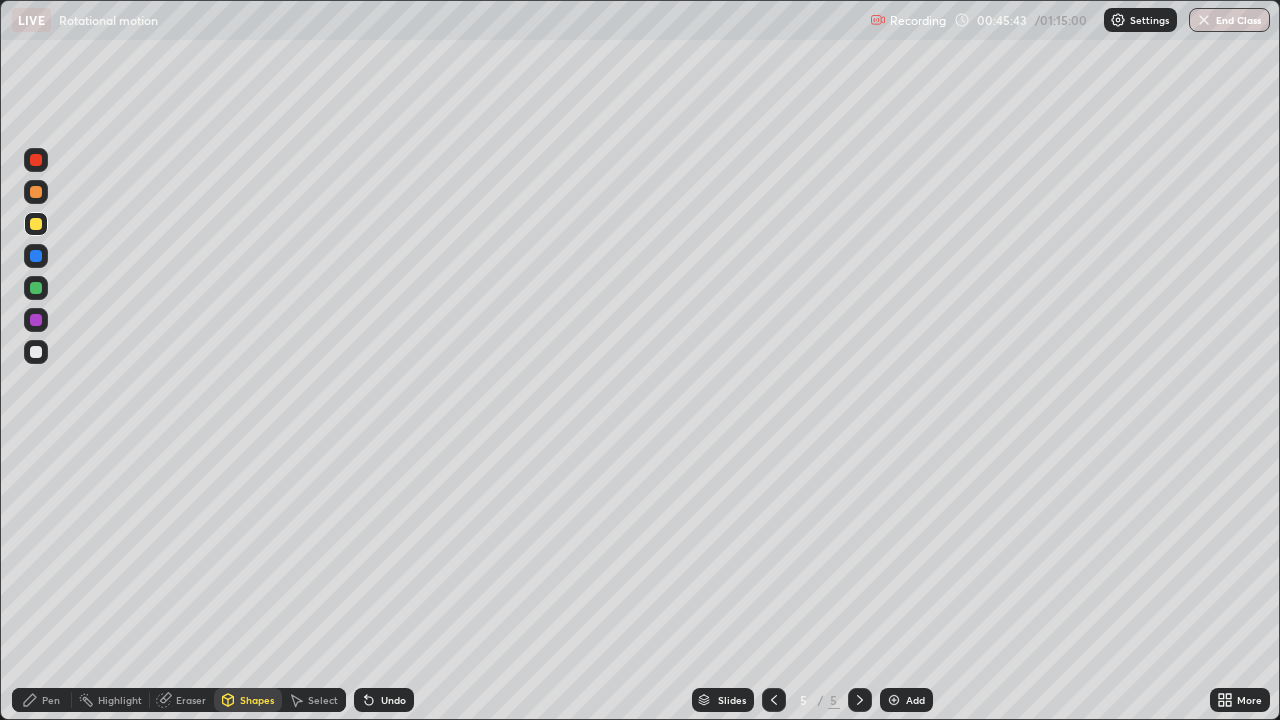 click at bounding box center [36, 352] 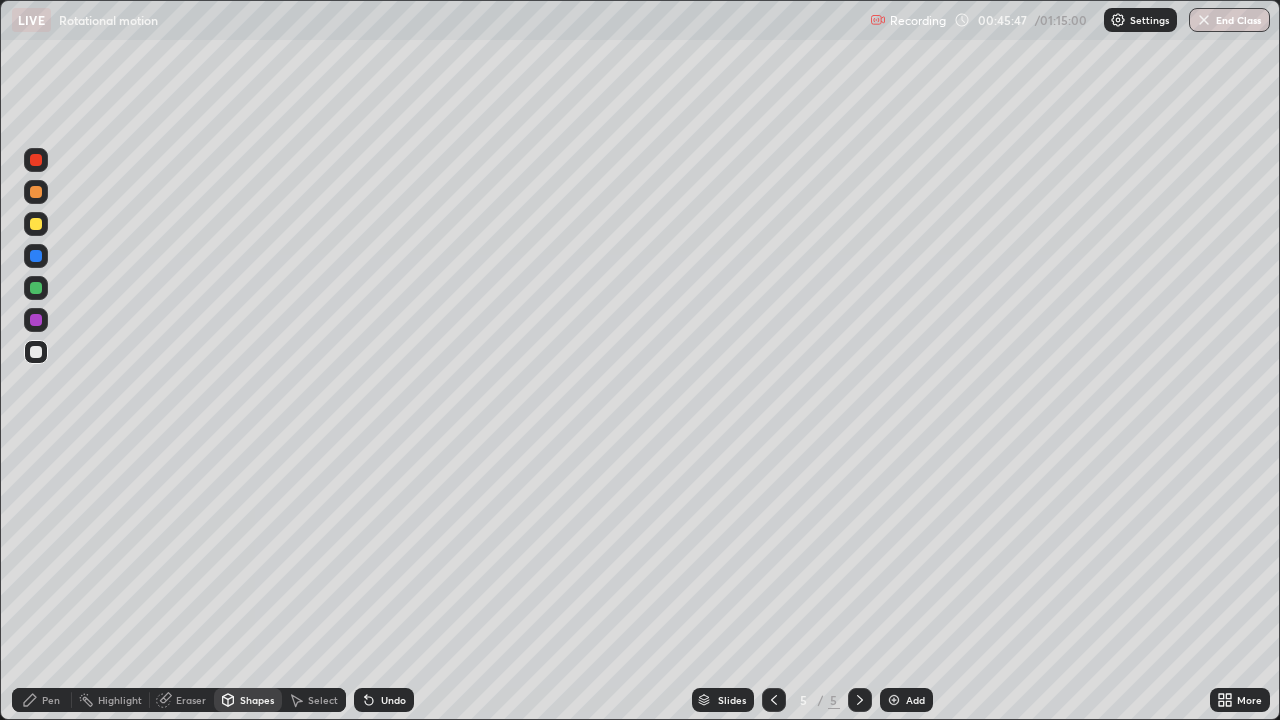 click 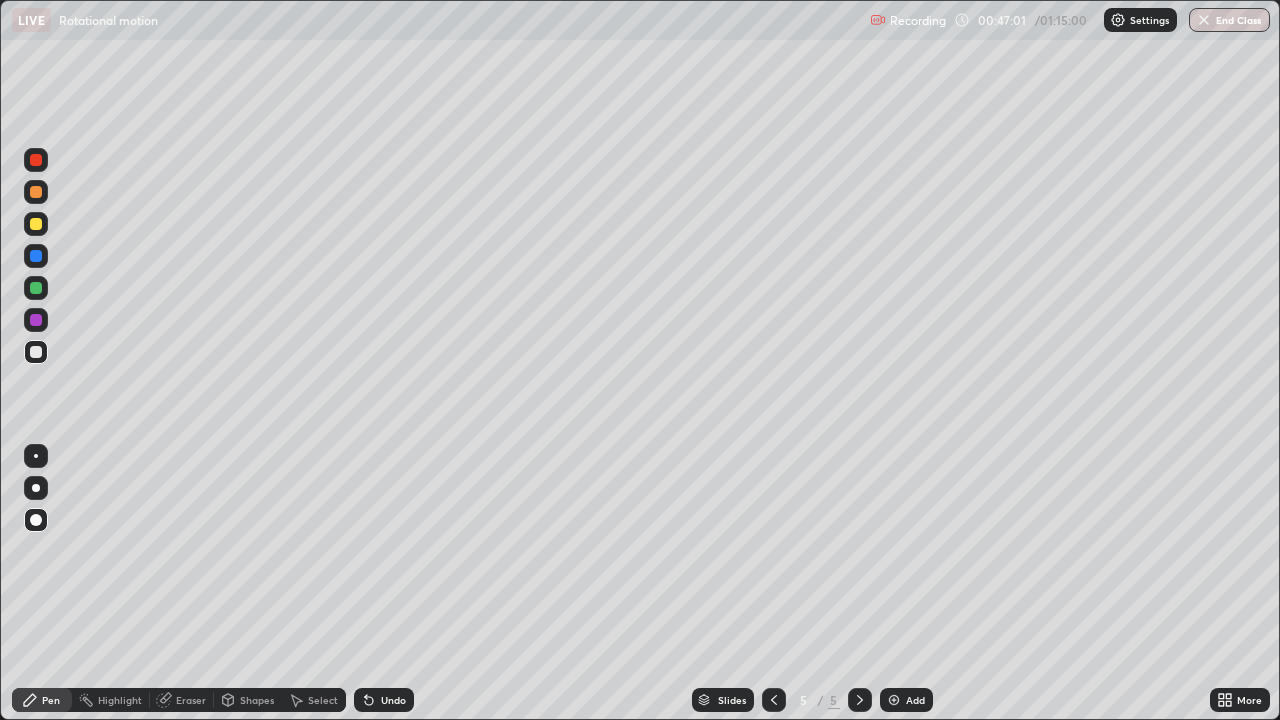 click on "Undo" at bounding box center (384, 700) 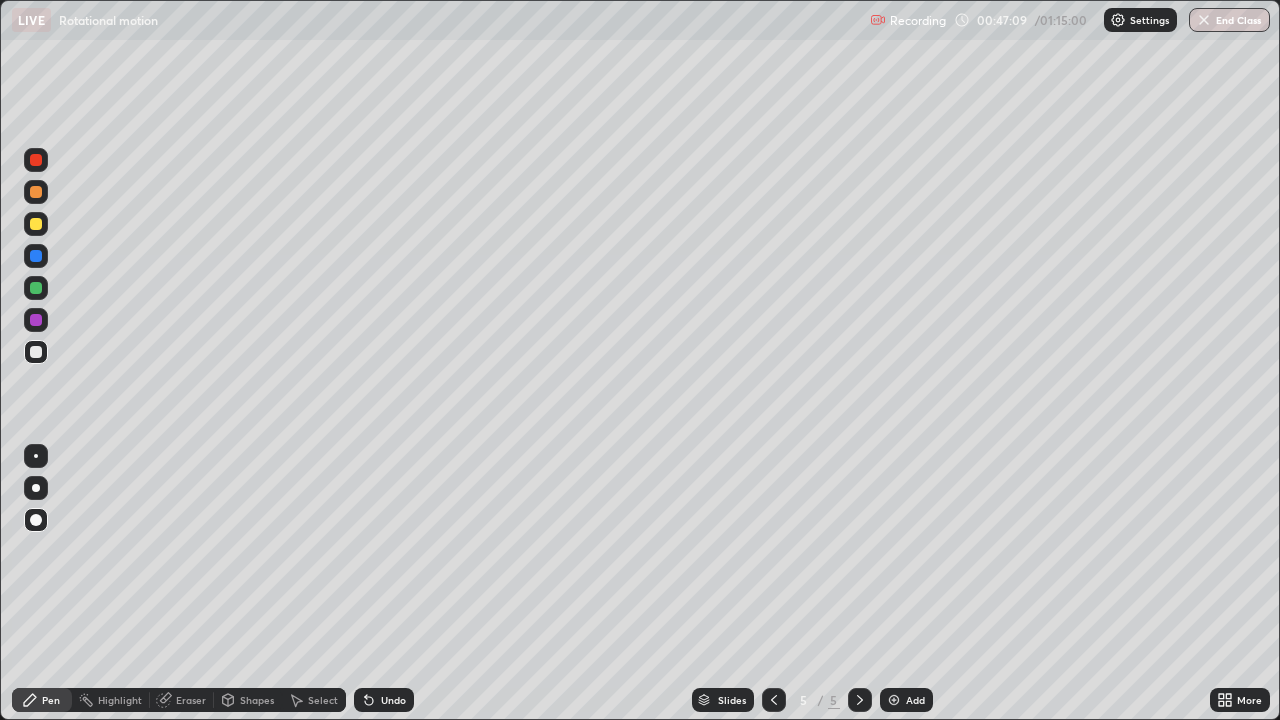 click on "Shapes" at bounding box center (257, 700) 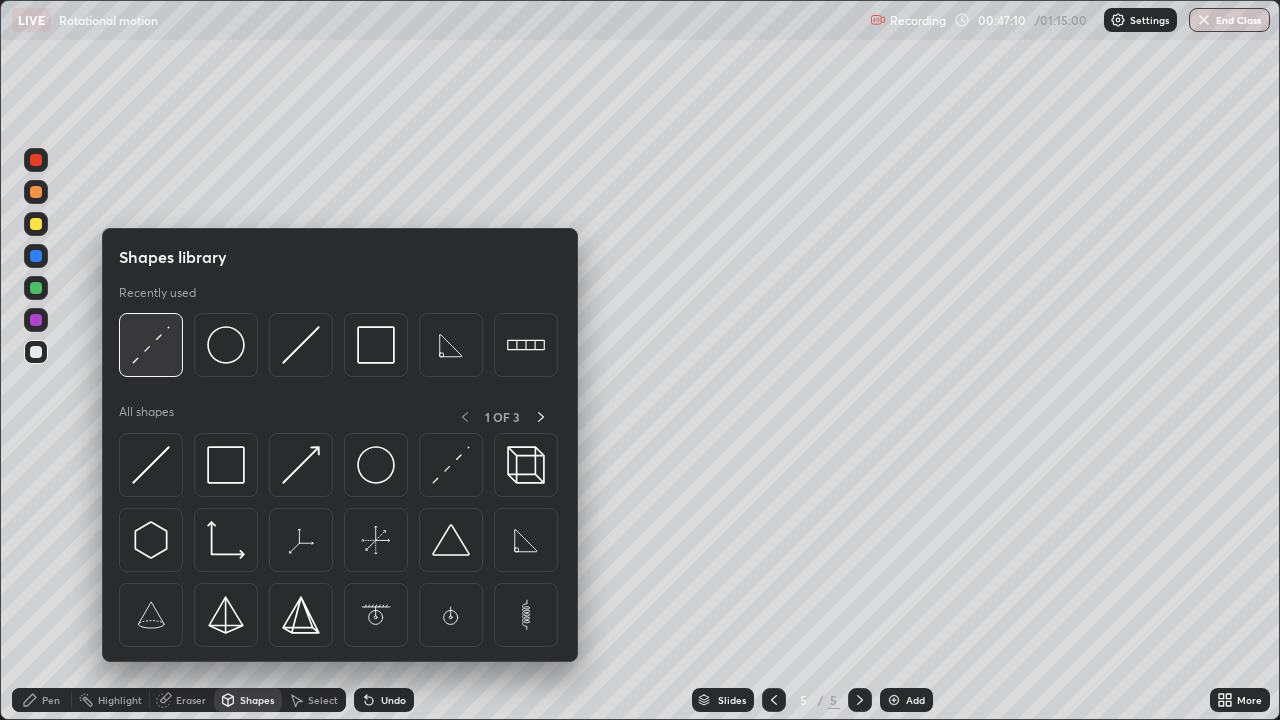 click at bounding box center (151, 345) 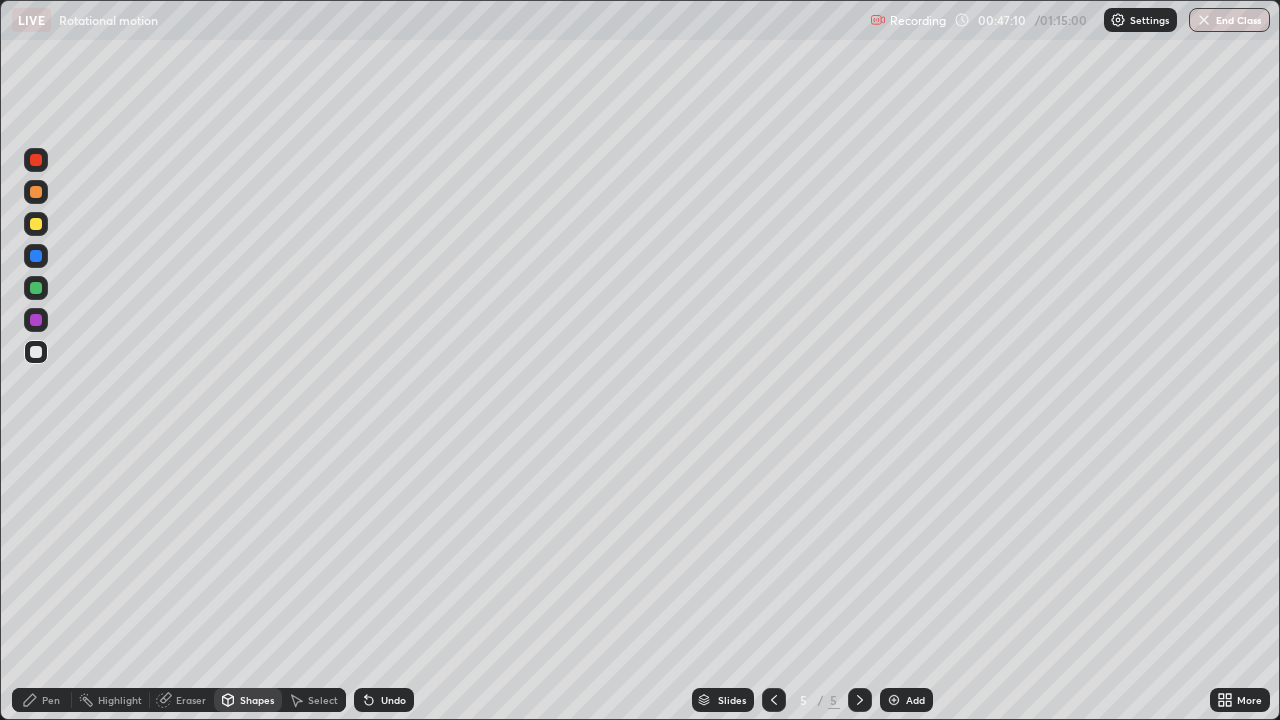 click at bounding box center [36, 224] 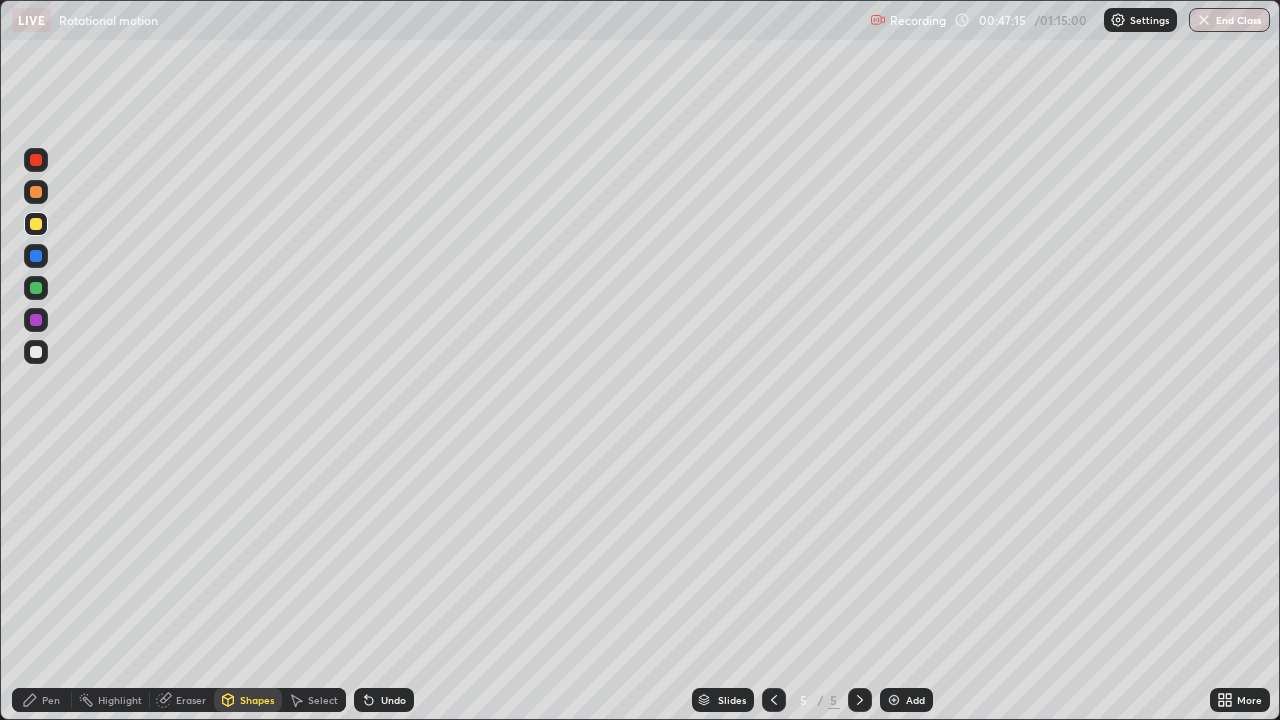 click on "Pen" at bounding box center (51, 700) 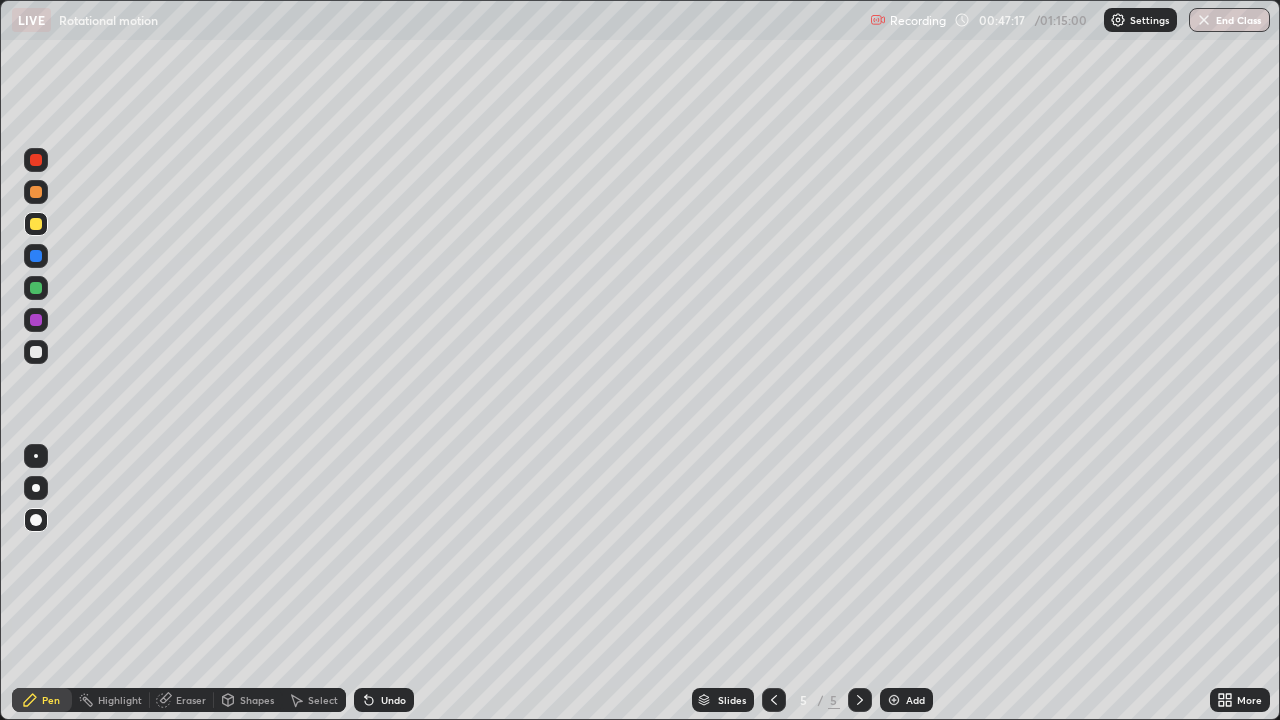 click on "Shapes" at bounding box center (248, 700) 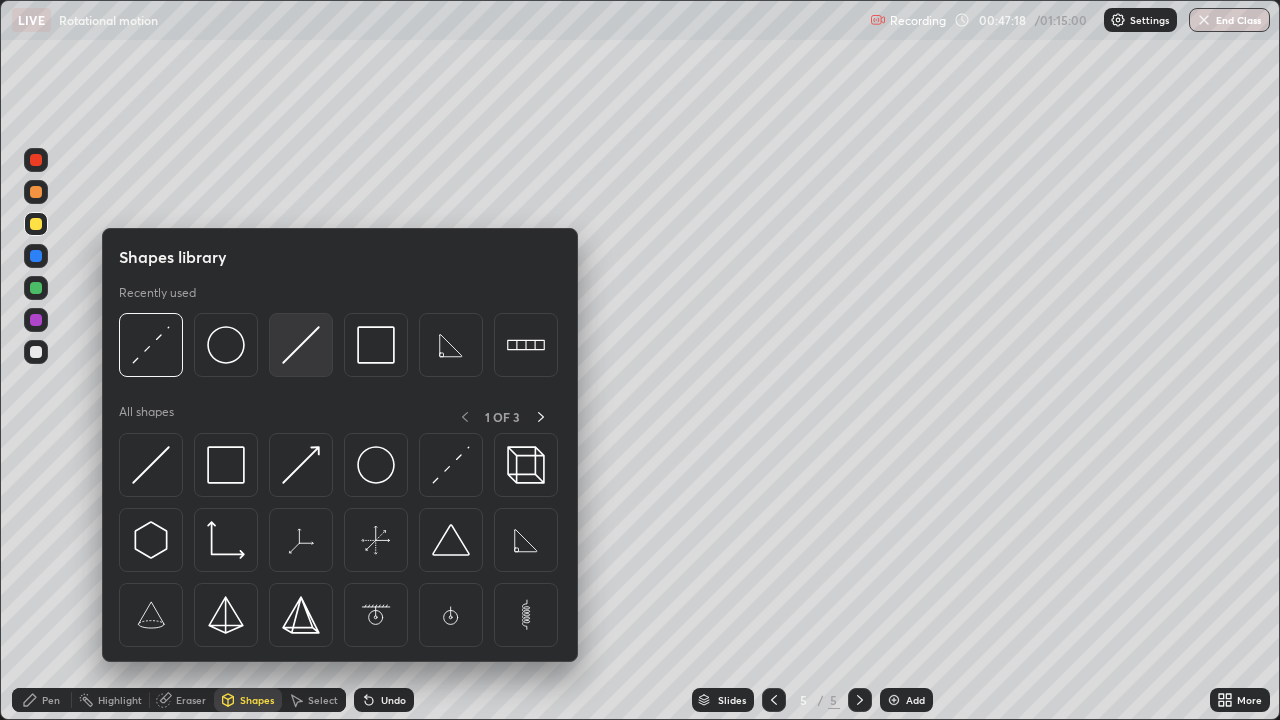 click at bounding box center [301, 345] 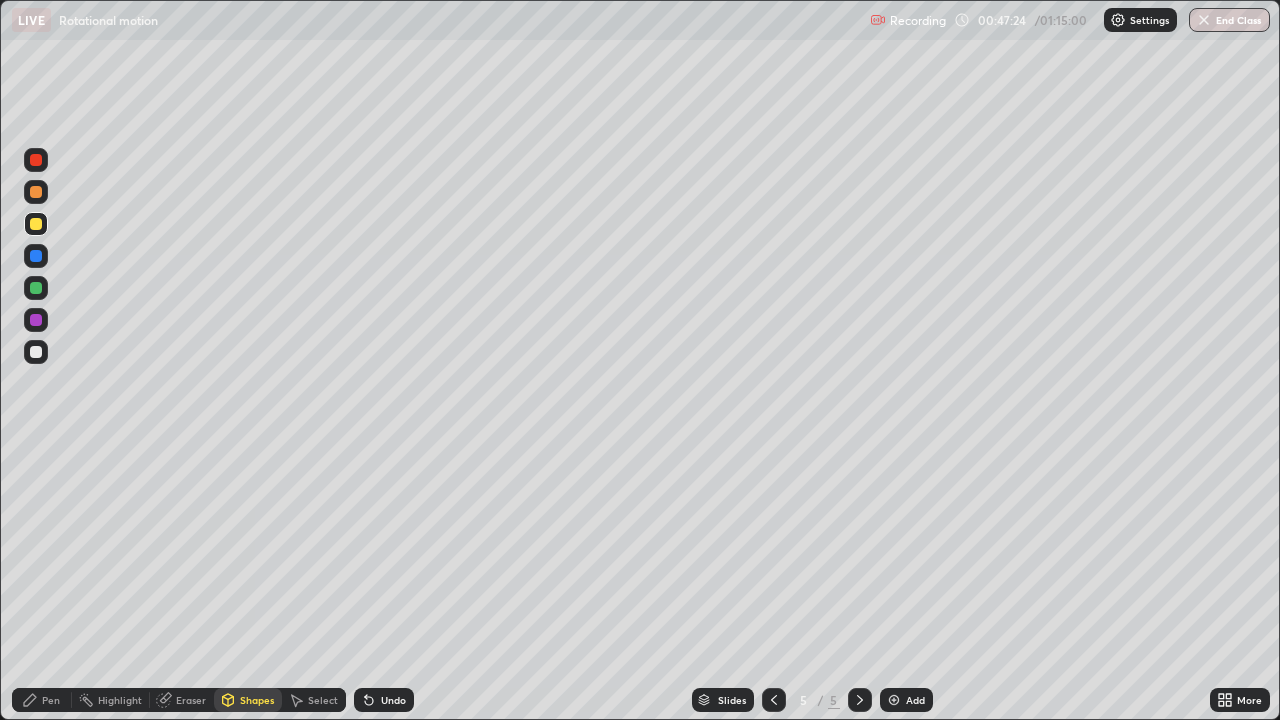 click on "Pen" at bounding box center [51, 700] 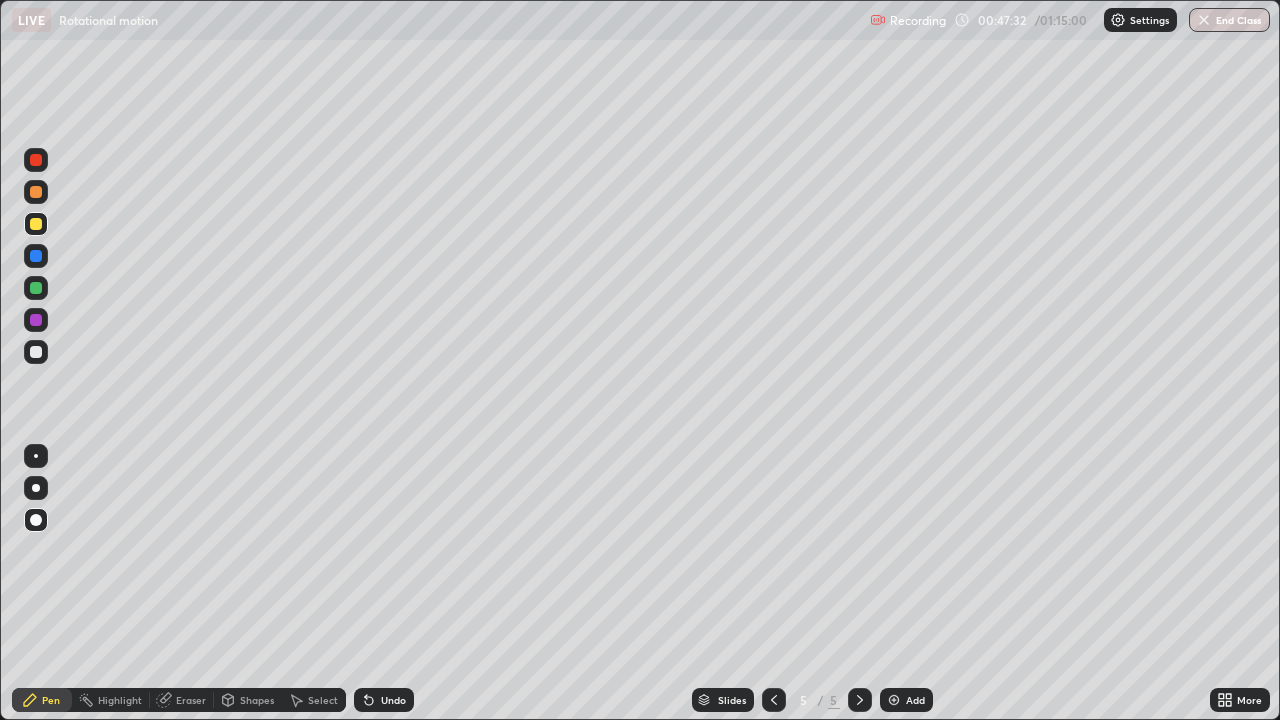 click on "Shapes" at bounding box center (257, 700) 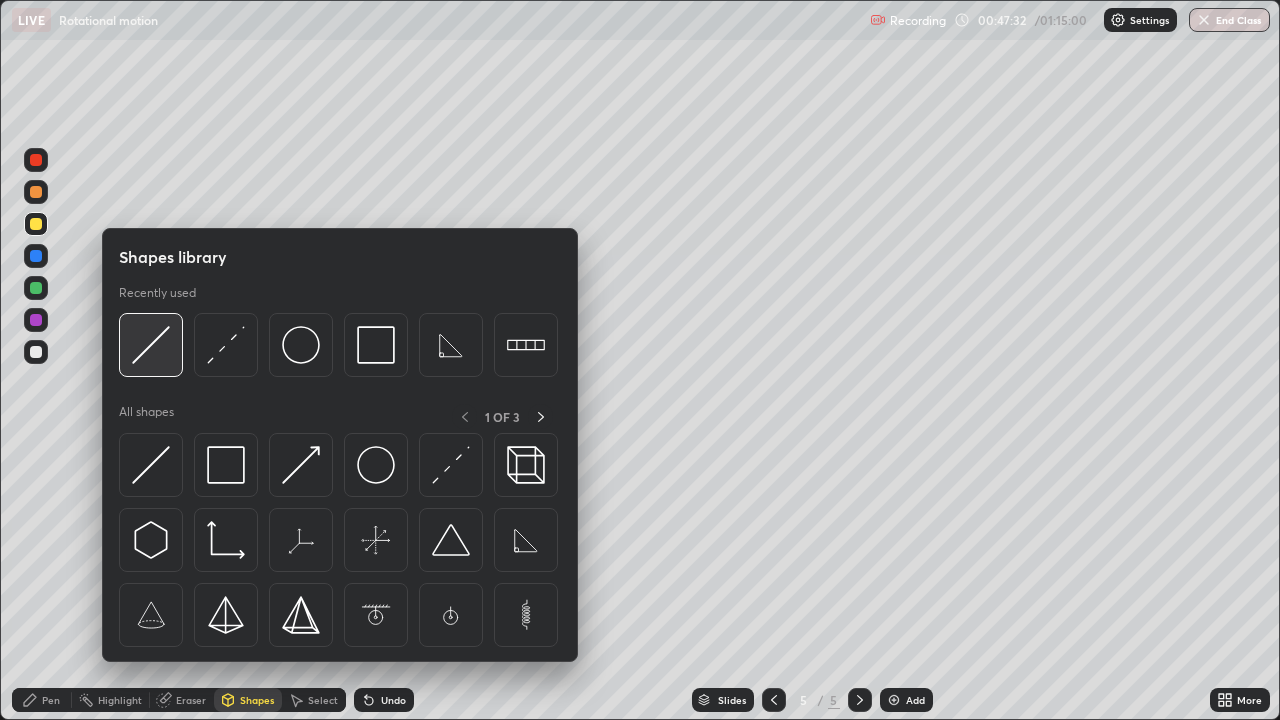 click at bounding box center [151, 345] 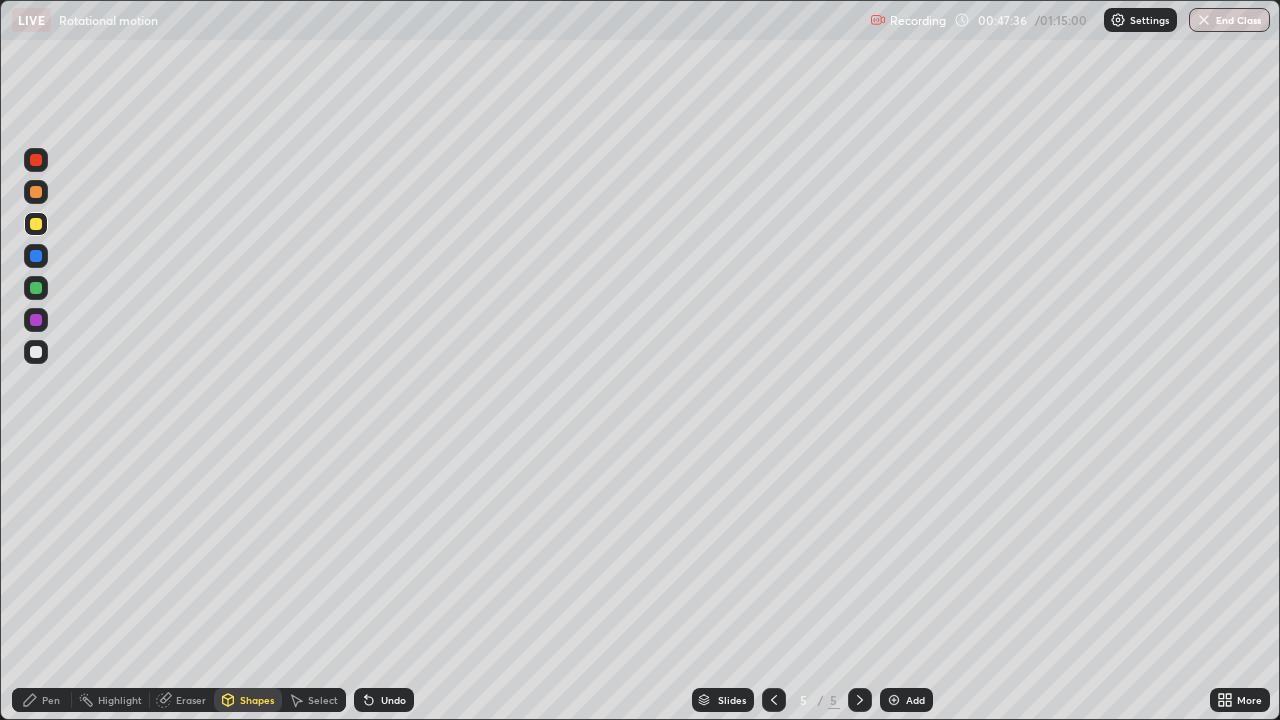 click on "Pen" at bounding box center (51, 700) 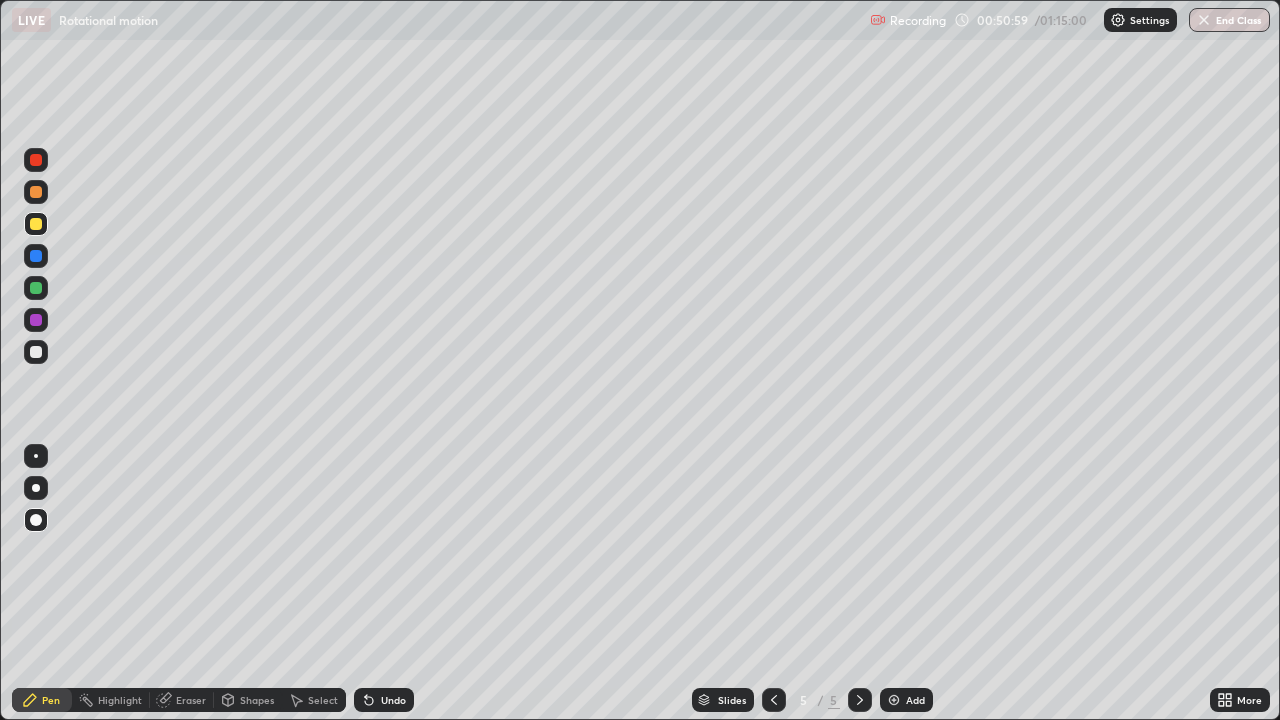 click on "Add" at bounding box center [906, 700] 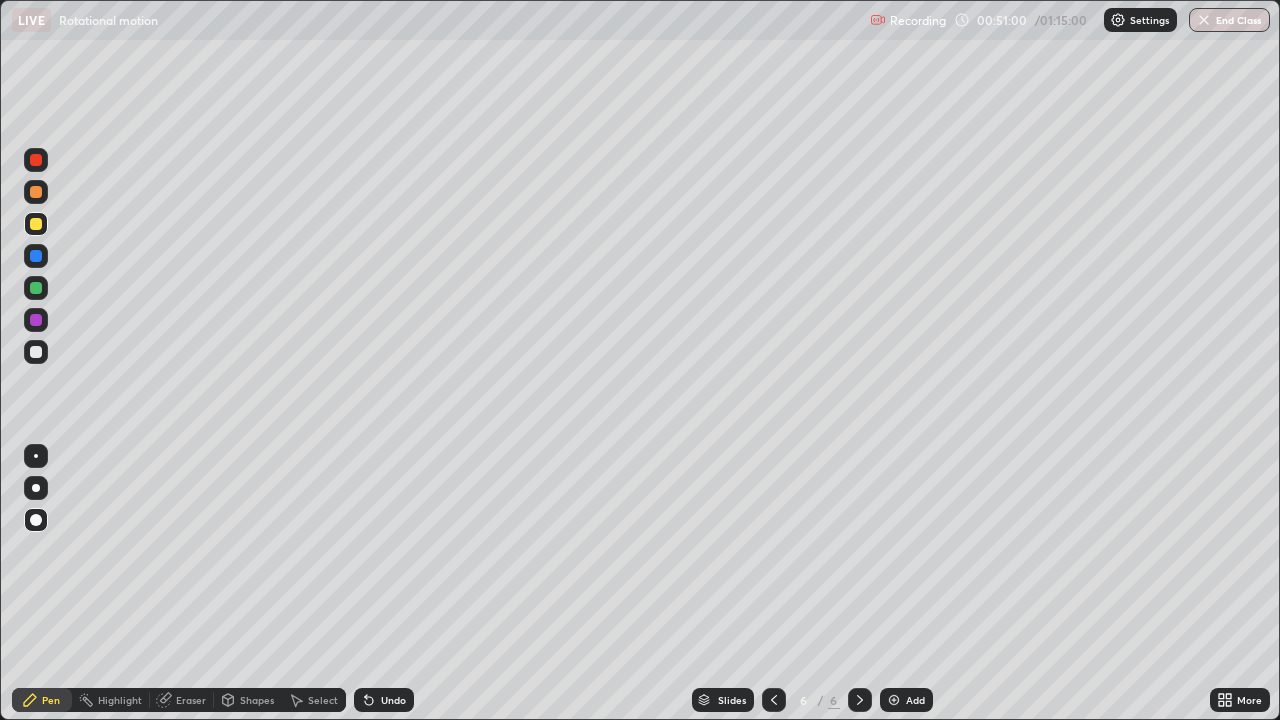 click on "Shapes" at bounding box center [257, 700] 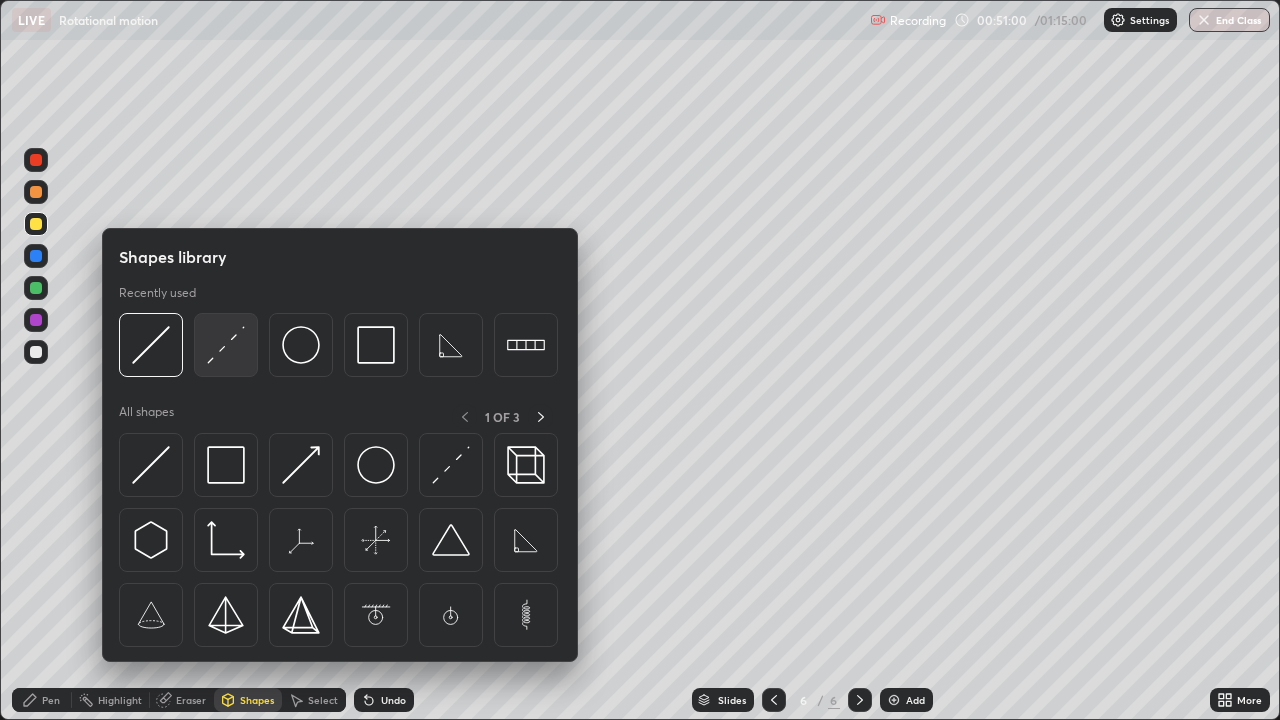 click at bounding box center (226, 345) 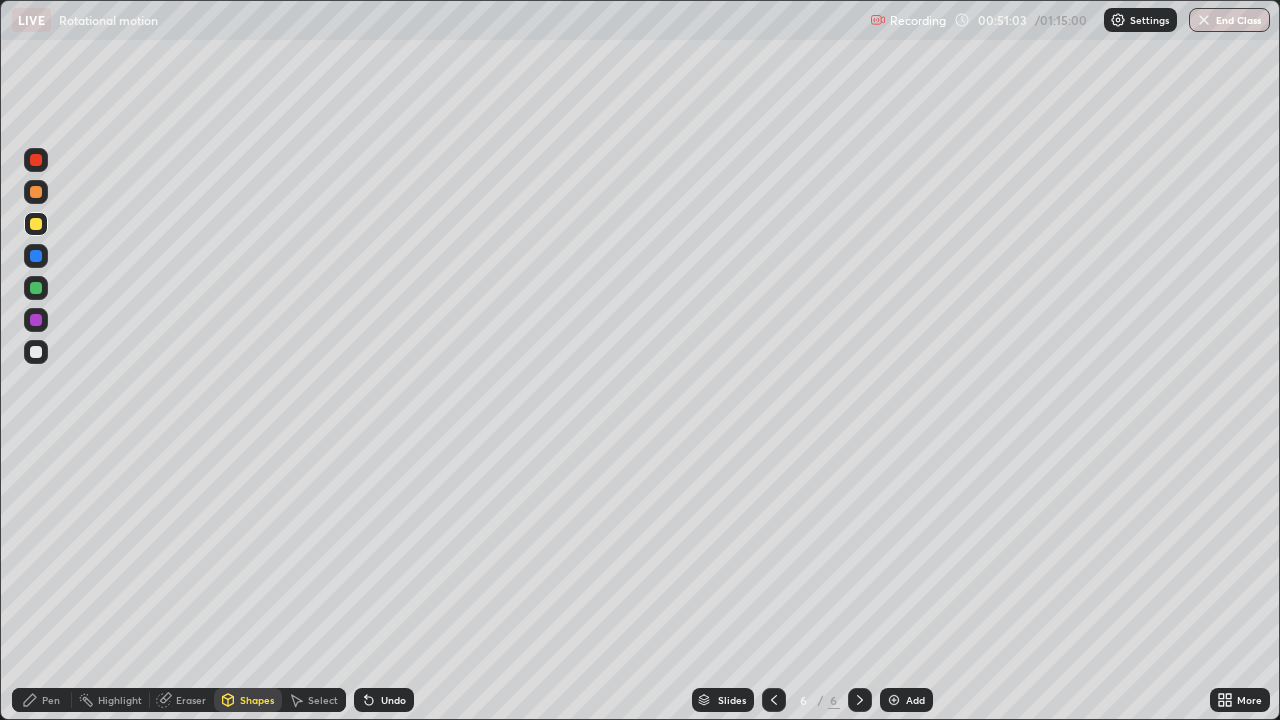 click on "Shapes" at bounding box center [248, 700] 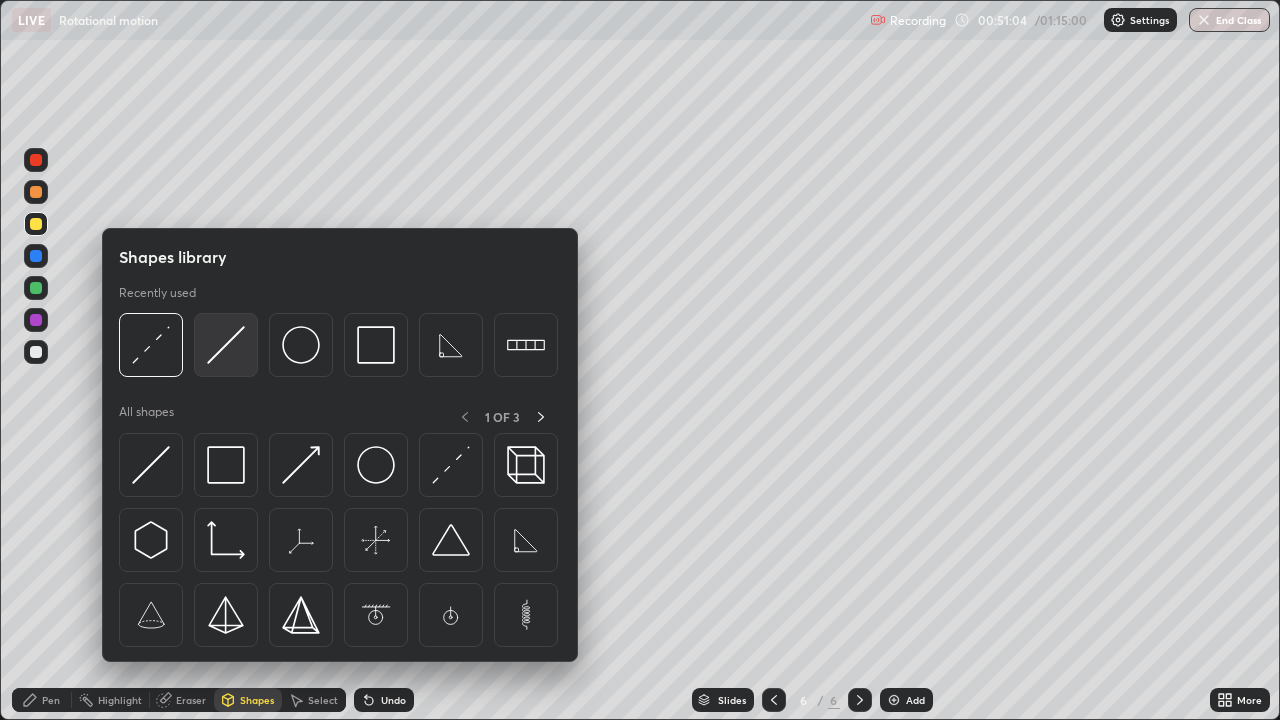 click at bounding box center [226, 345] 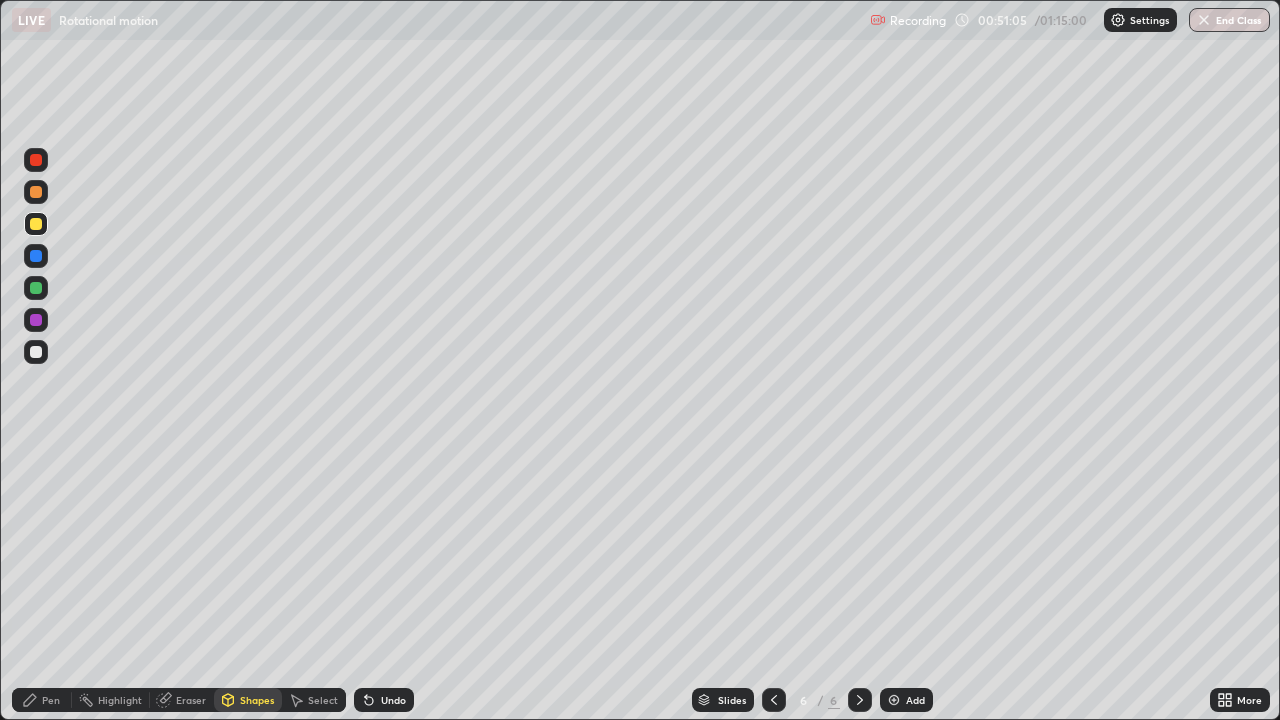 click at bounding box center (36, 352) 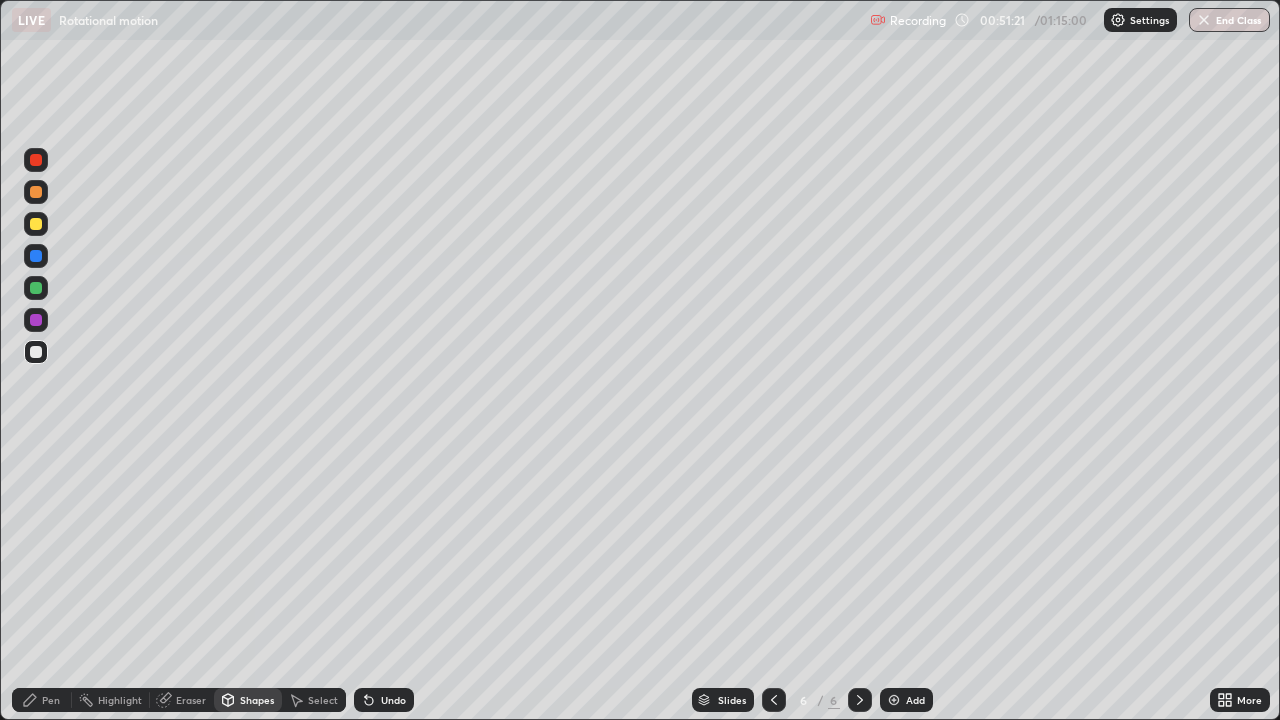 click on "Shapes" at bounding box center [248, 700] 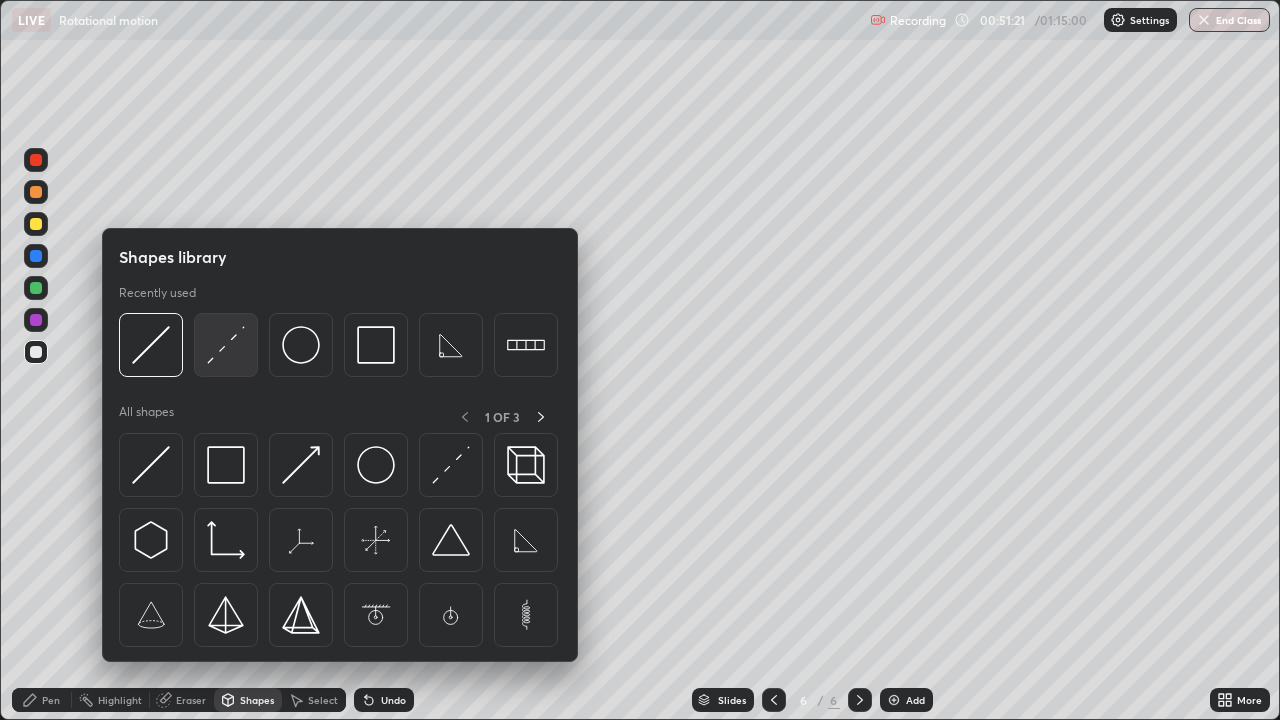 click at bounding box center (226, 345) 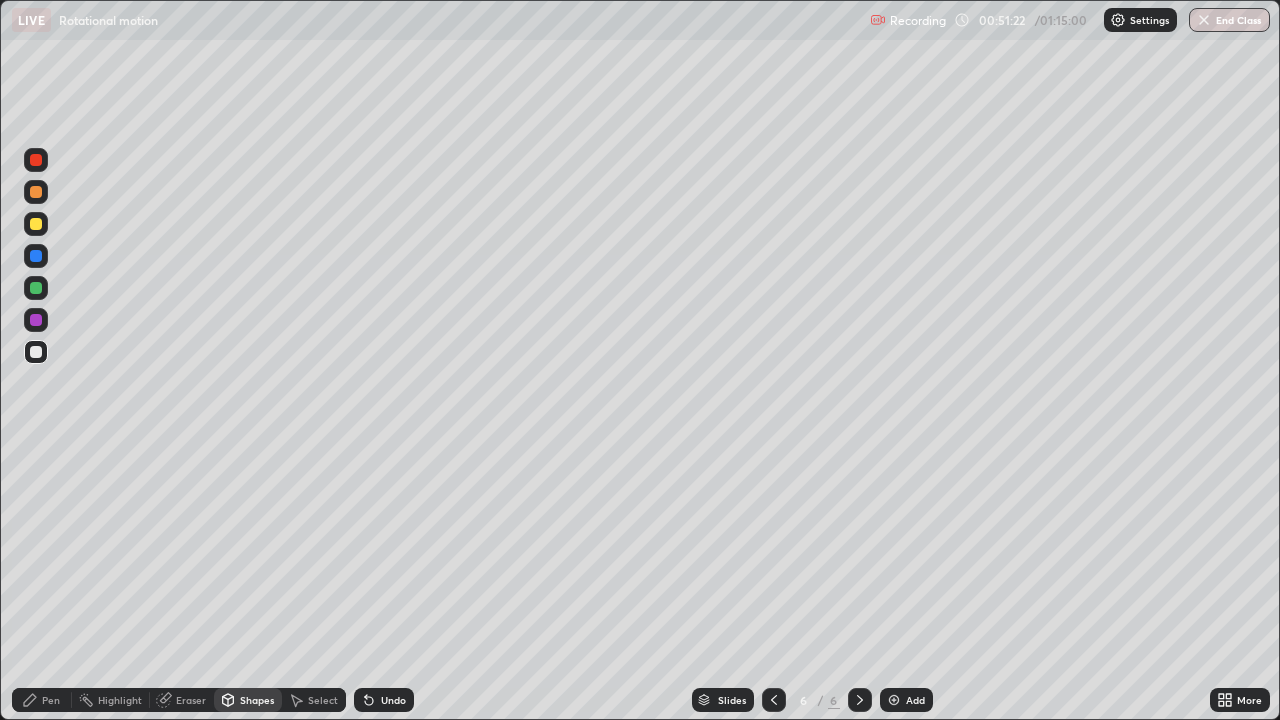 click at bounding box center (36, 224) 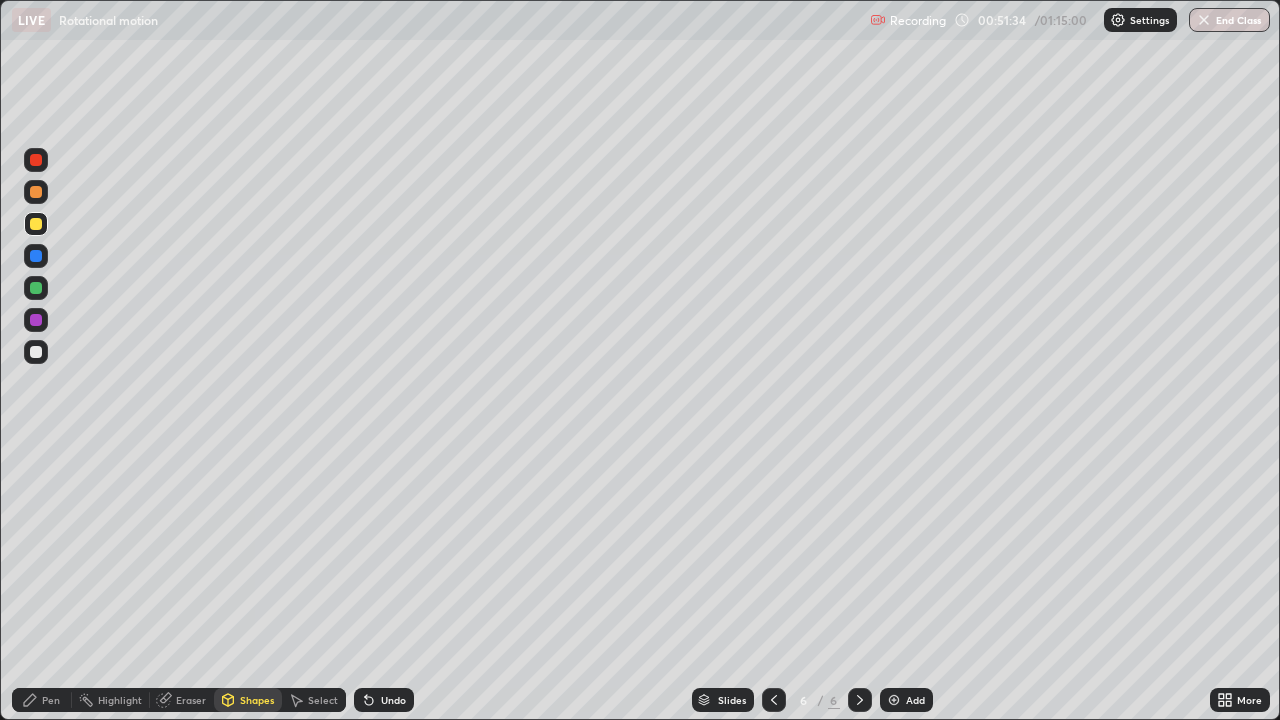 click on "Shapes" at bounding box center (248, 700) 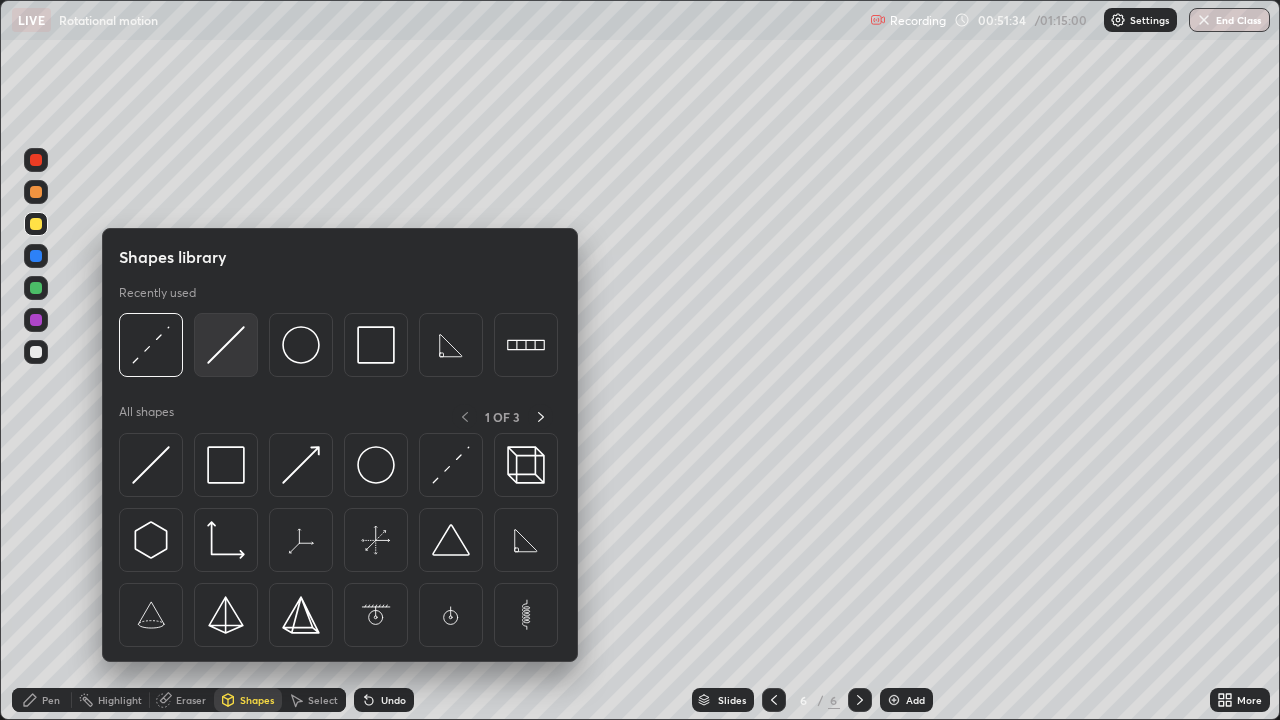 click at bounding box center [226, 345] 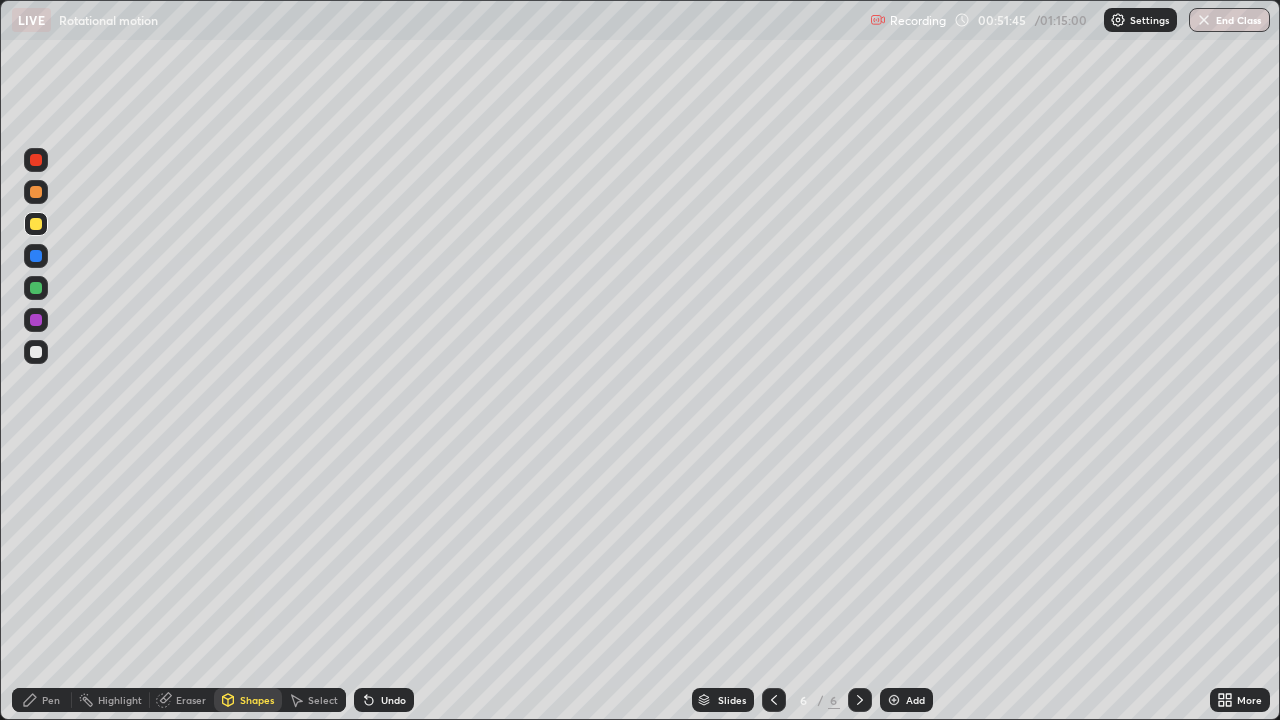 click on "Pen" at bounding box center (51, 700) 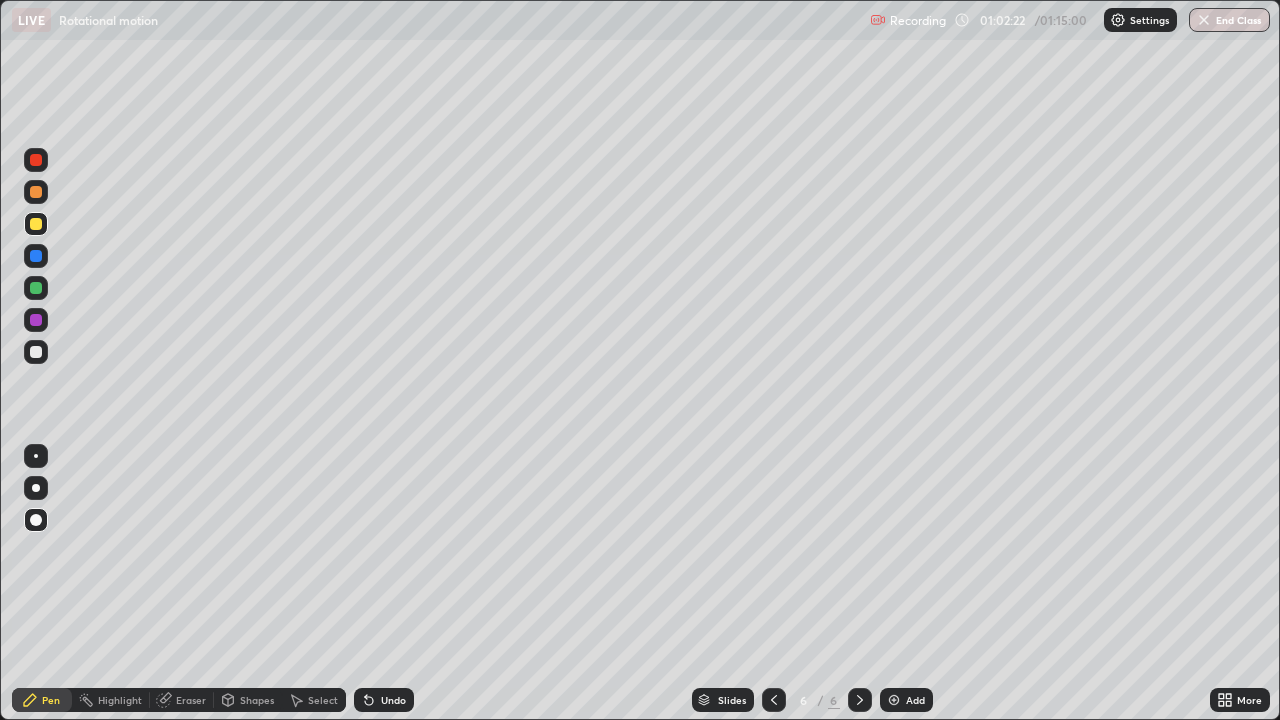 click at bounding box center (36, 352) 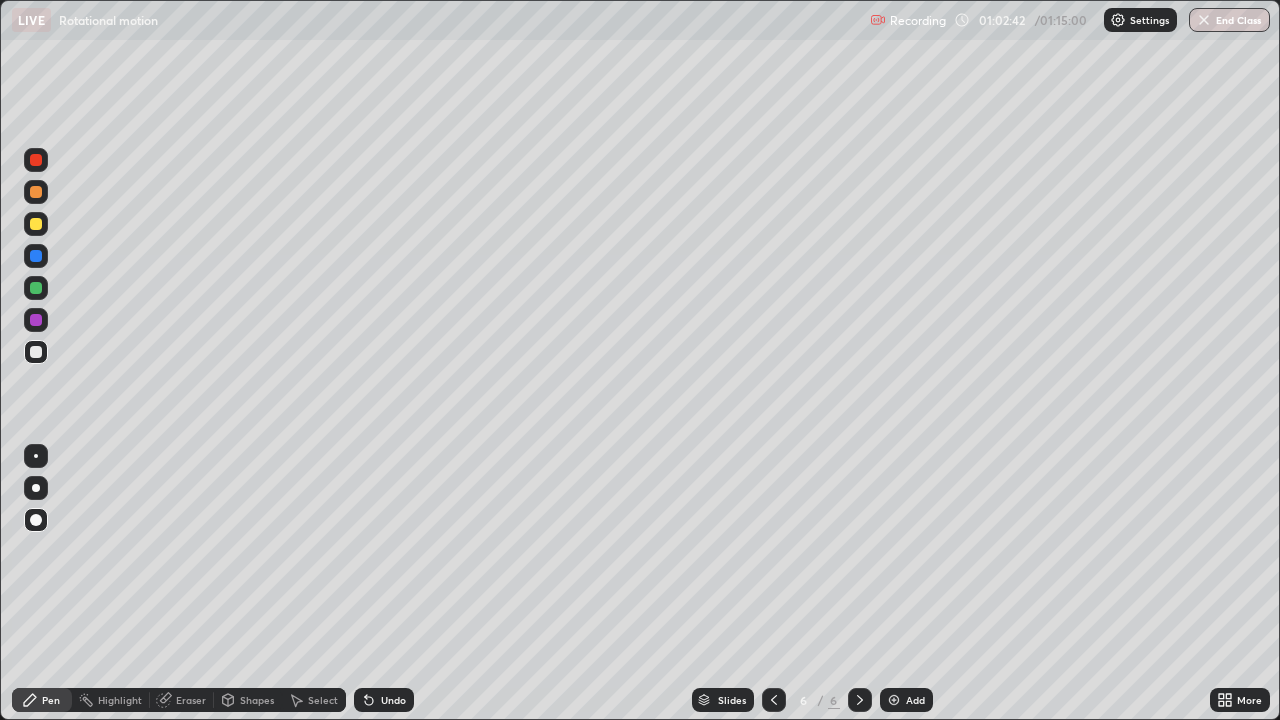 click on "Undo" at bounding box center (393, 700) 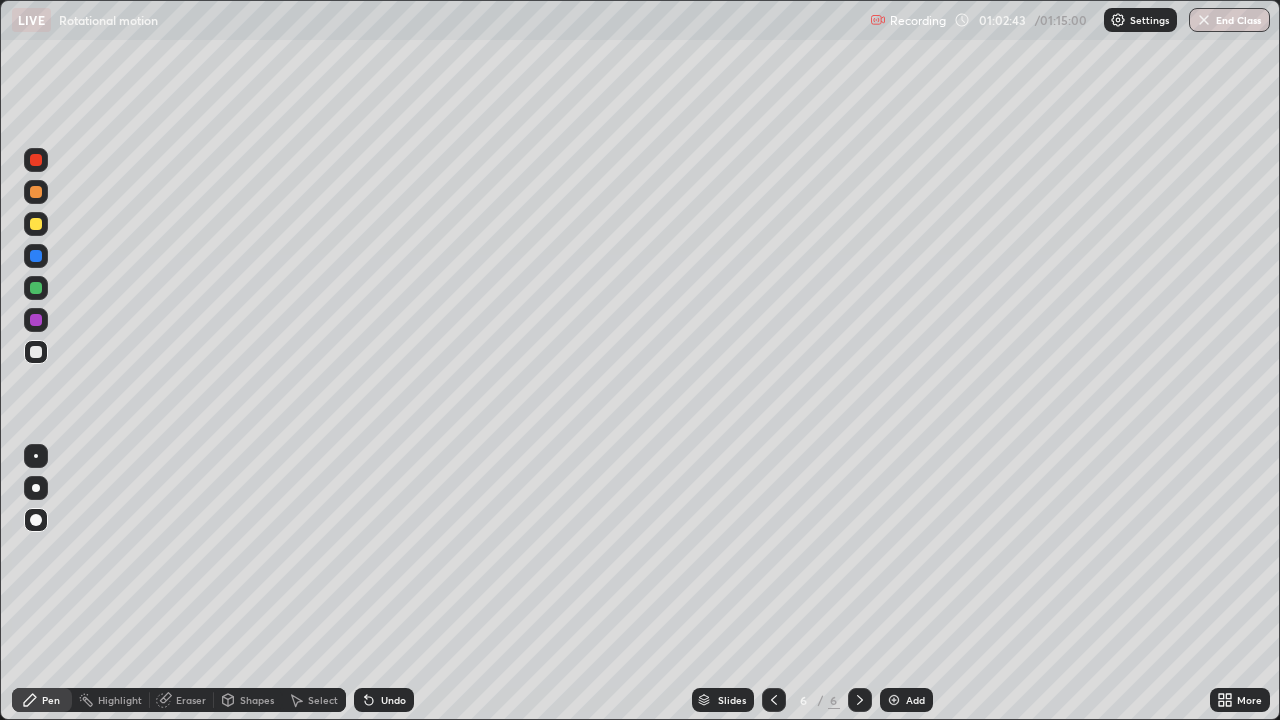 click on "Undo" at bounding box center (380, 700) 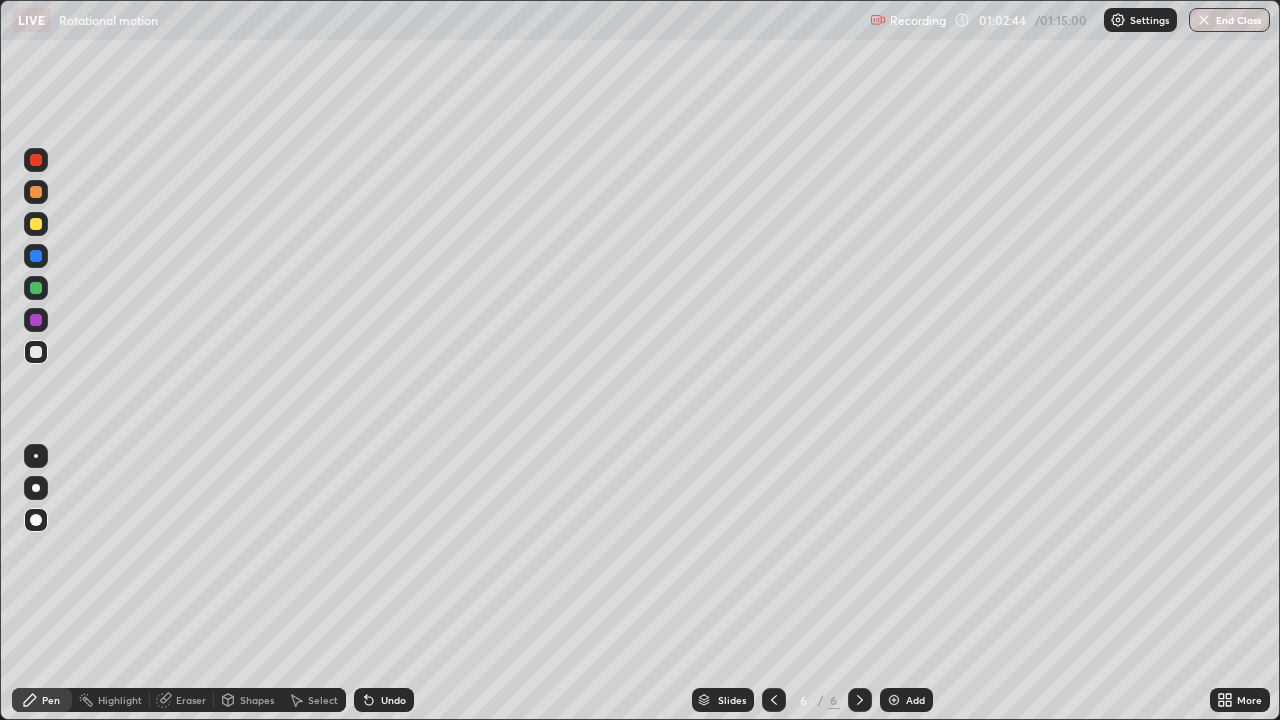 click on "Undo" at bounding box center (380, 700) 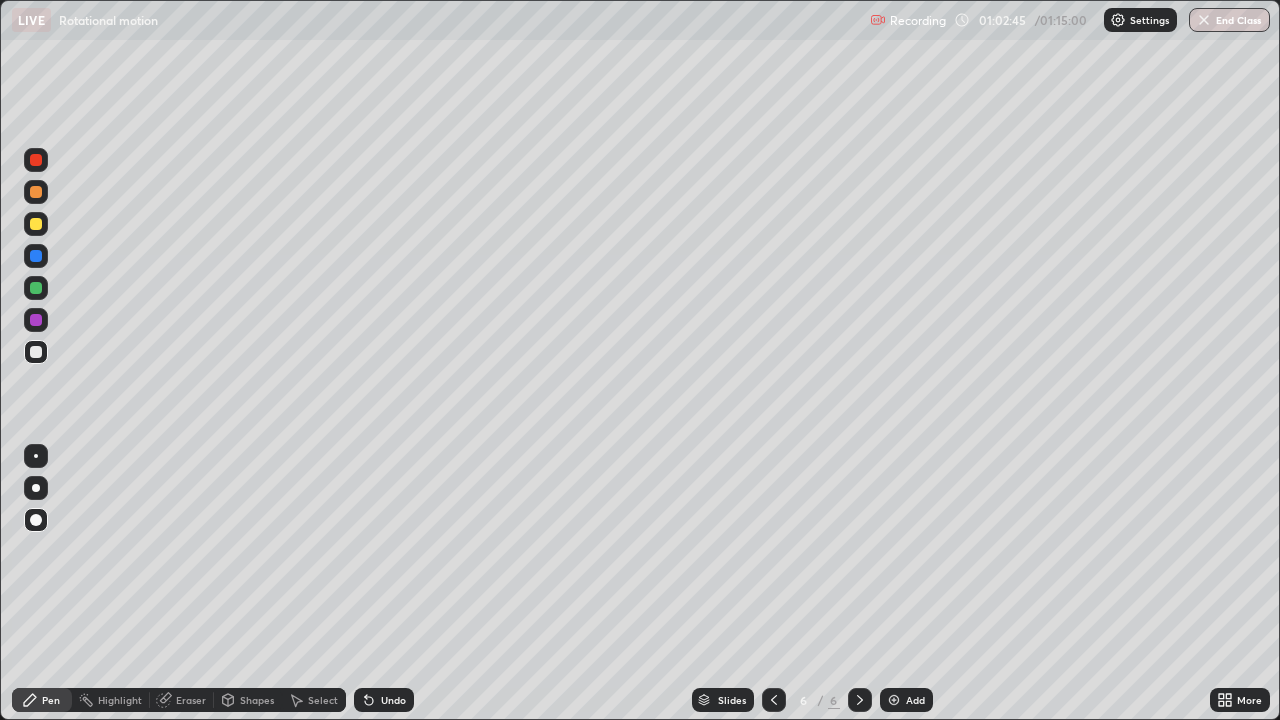 click on "Undo" at bounding box center [393, 700] 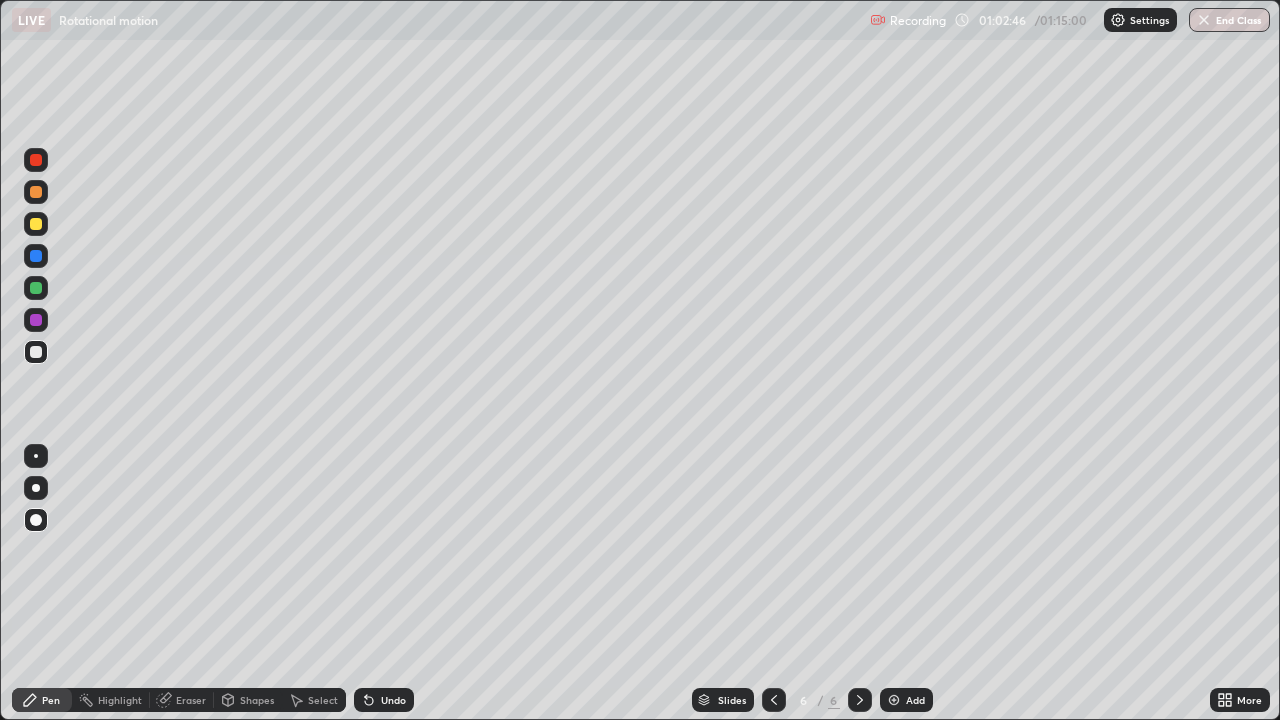 click on "Undo" at bounding box center (393, 700) 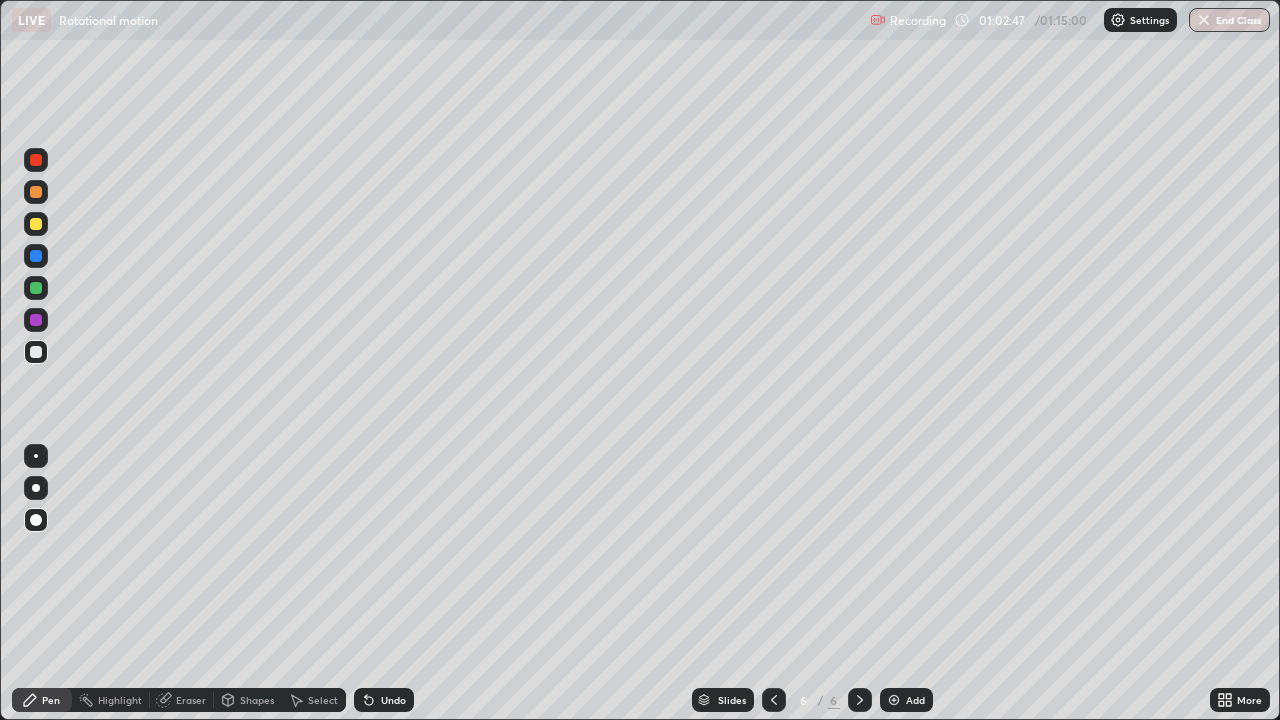 click on "Undo" at bounding box center (384, 700) 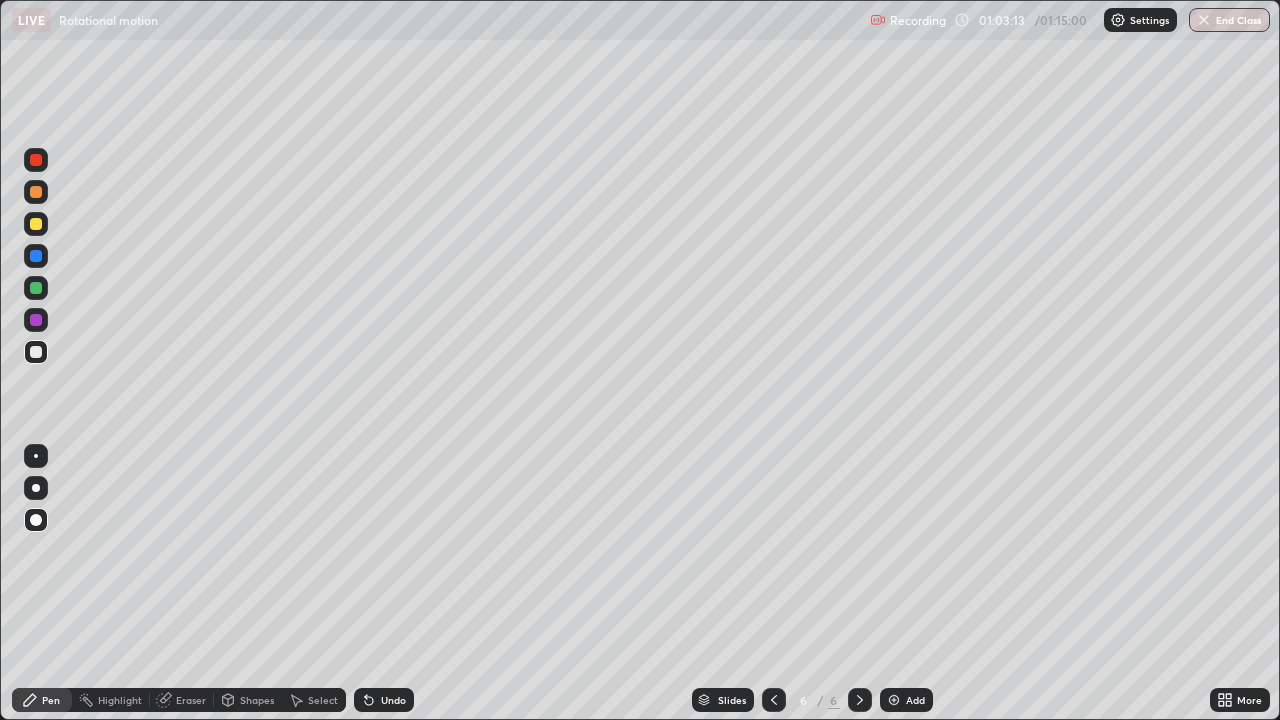 click on "Undo" at bounding box center [393, 700] 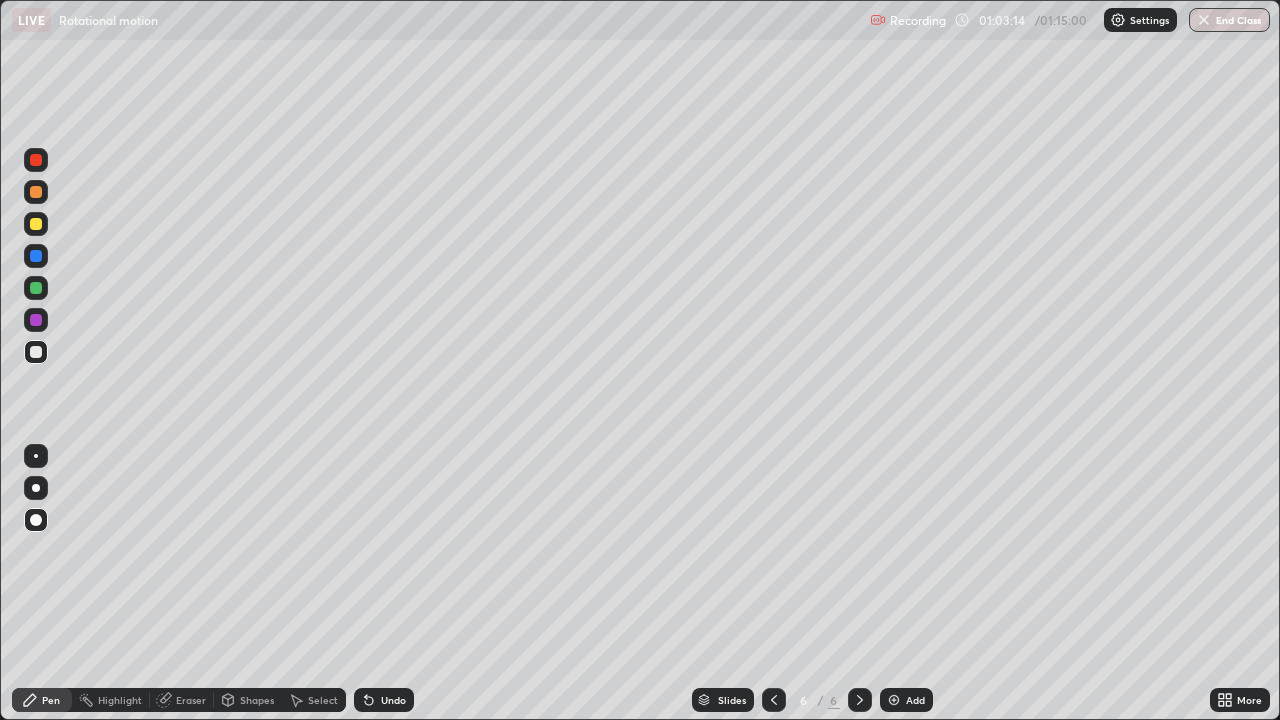 click on "Select" at bounding box center (314, 700) 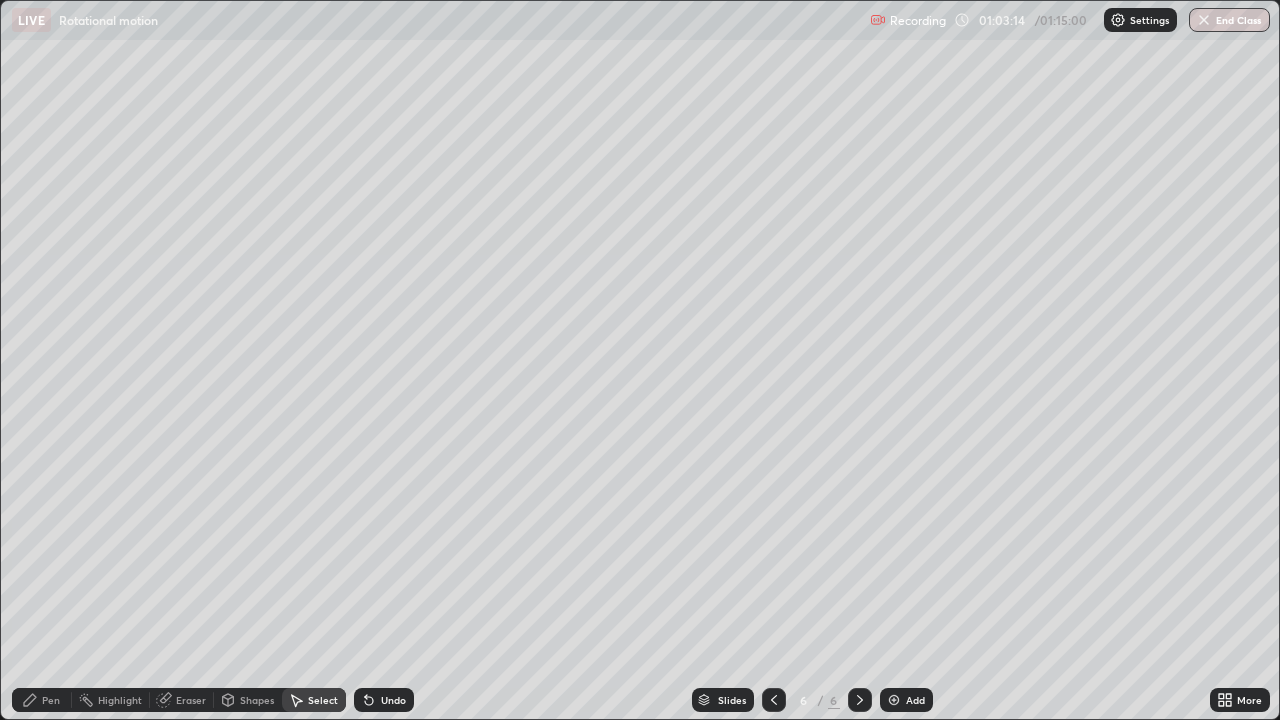 click on "Shapes" at bounding box center [257, 700] 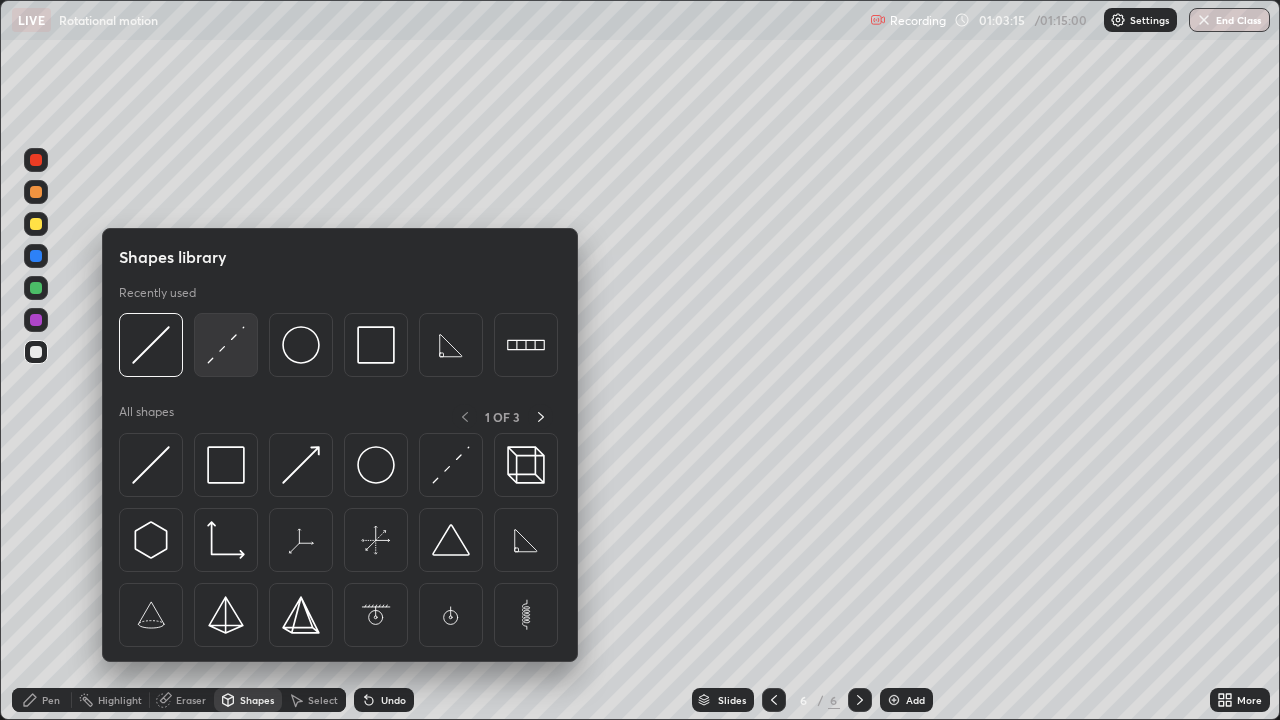 click at bounding box center (226, 345) 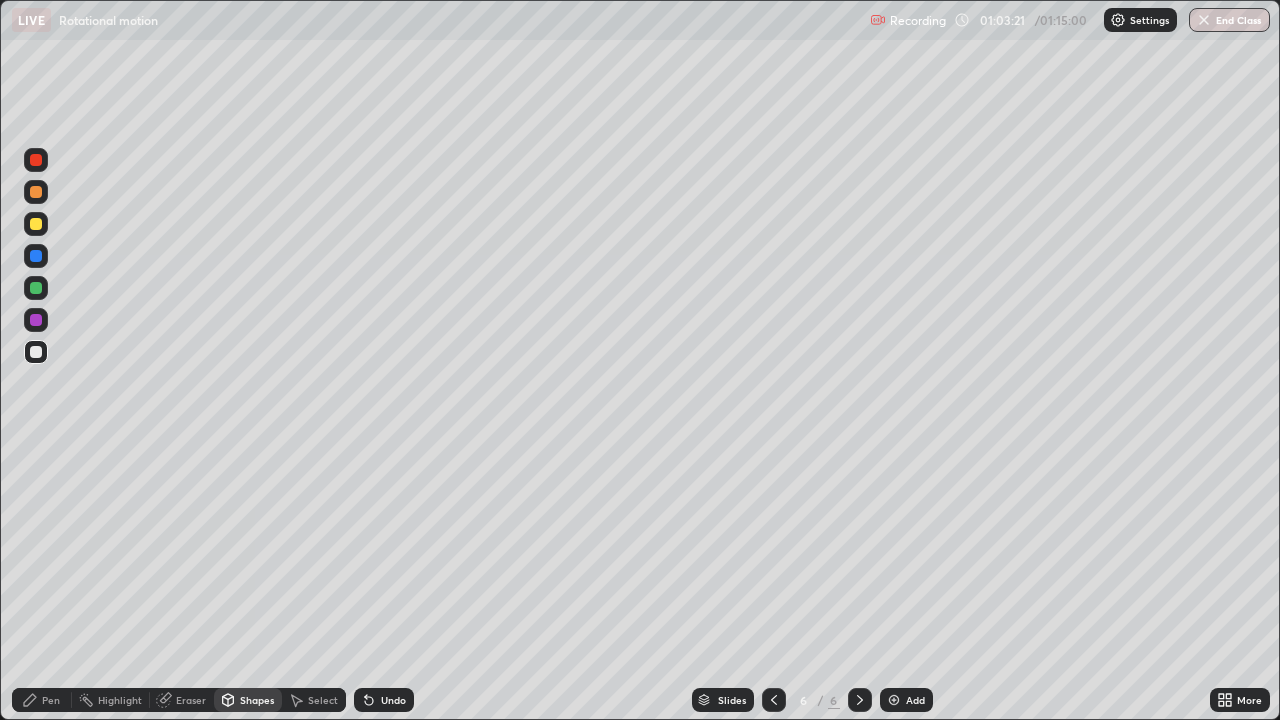 click on "Pen" at bounding box center (42, 700) 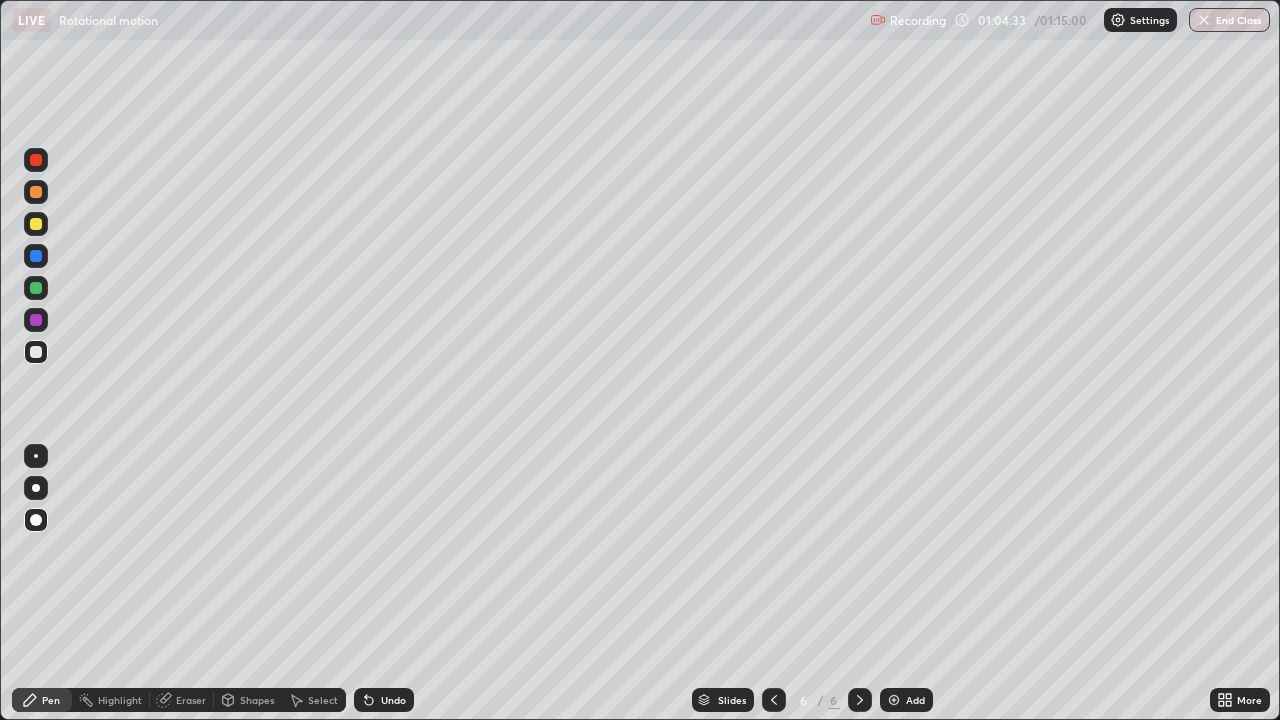 click 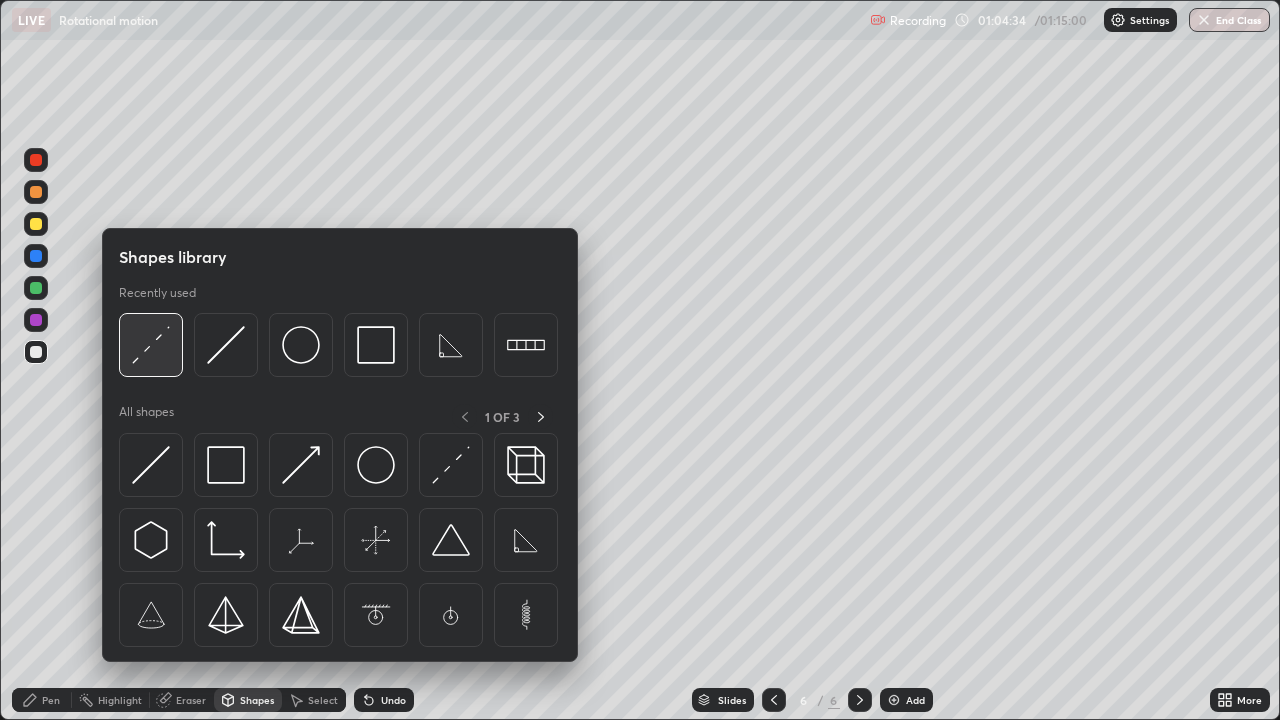 click at bounding box center [151, 345] 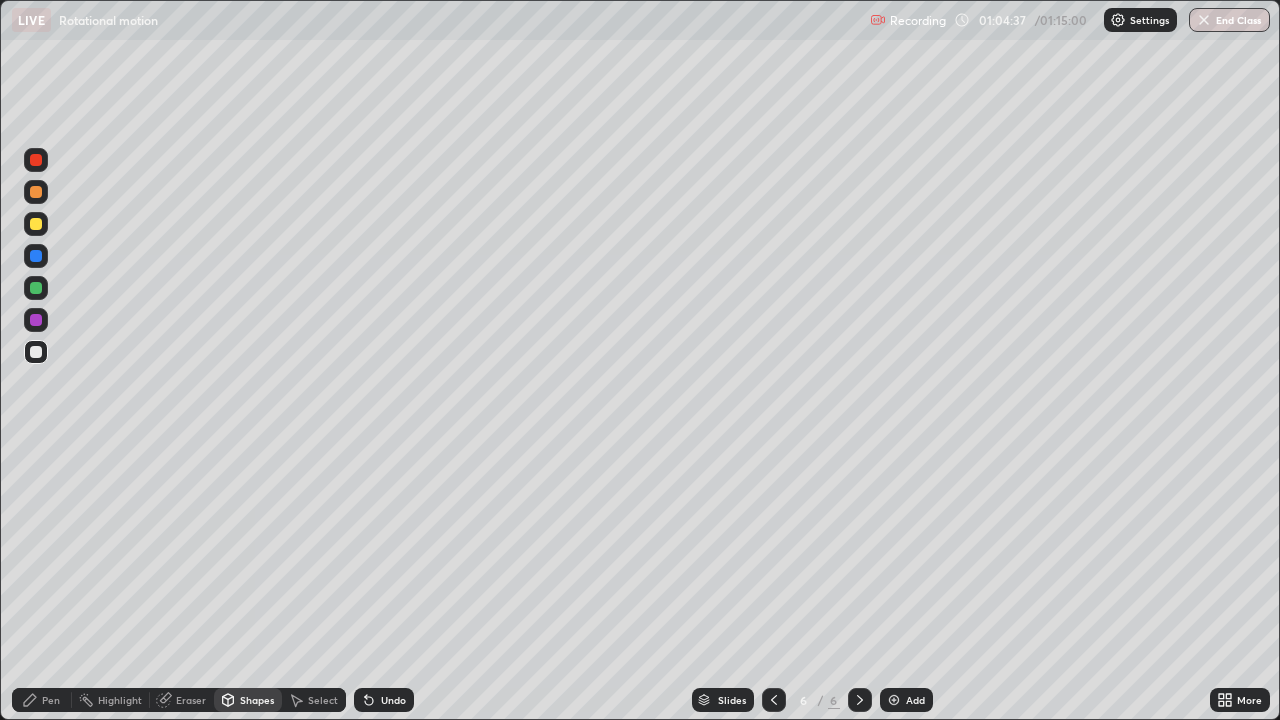 click on "Pen" at bounding box center [42, 700] 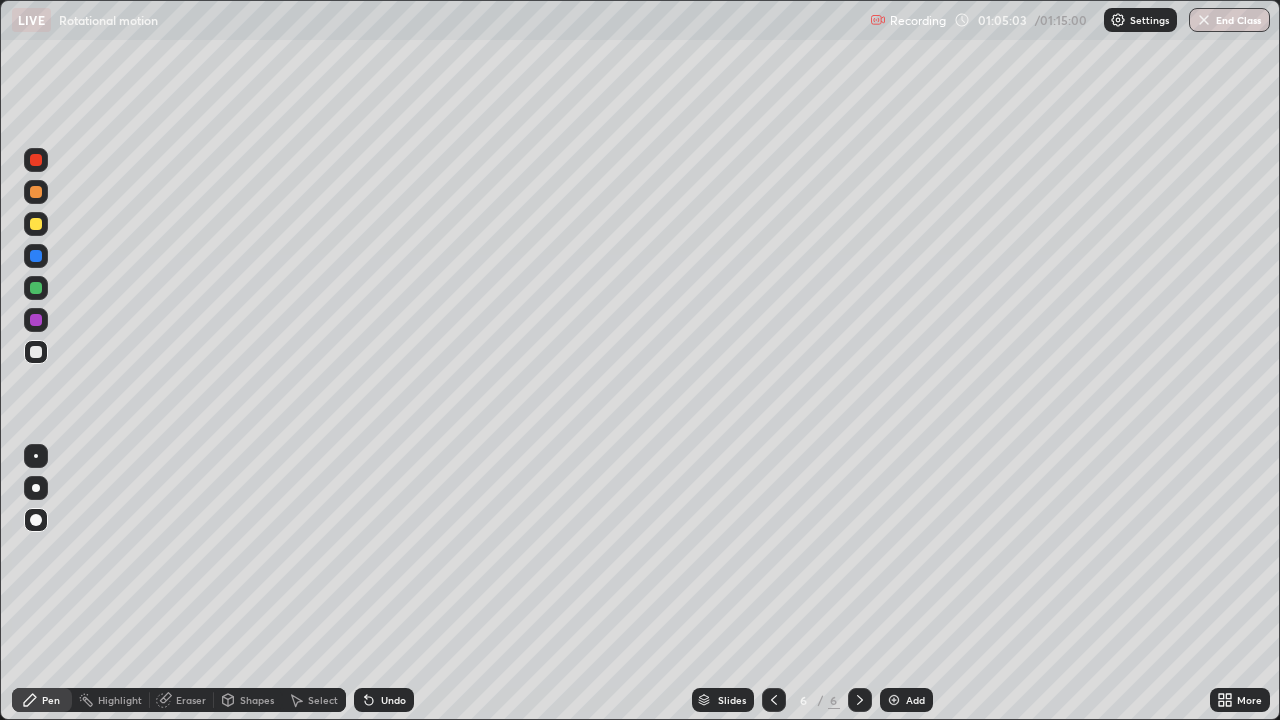 click on "Shapes" at bounding box center (257, 700) 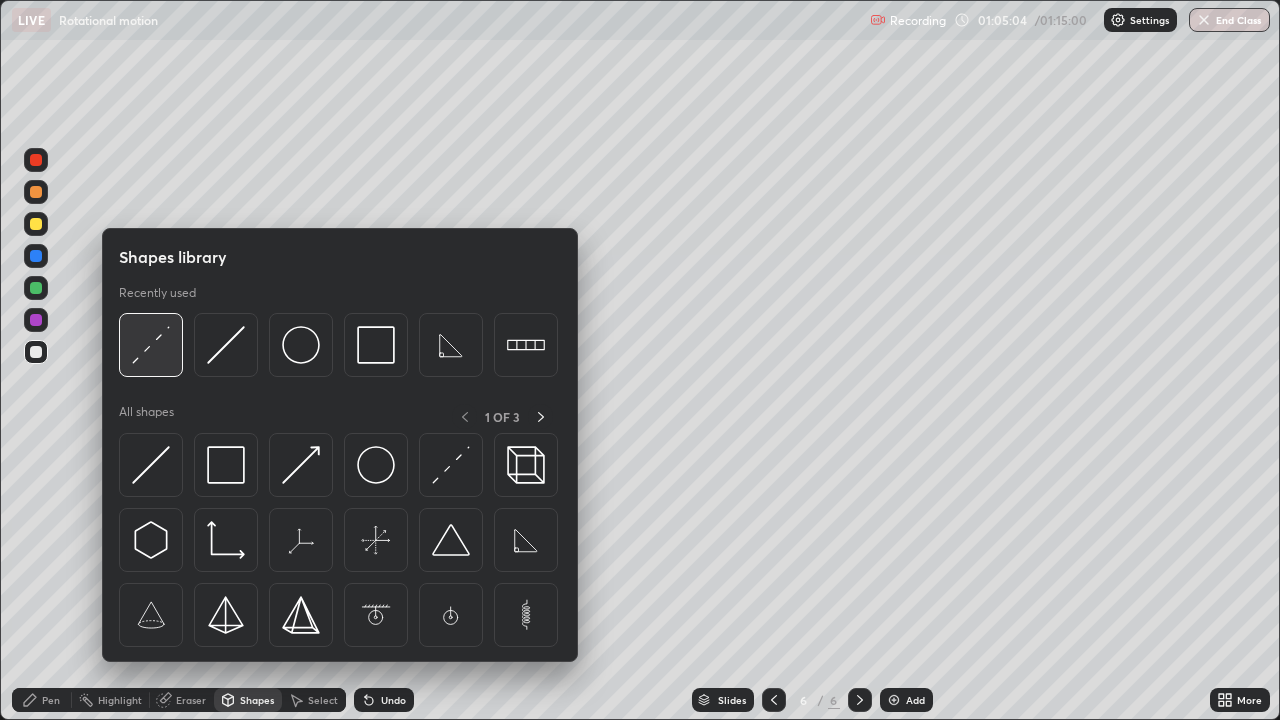 click at bounding box center [151, 345] 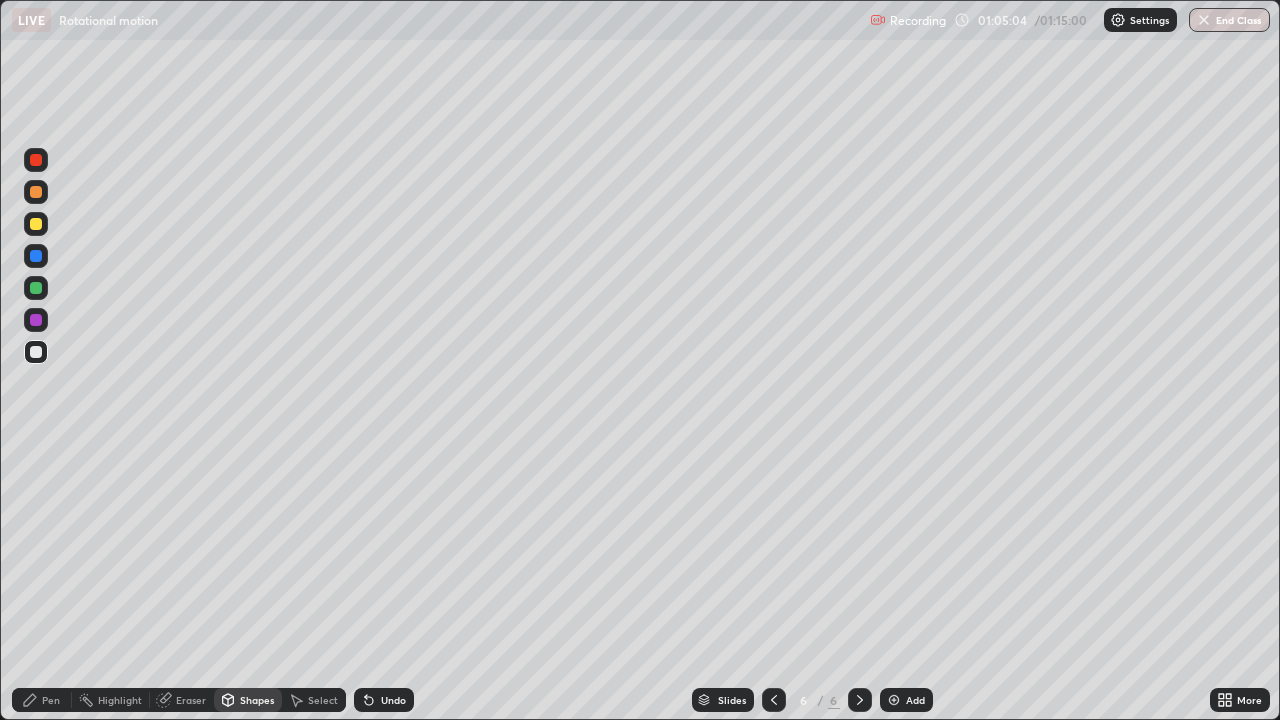 click at bounding box center (36, 224) 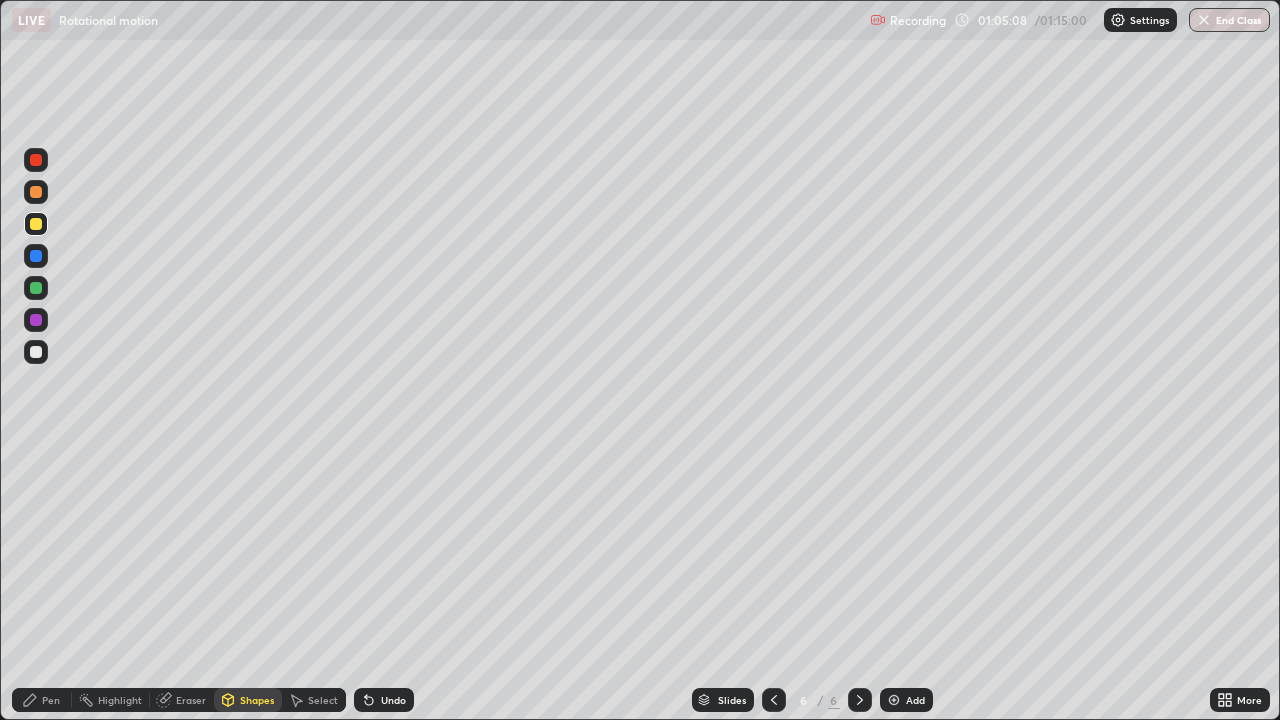 click on "Pen" at bounding box center (42, 700) 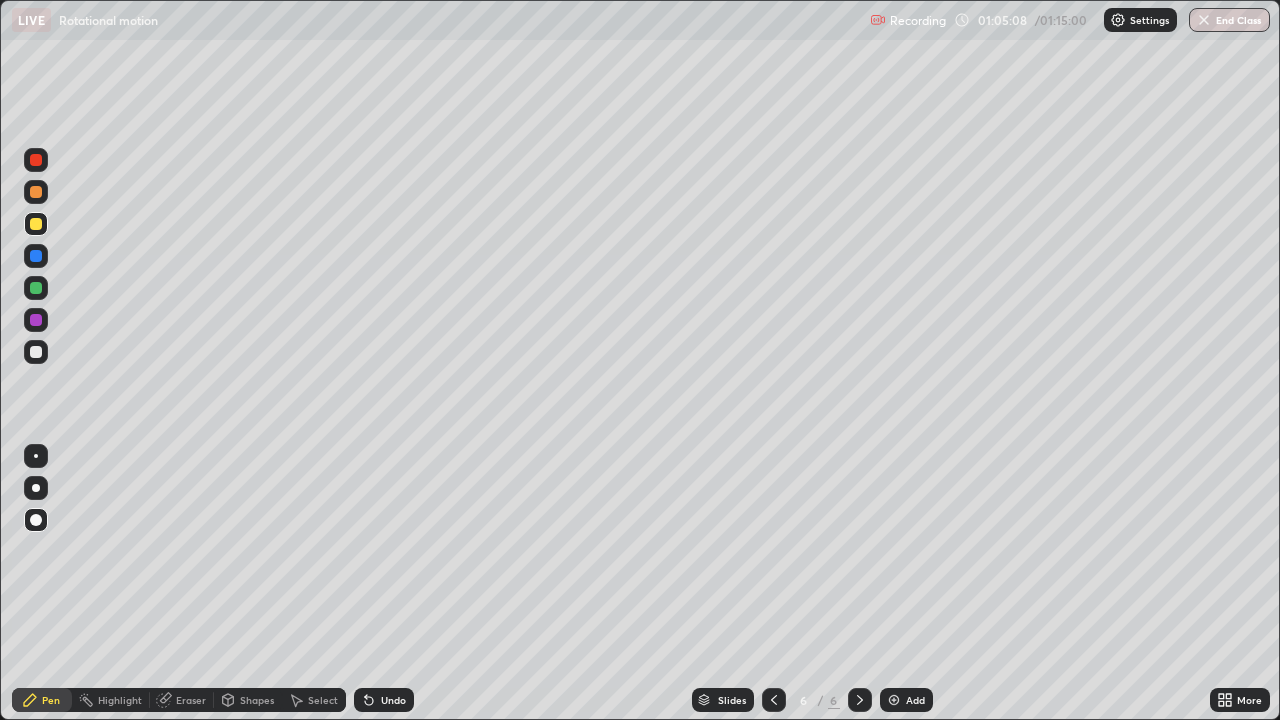 click at bounding box center [36, 352] 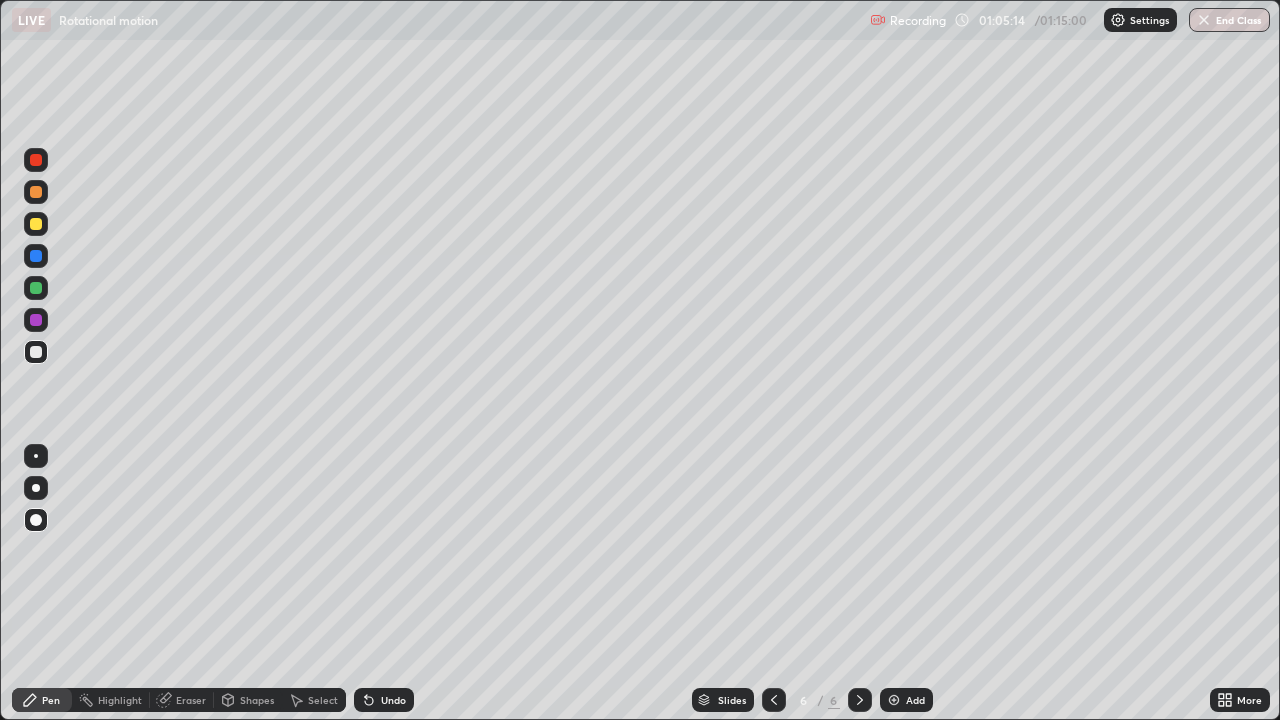 click on "Shapes" at bounding box center (257, 700) 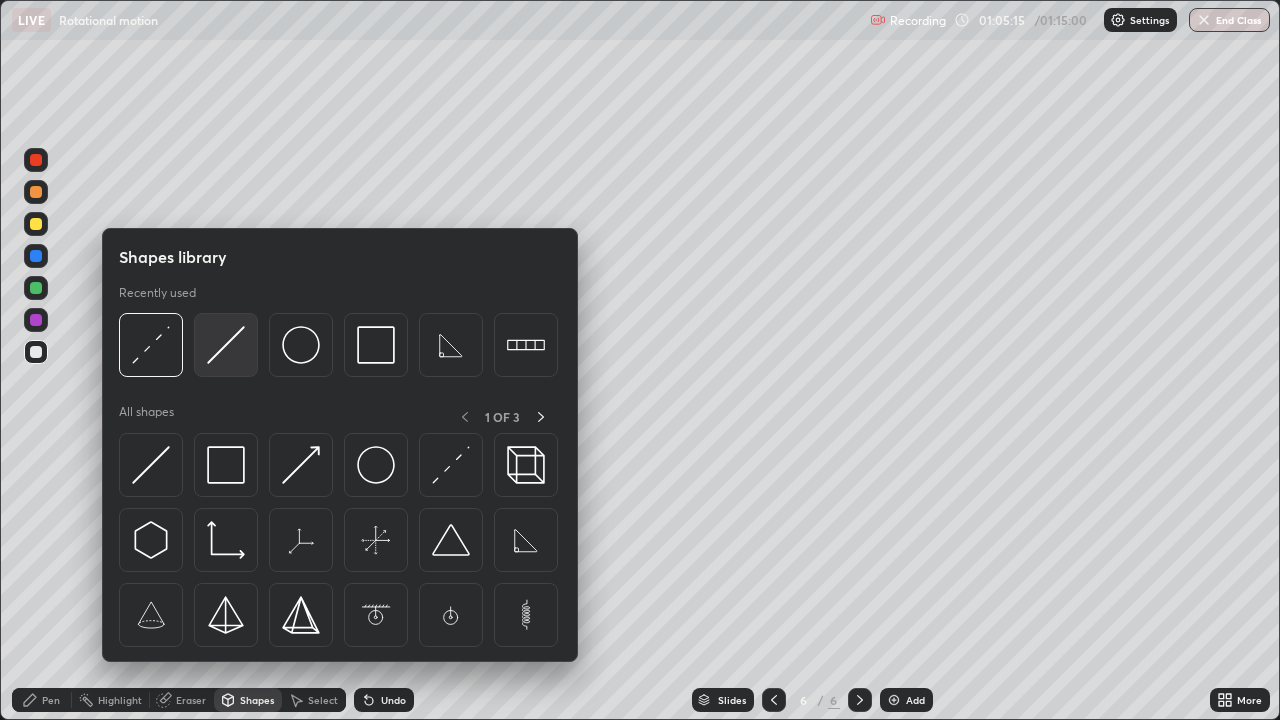 click at bounding box center [226, 345] 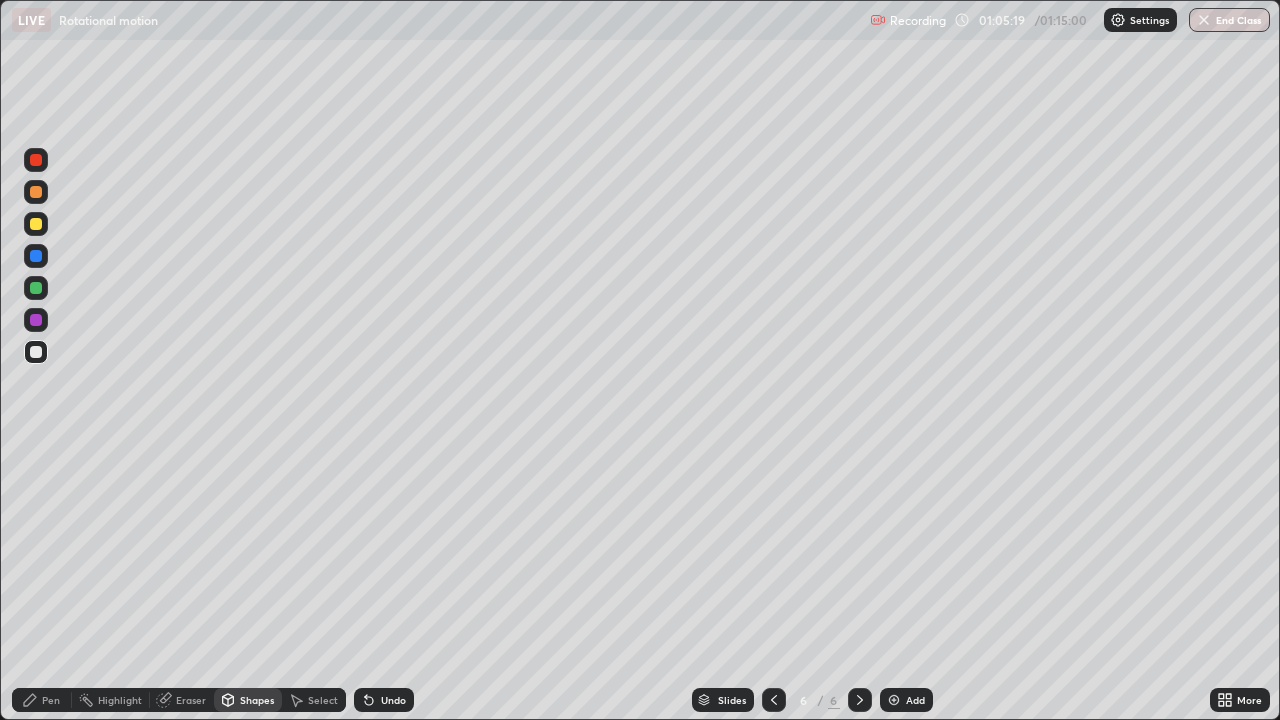 click on "Shapes" at bounding box center (248, 700) 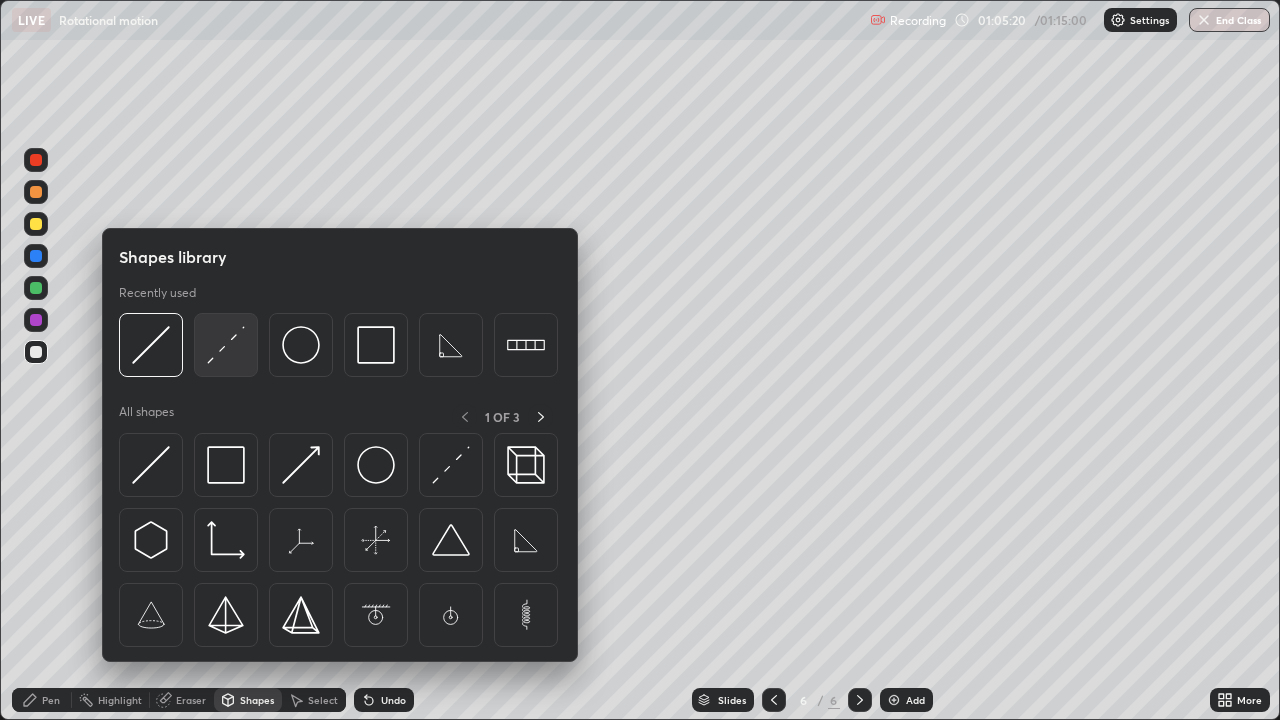 click at bounding box center (226, 345) 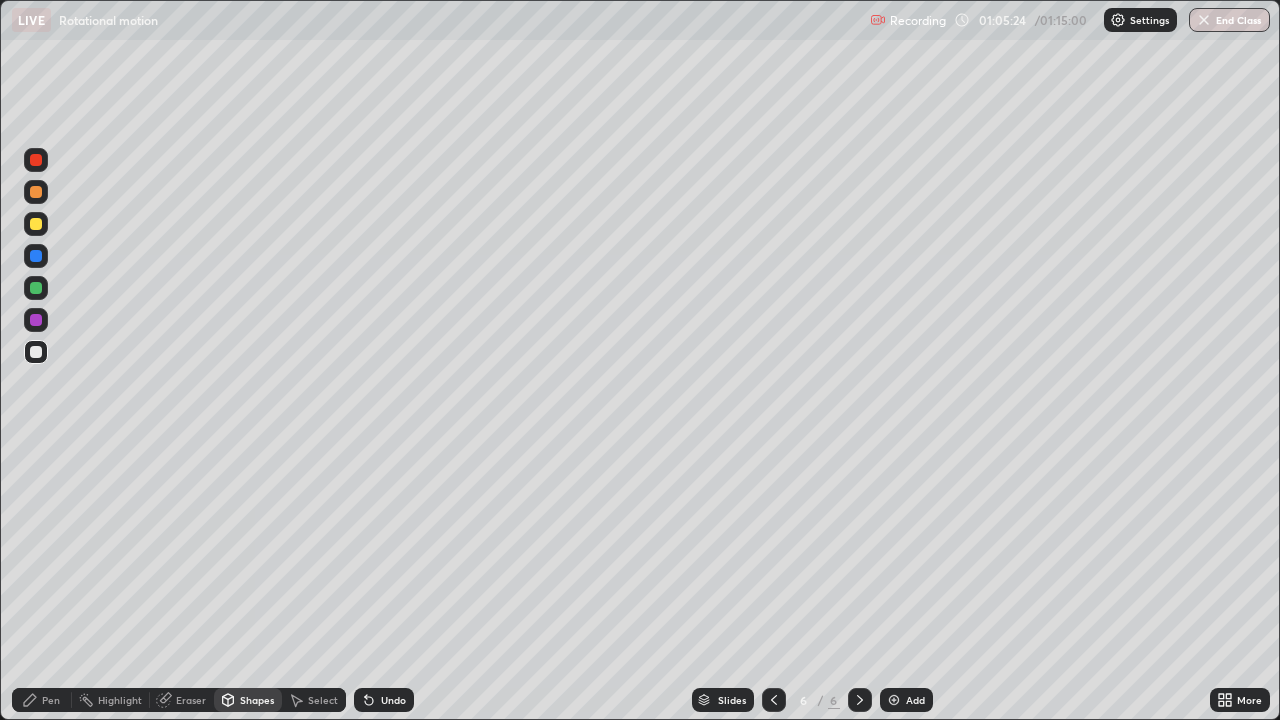 click on "Pen" at bounding box center (51, 700) 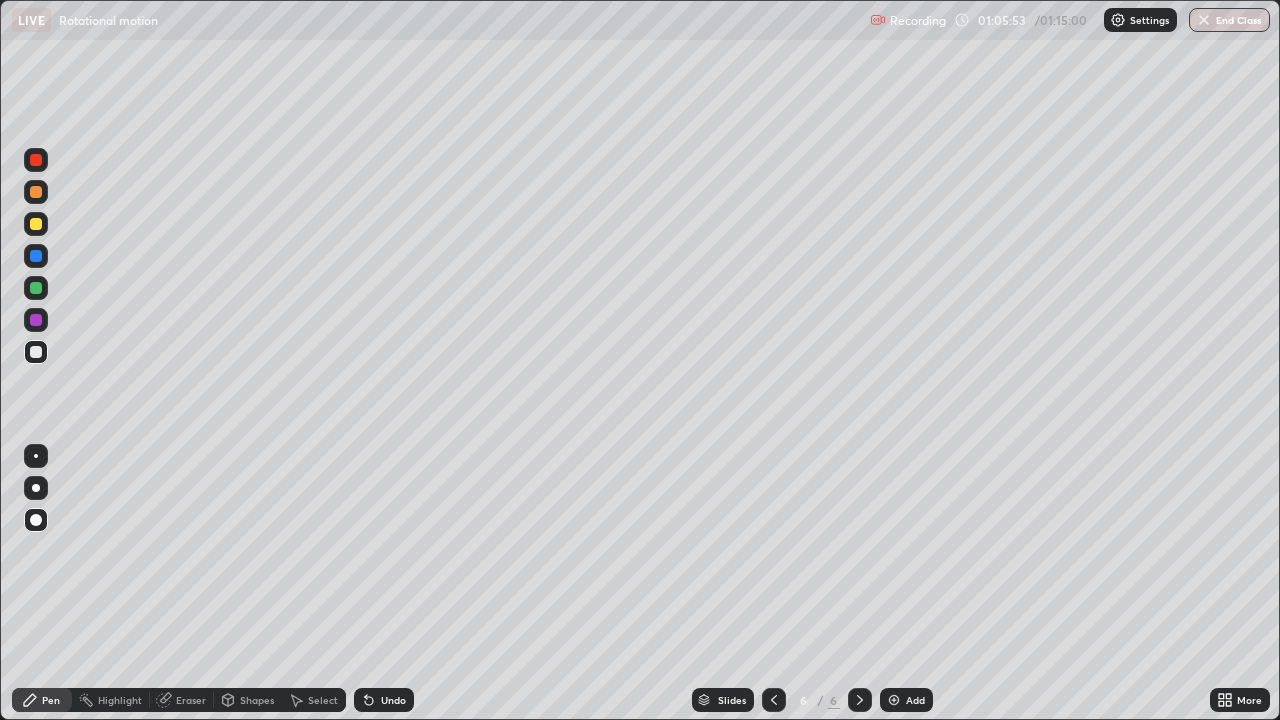 click on "Shapes" at bounding box center [248, 700] 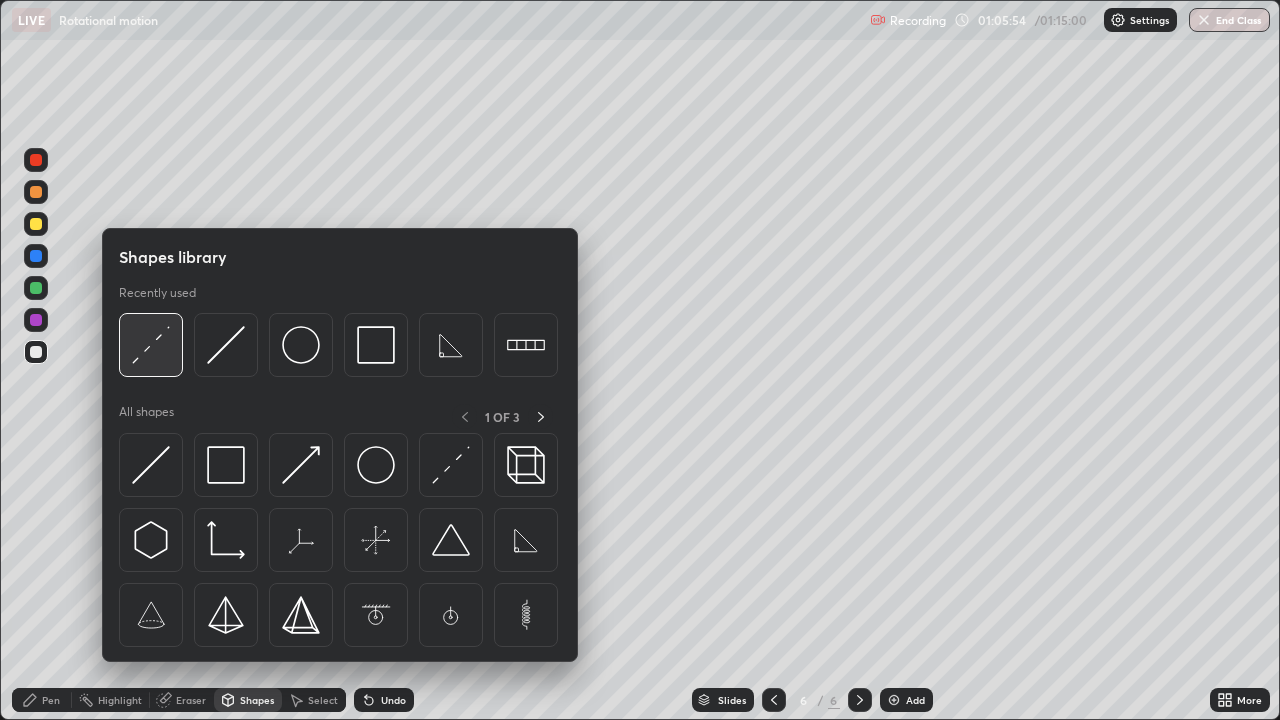 click at bounding box center [151, 345] 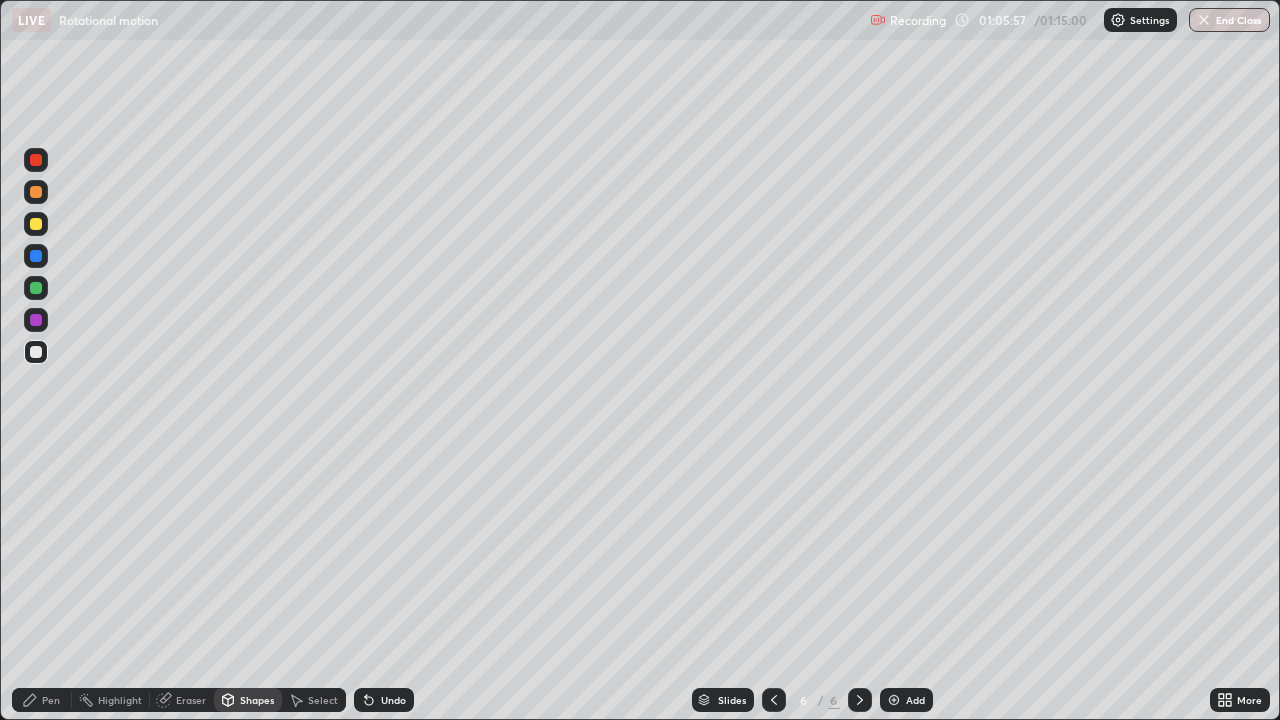 click 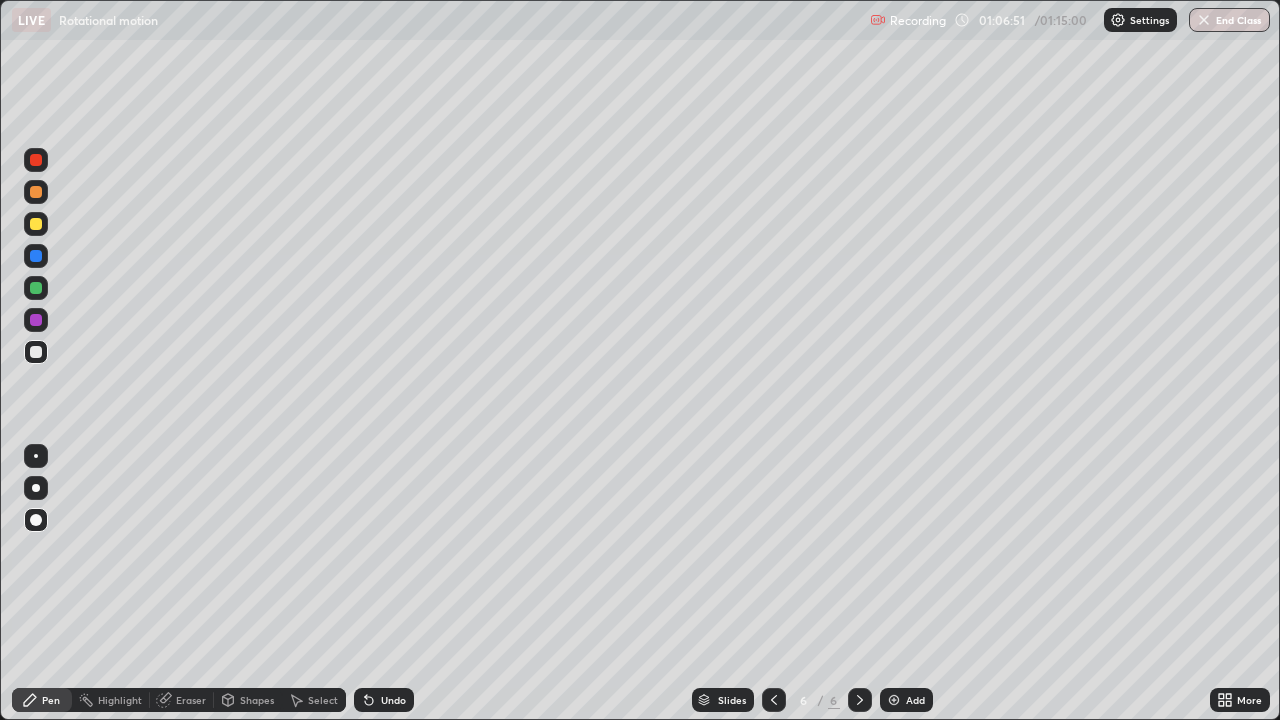 click on "Add" at bounding box center [915, 700] 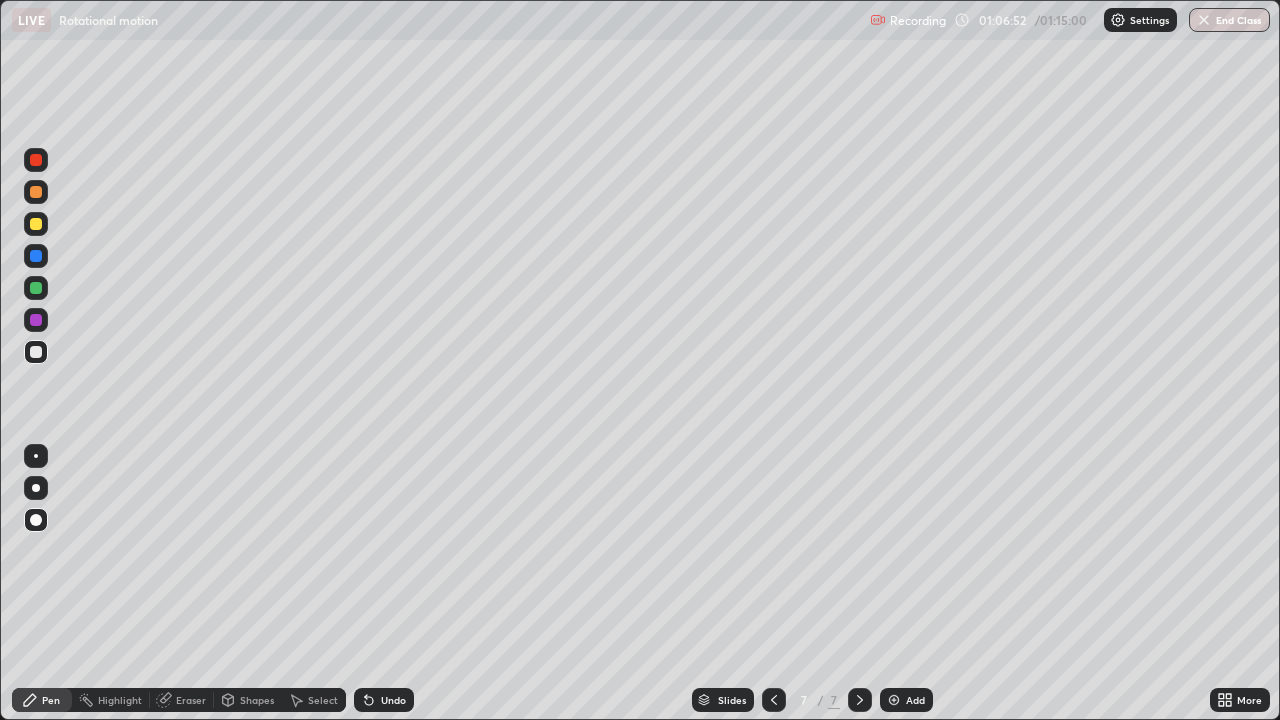 click on "Pen" at bounding box center (42, 700) 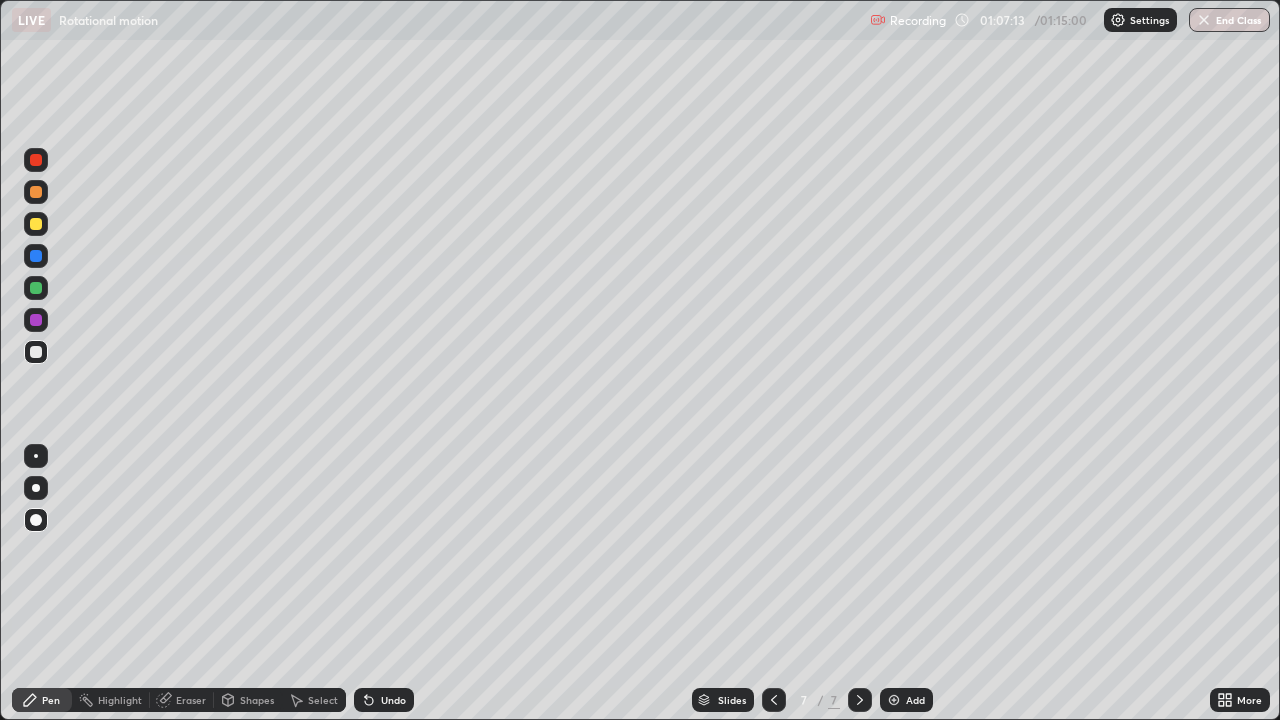 click on "Shapes" at bounding box center [248, 700] 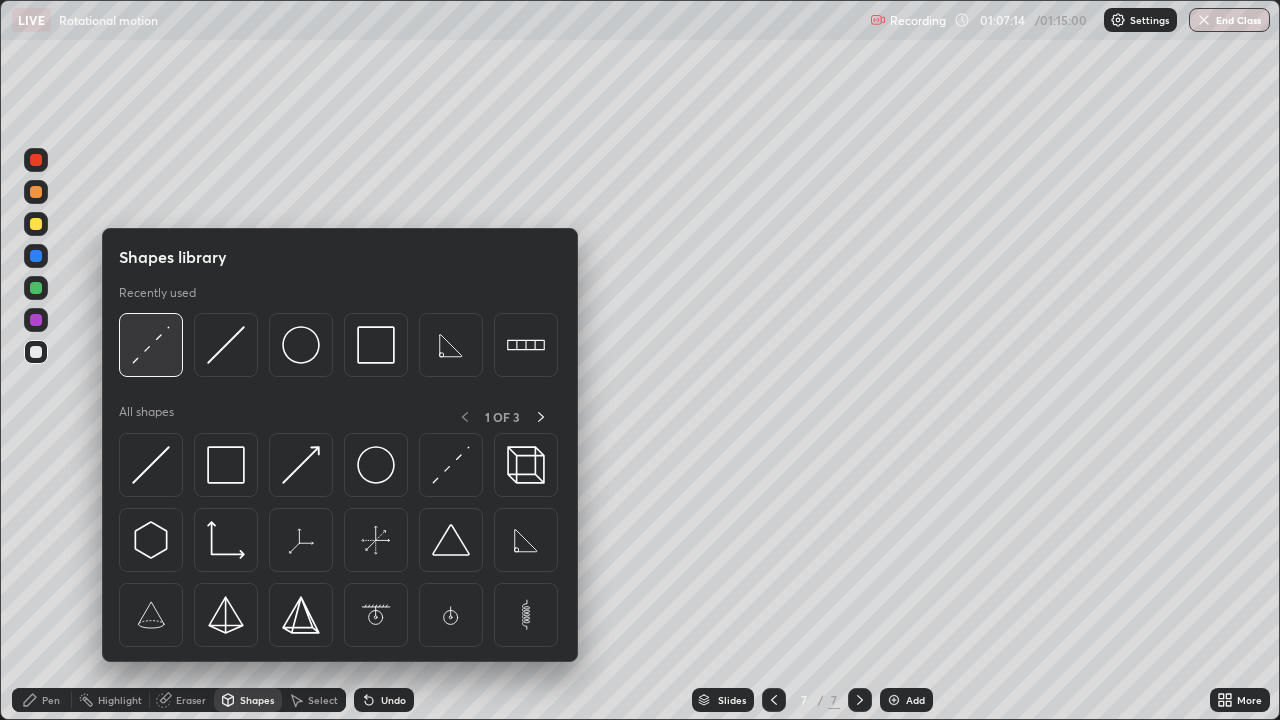 click at bounding box center [151, 345] 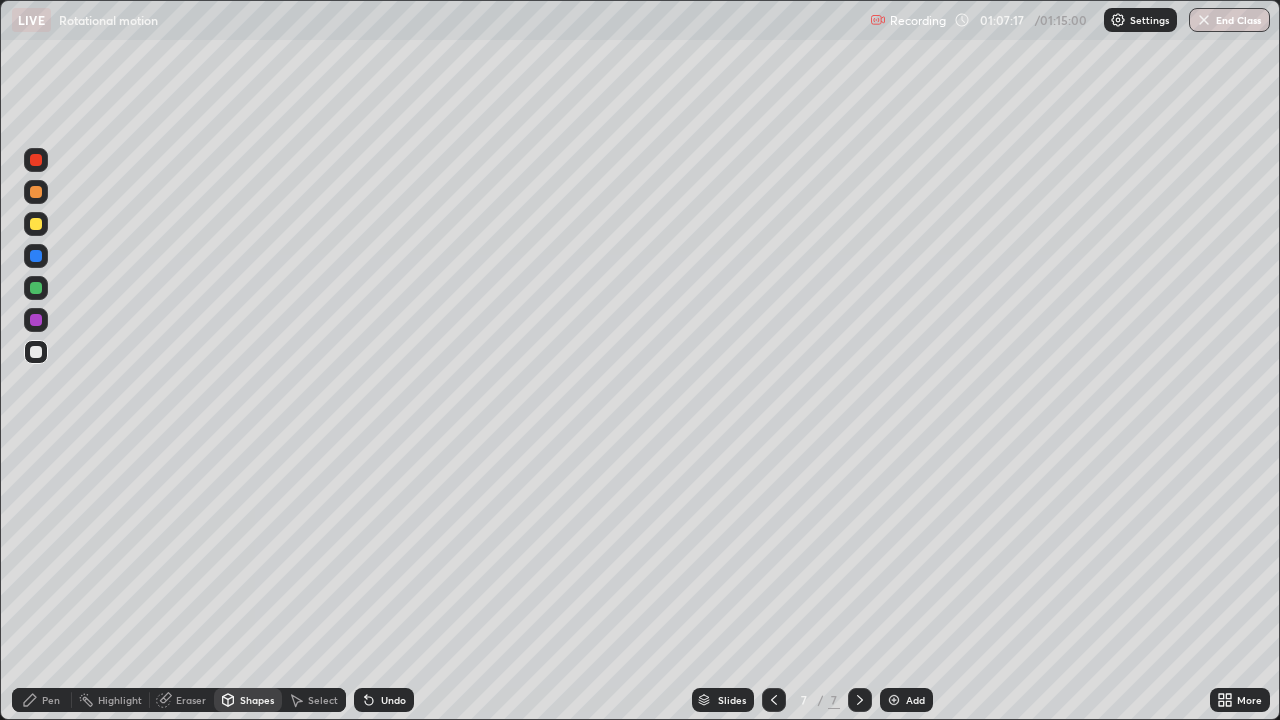 click on "Pen" at bounding box center (42, 700) 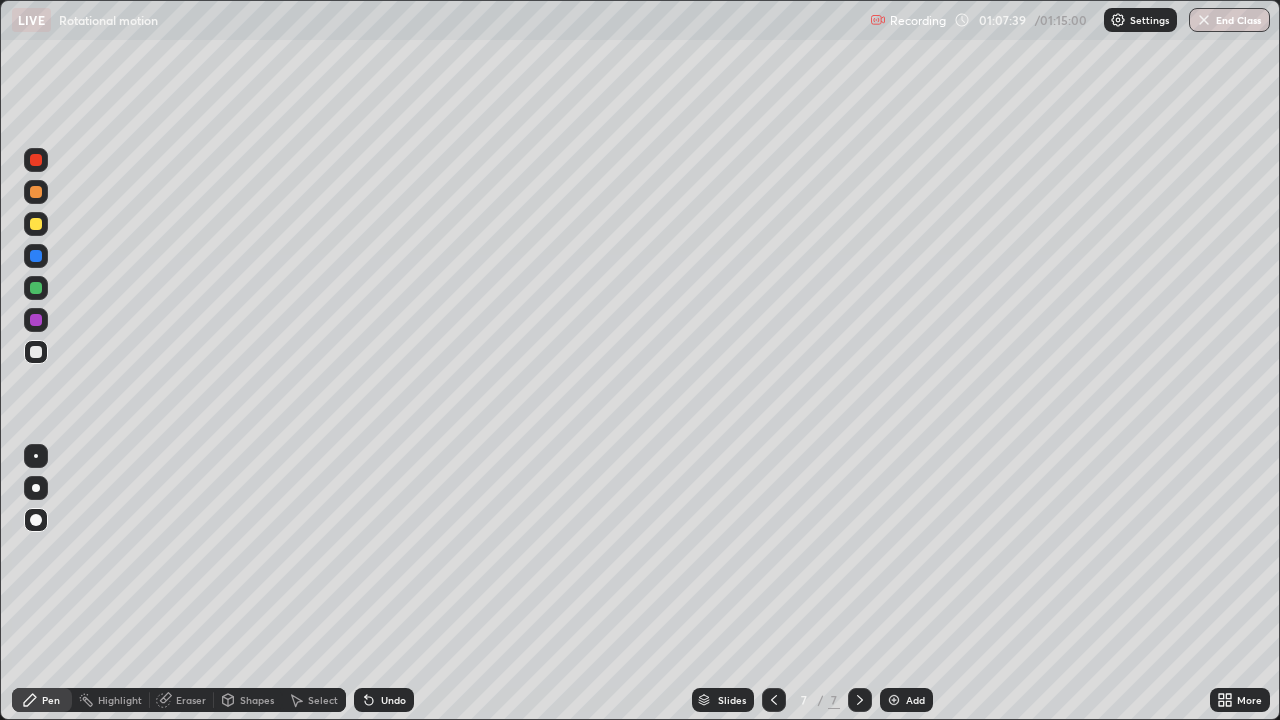 click on "Shapes" at bounding box center (257, 700) 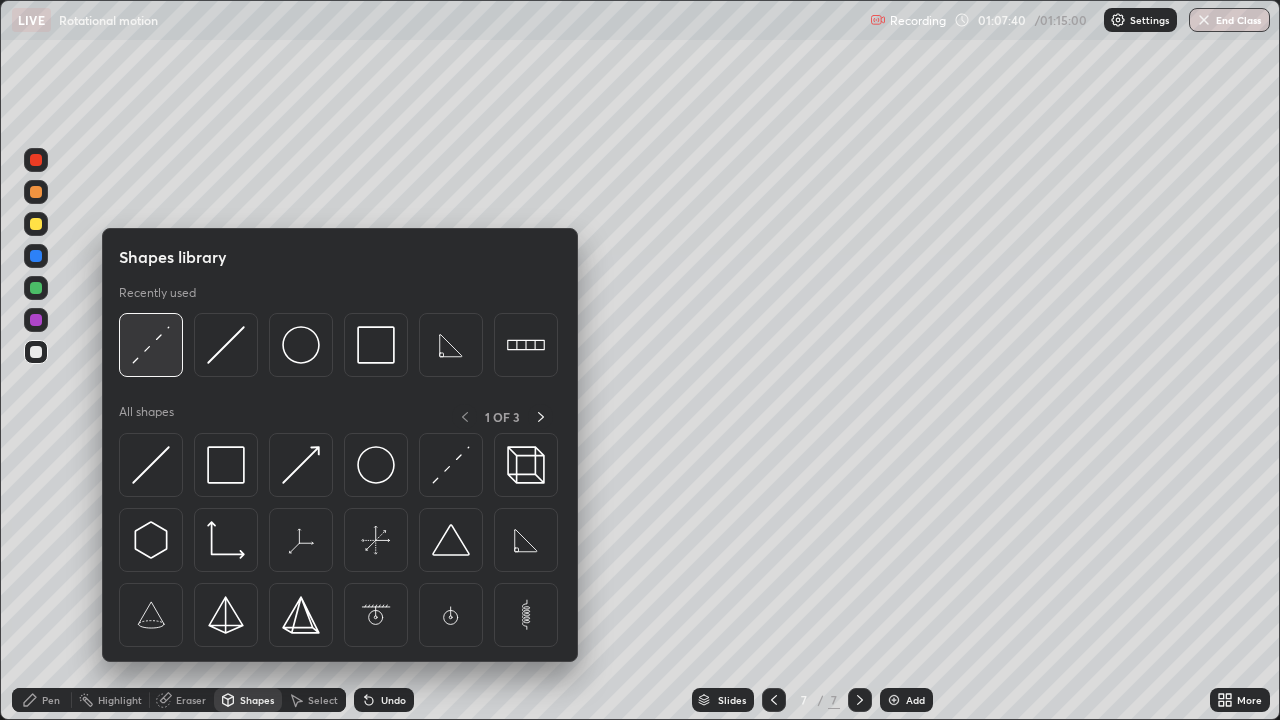 click at bounding box center [151, 345] 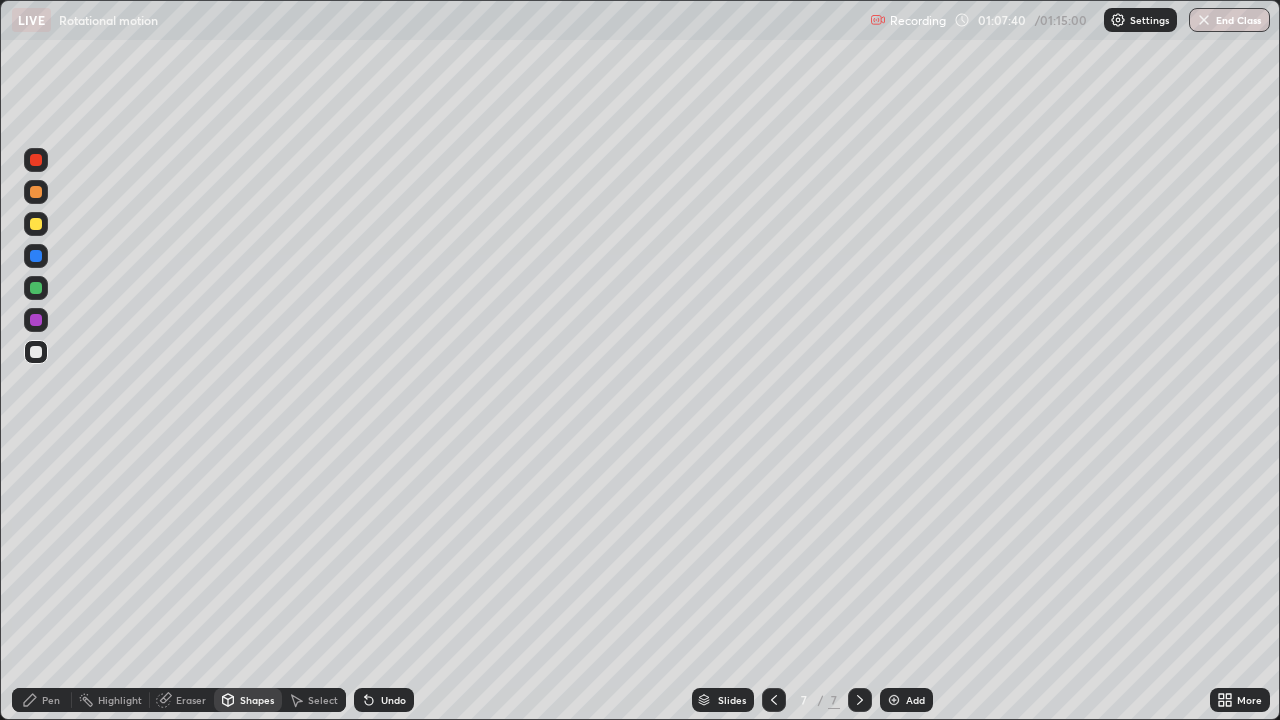 click at bounding box center (36, 224) 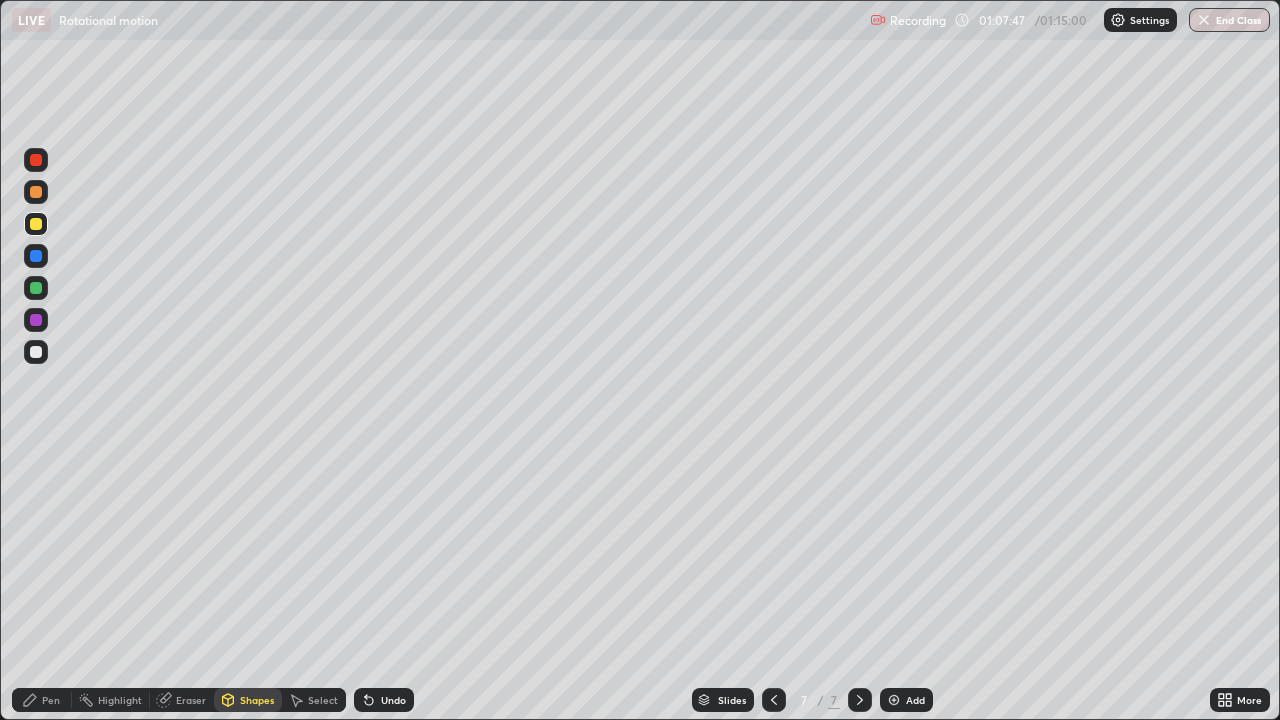click 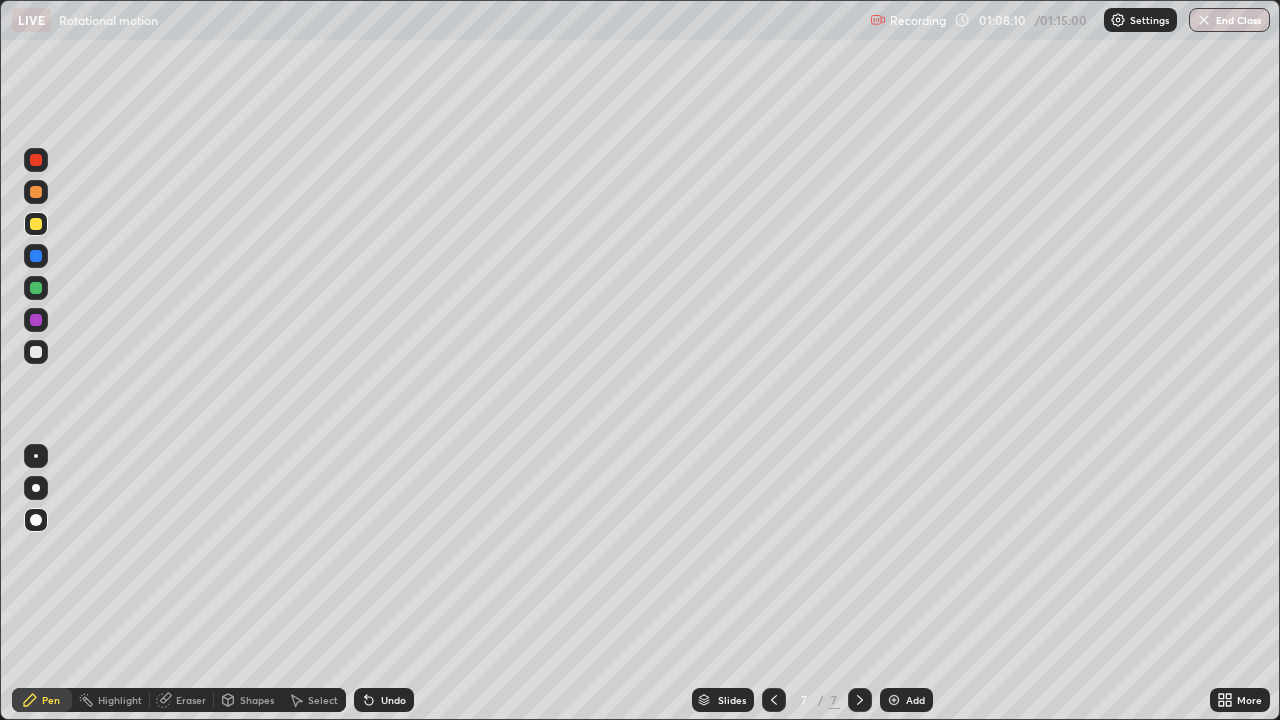 click at bounding box center [774, 700] 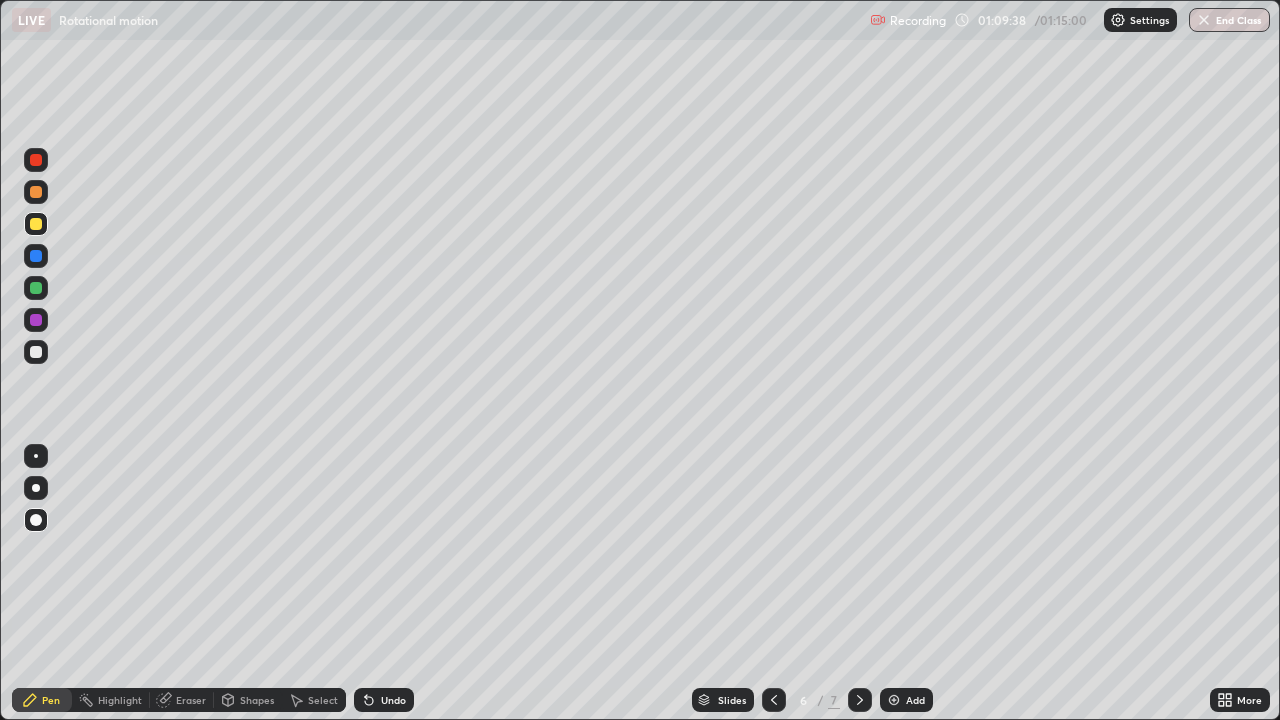 click 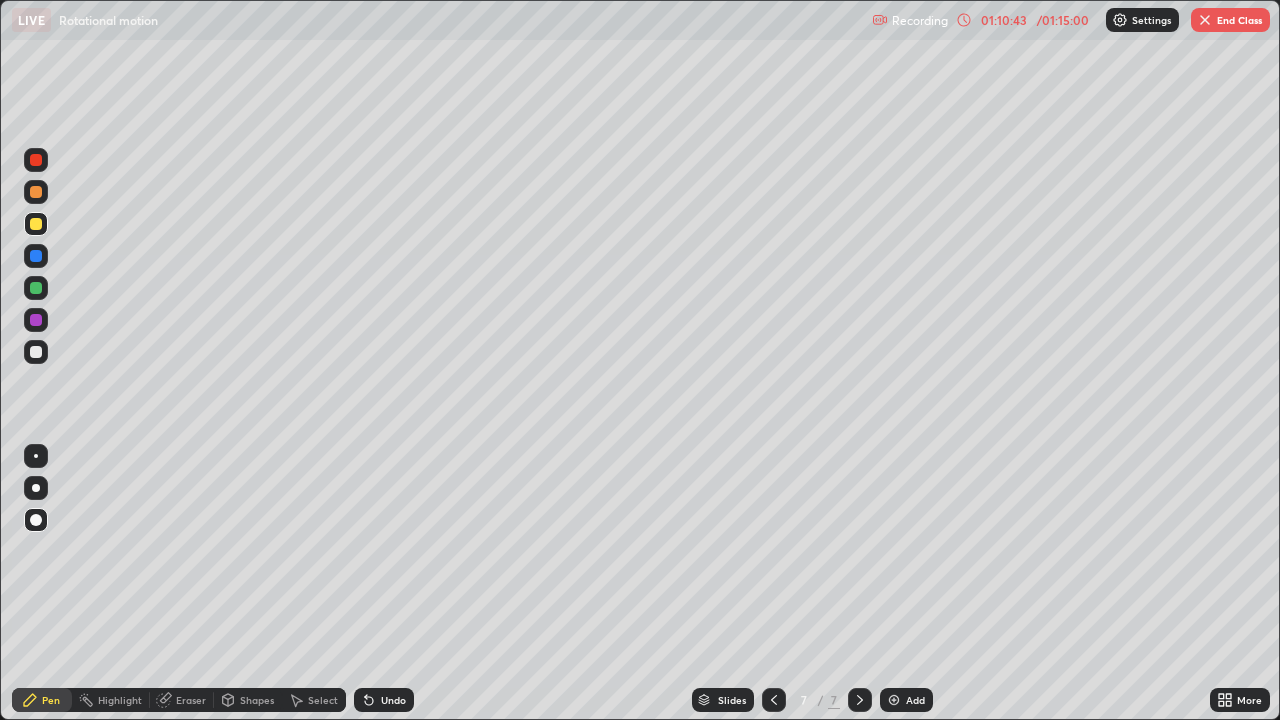 click at bounding box center [1205, 20] 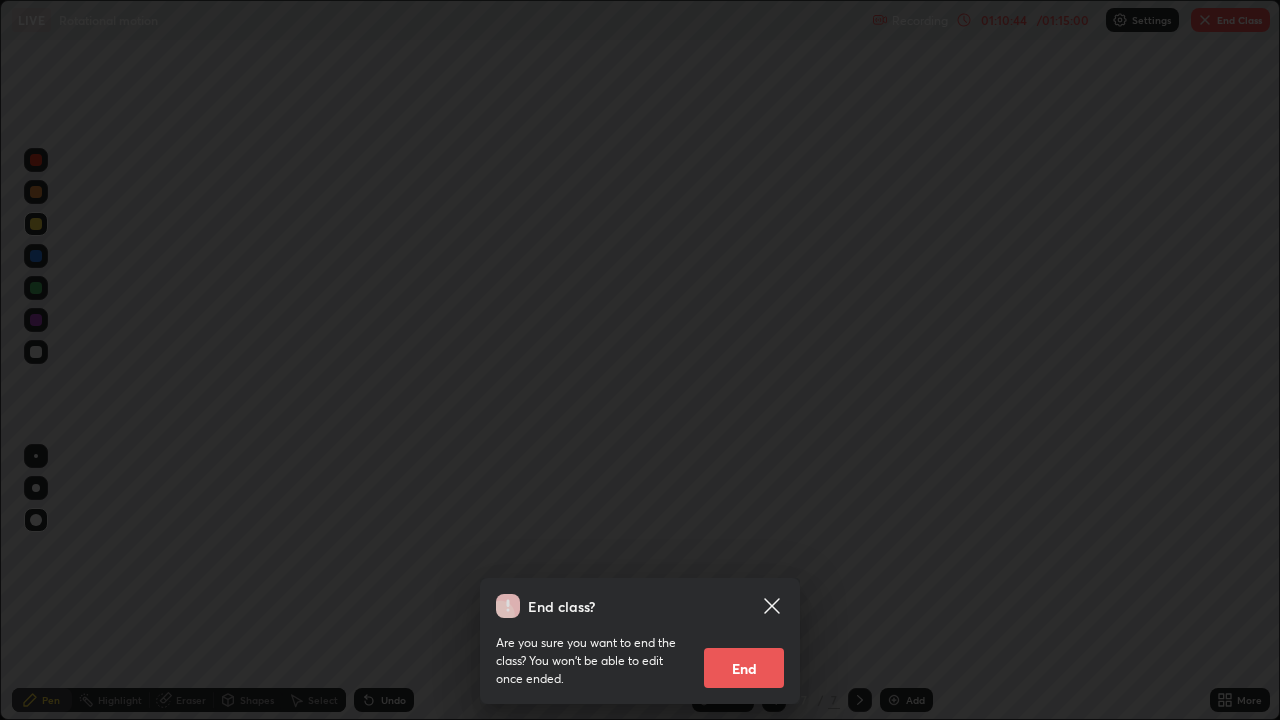 click on "End" at bounding box center [744, 668] 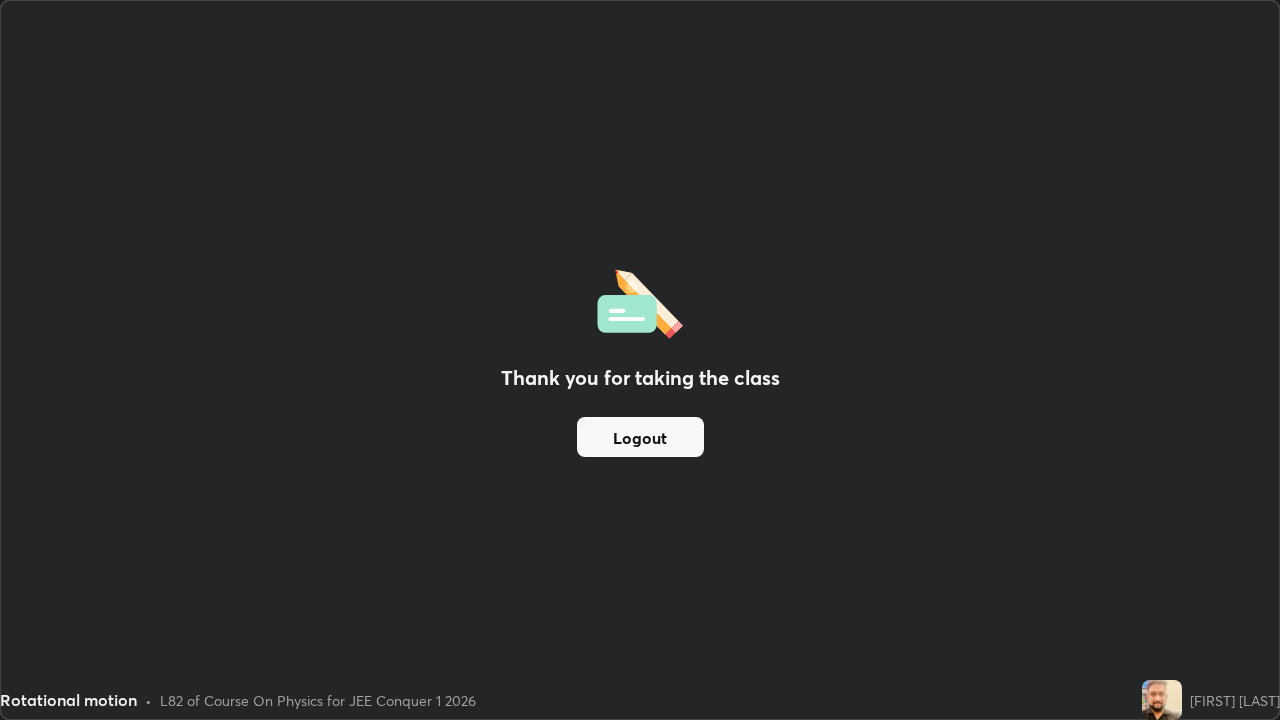 click on "Logout" at bounding box center [640, 437] 